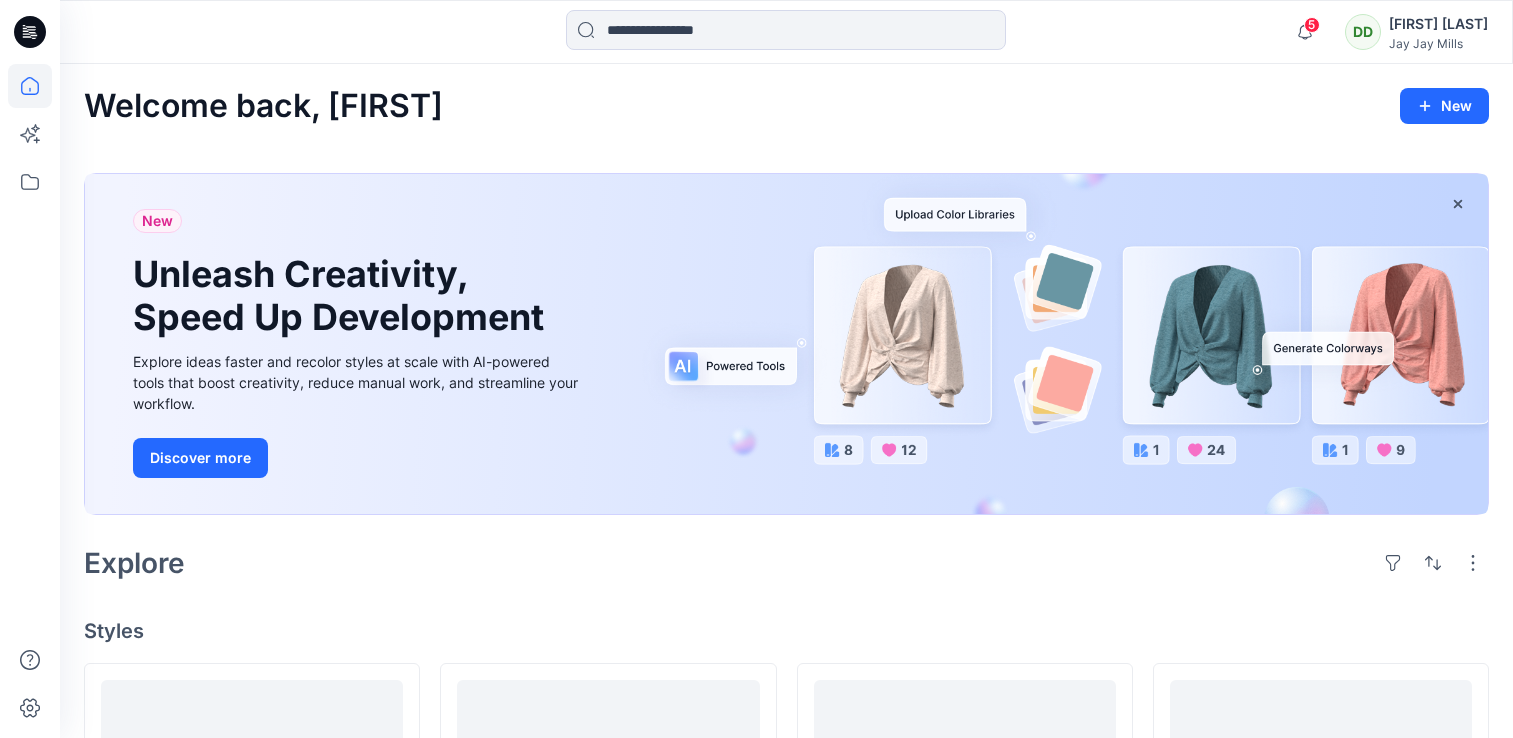 scroll, scrollTop: 0, scrollLeft: 0, axis: both 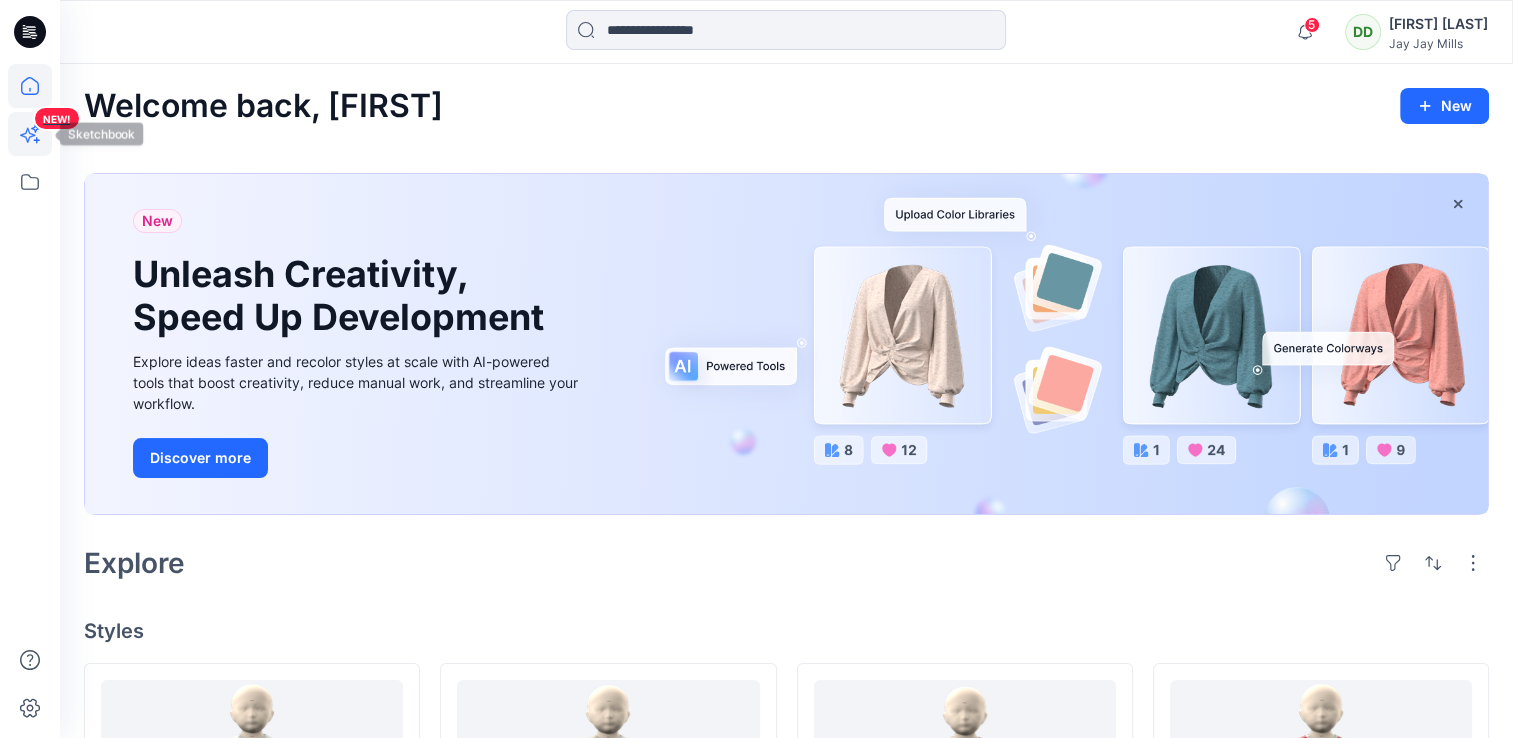 click on "NEW!" at bounding box center (32, 168) 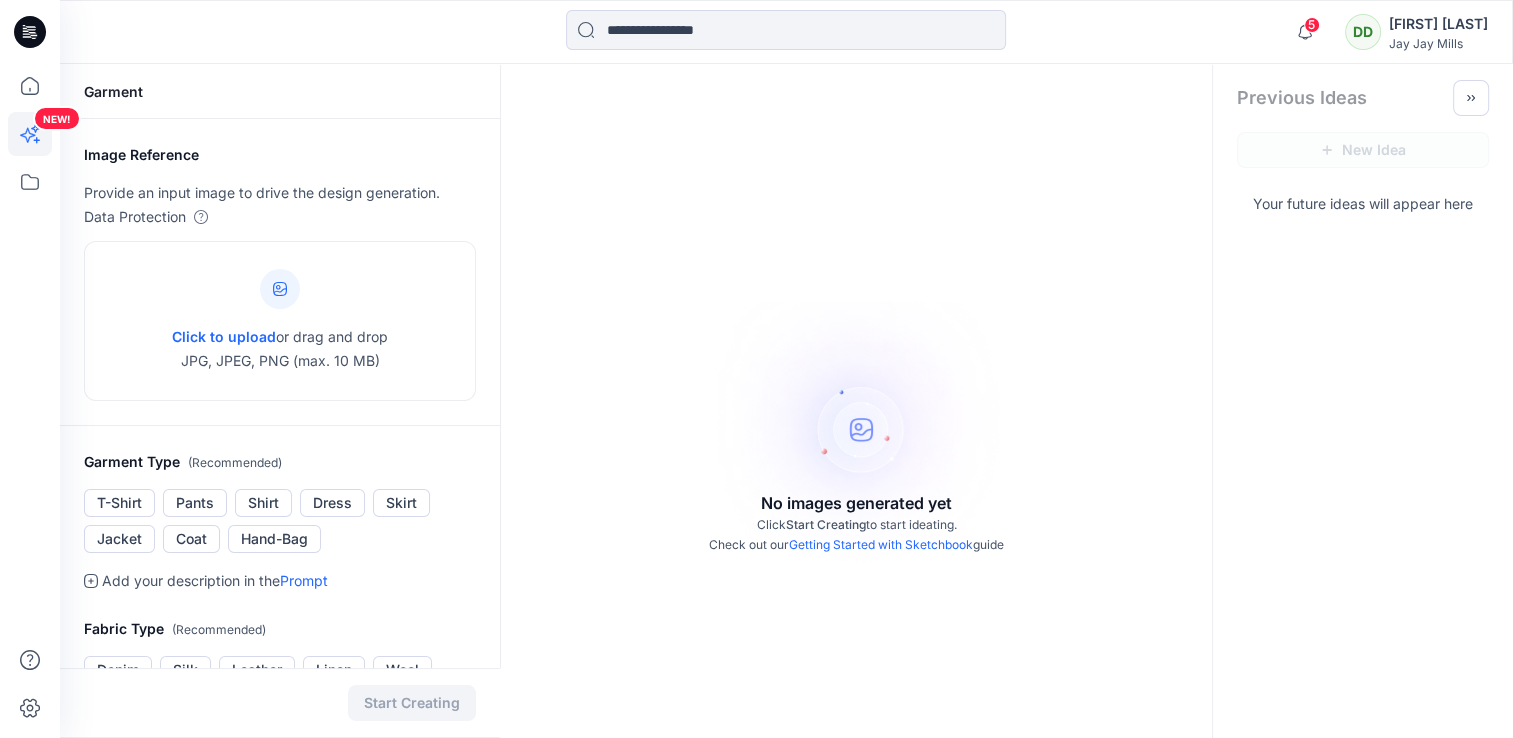 click on "NEW!" at bounding box center (32, 168) 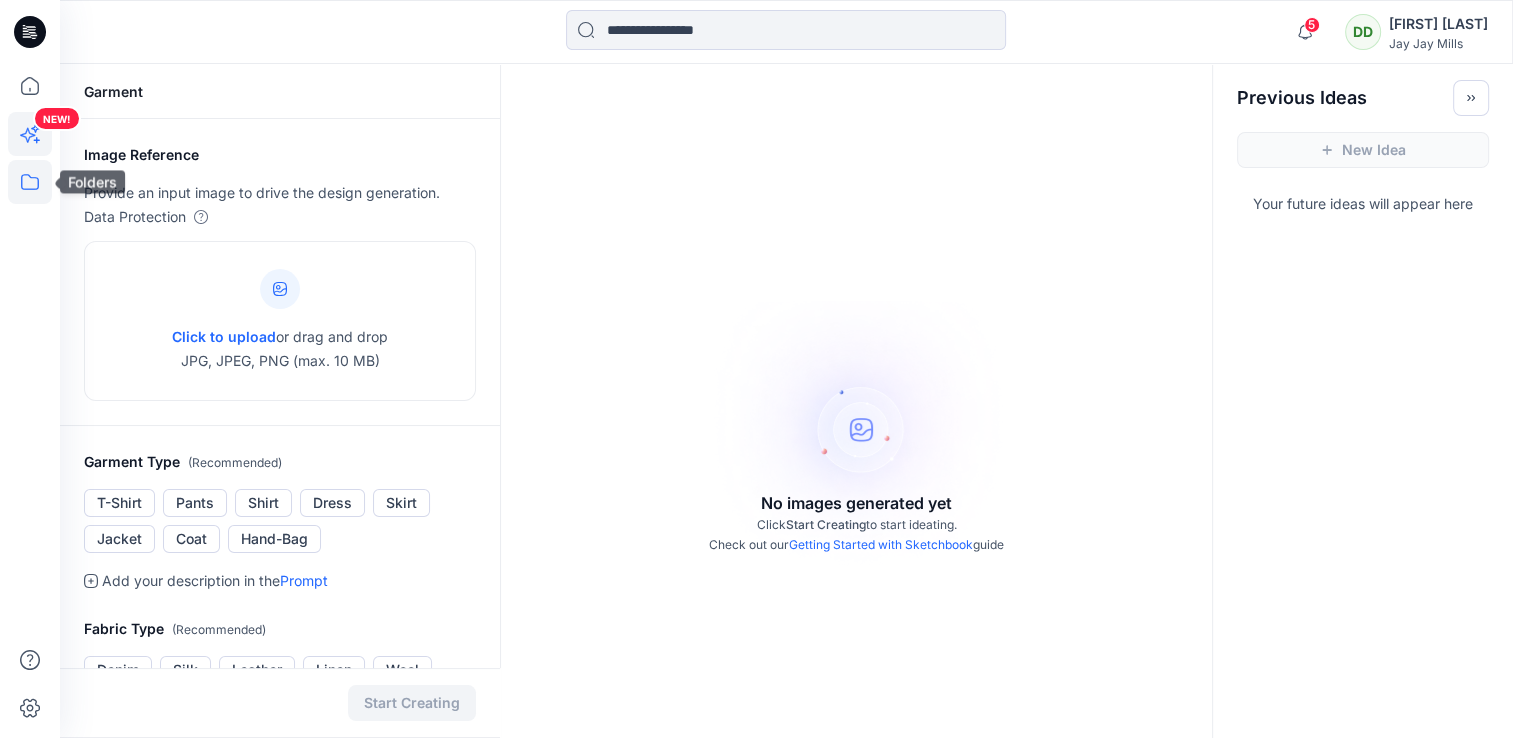 click 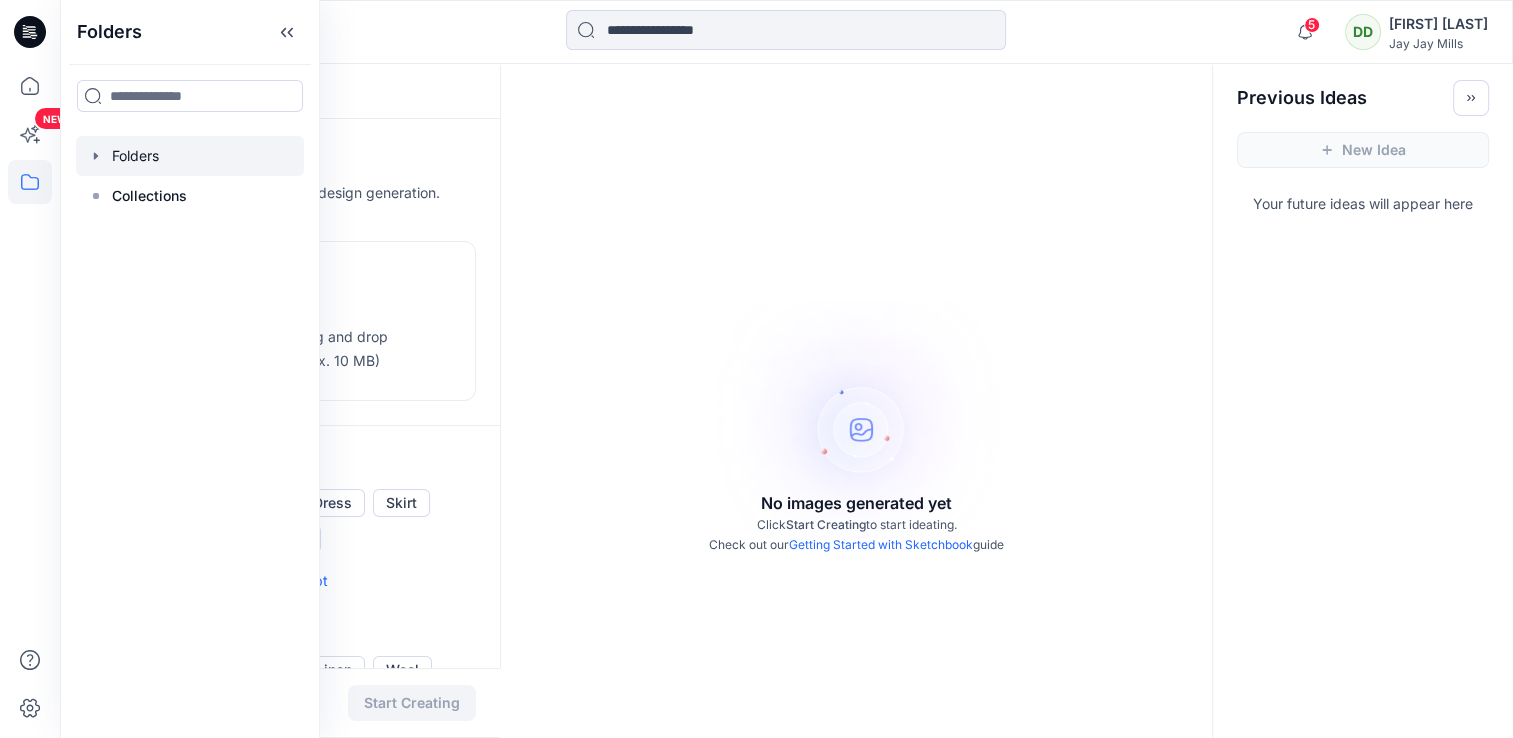 click at bounding box center (190, 156) 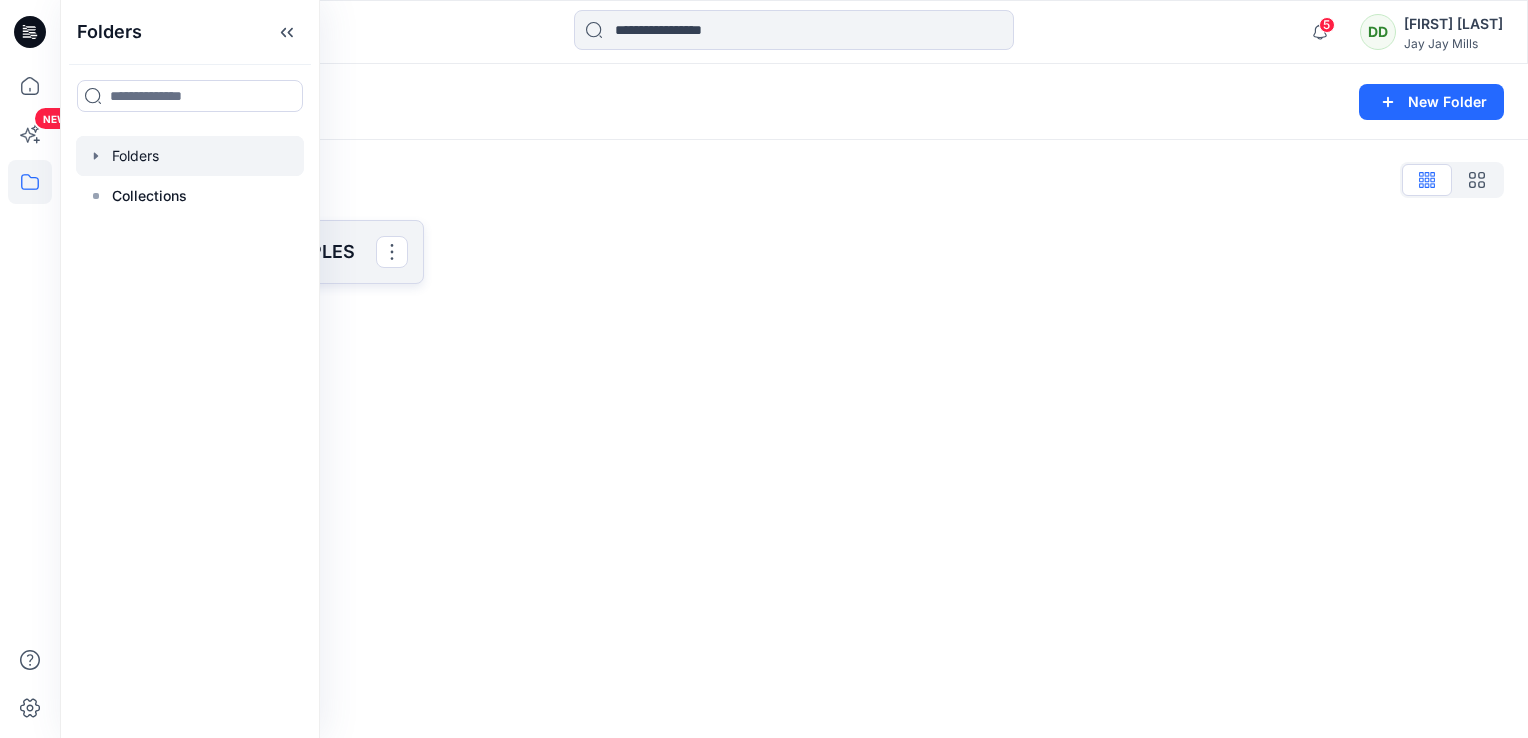click on "SAINSBURY 3D SAMPLES" at bounding box center [252, 252] 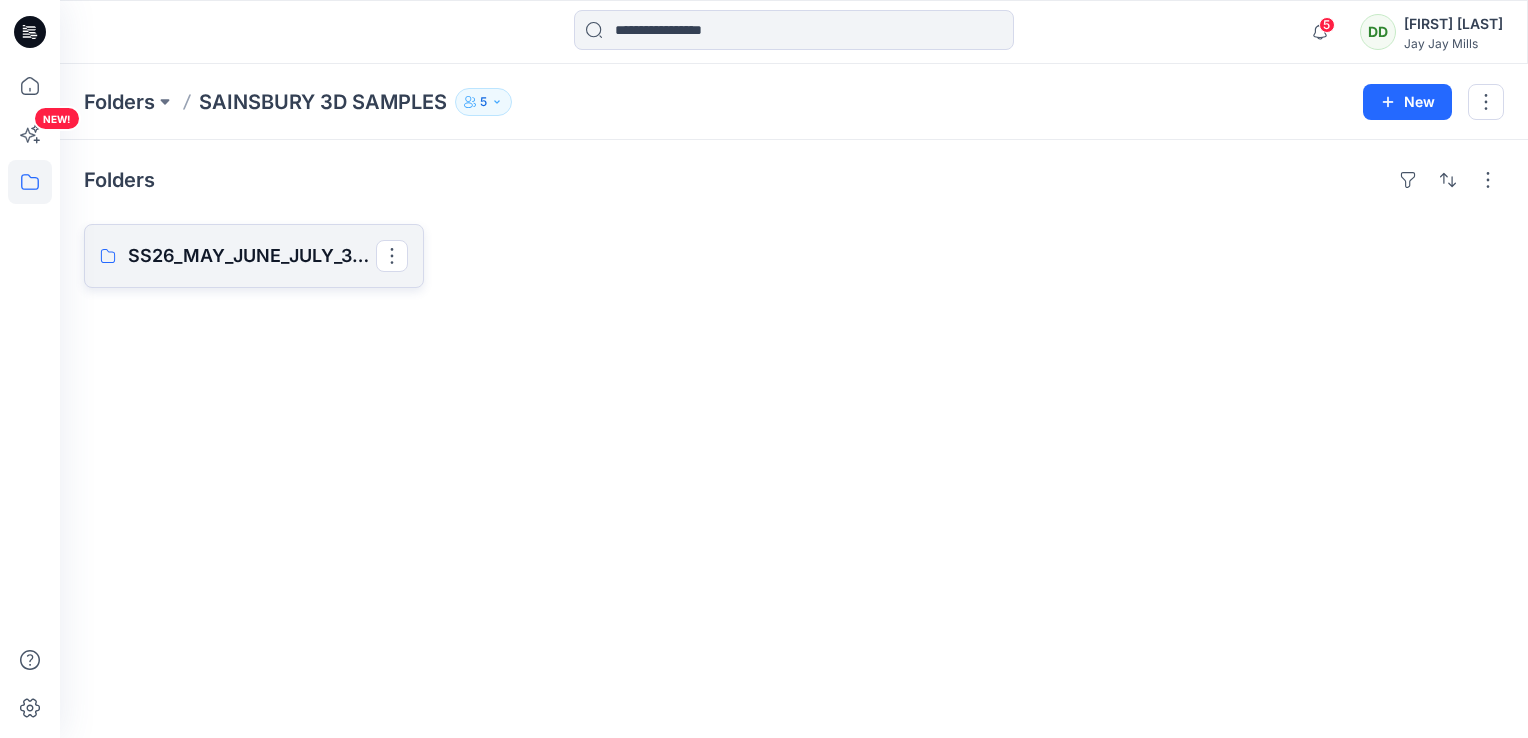 click on "SS26_MAY_JUNE_JULY_3D SAMPLES" at bounding box center (252, 256) 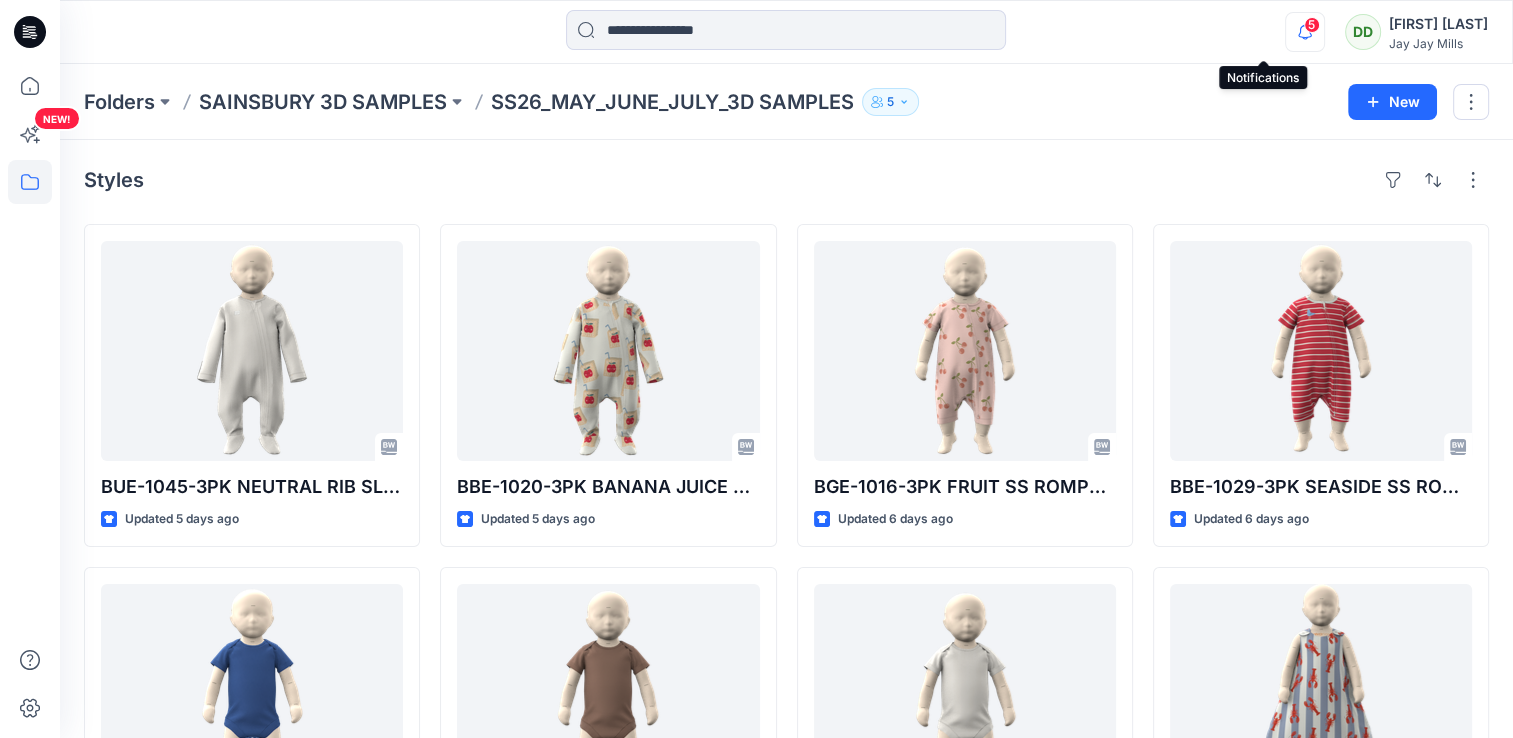 click 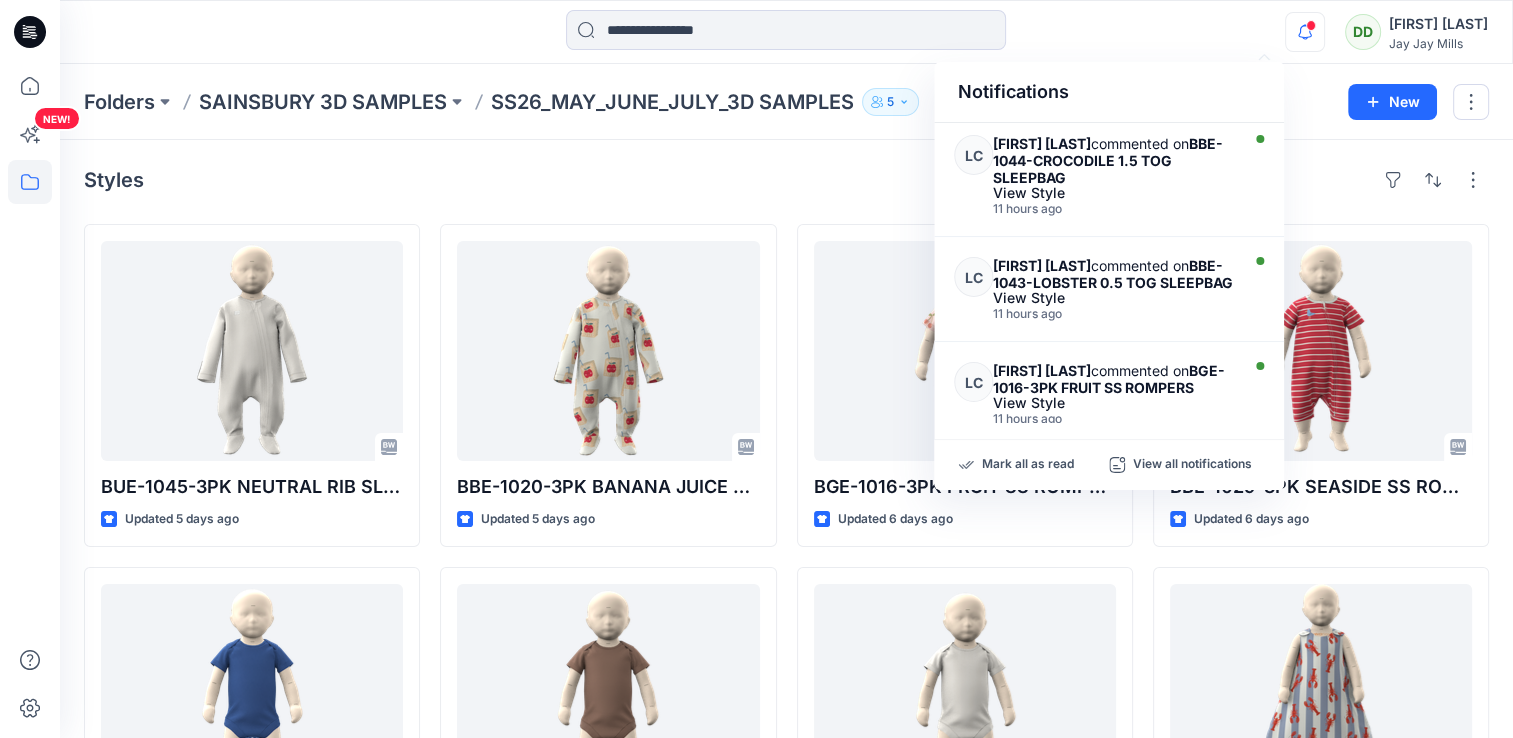click at bounding box center (786, 32) 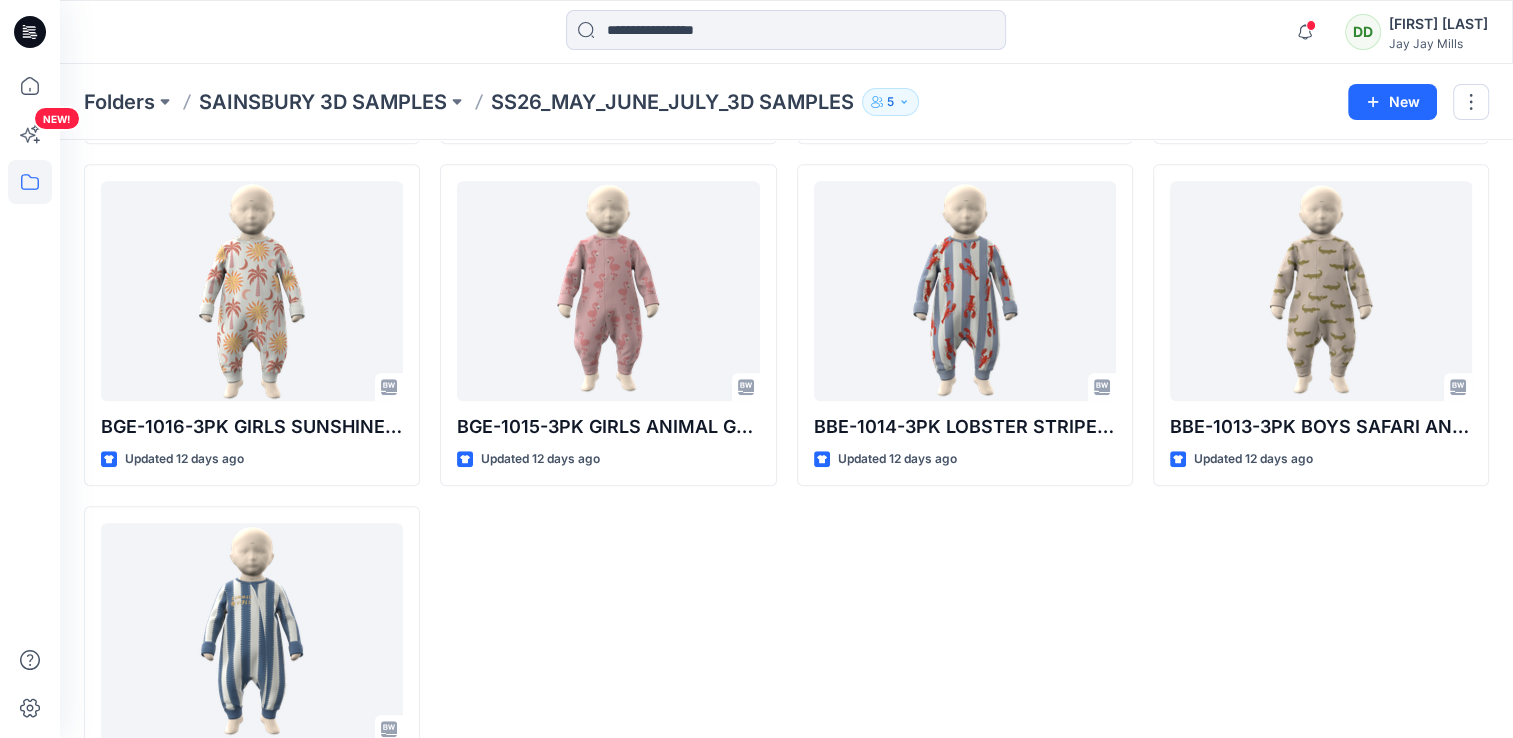 scroll, scrollTop: 1200, scrollLeft: 0, axis: vertical 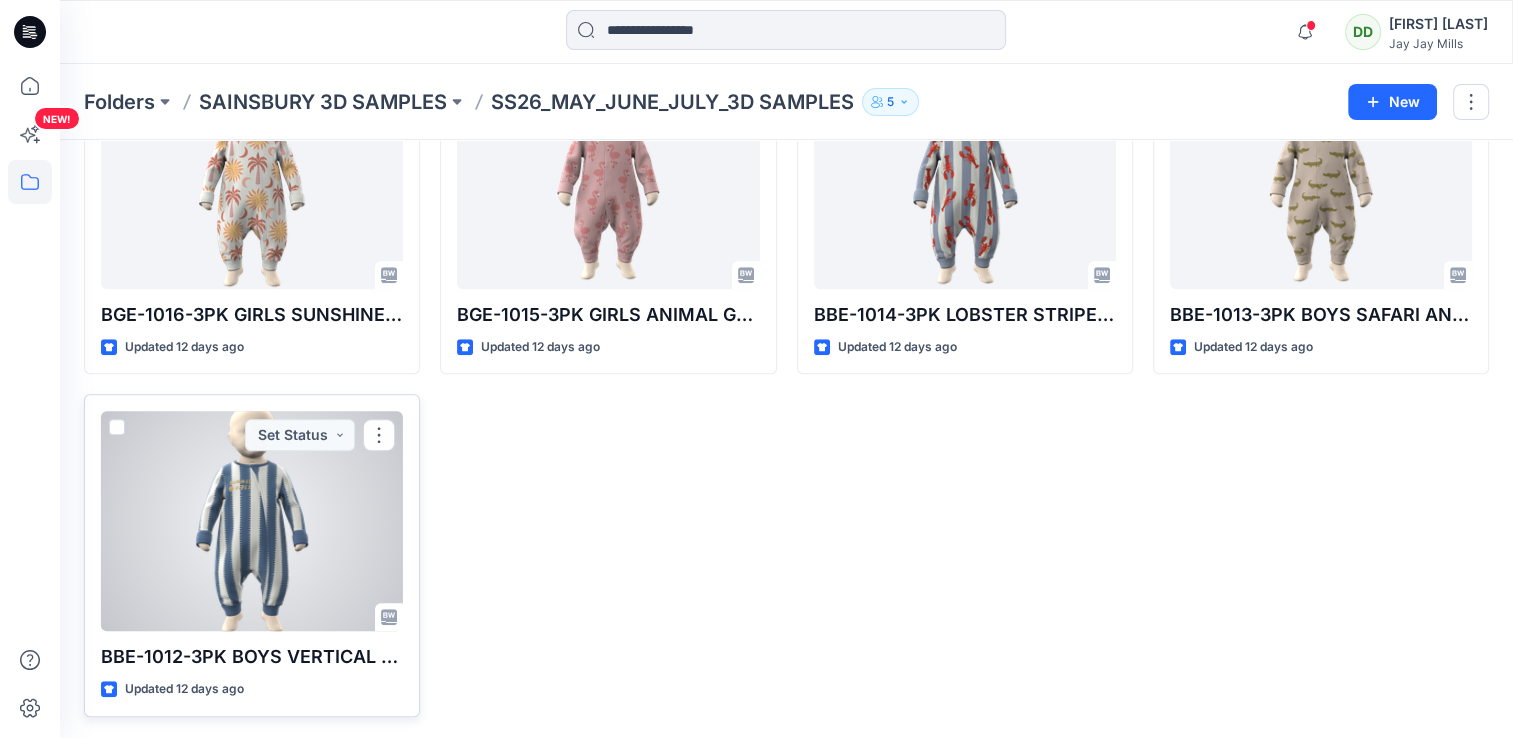 click at bounding box center (252, 521) 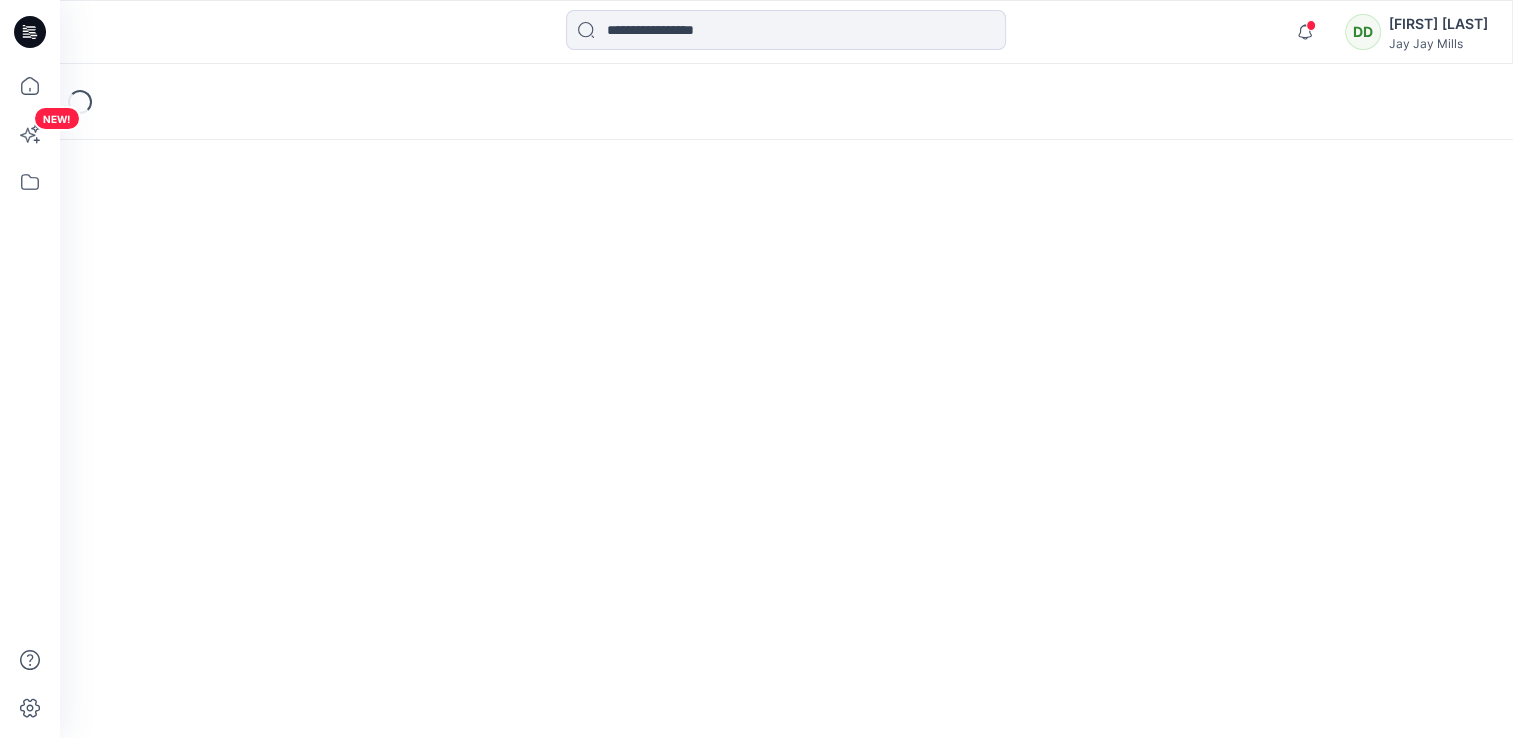 scroll, scrollTop: 0, scrollLeft: 0, axis: both 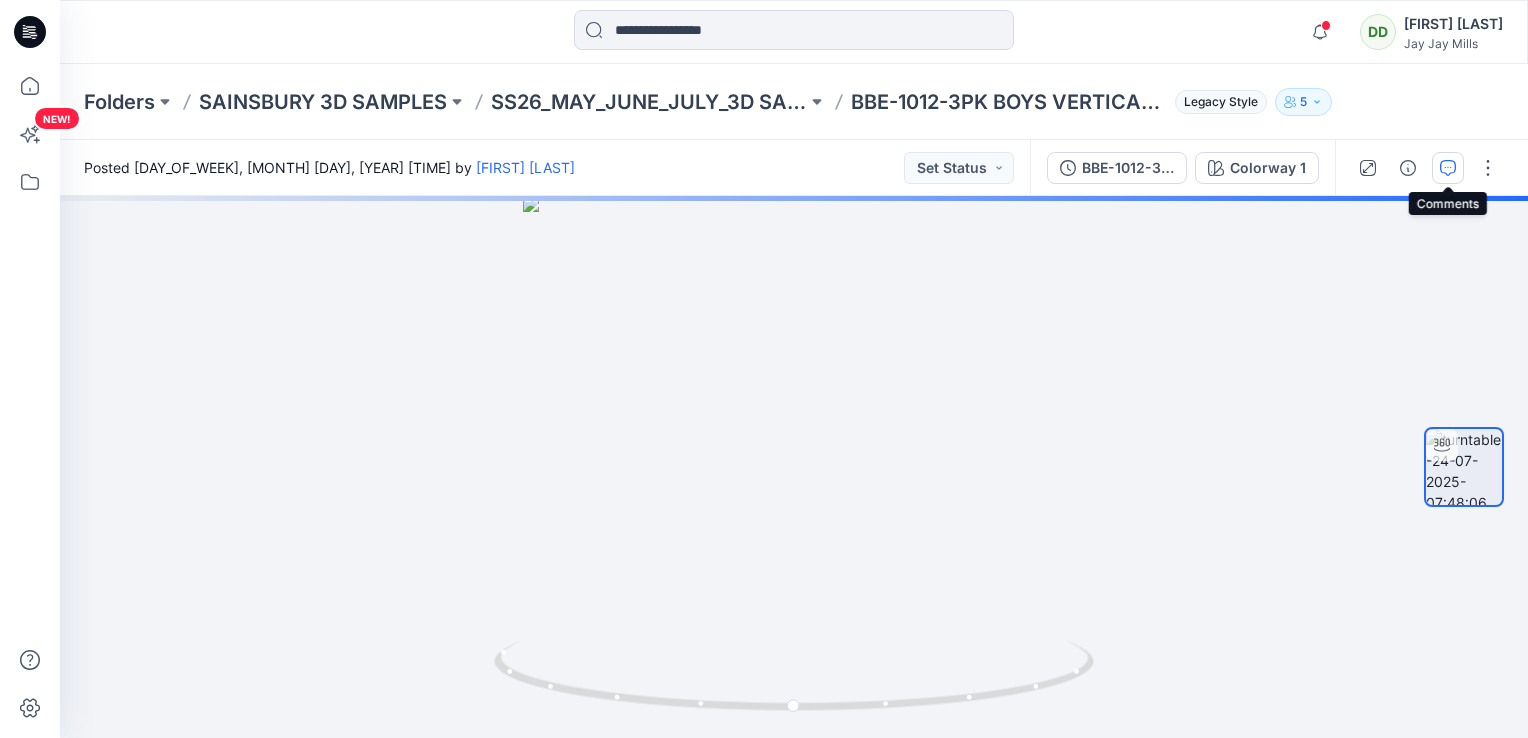 click at bounding box center (1448, 168) 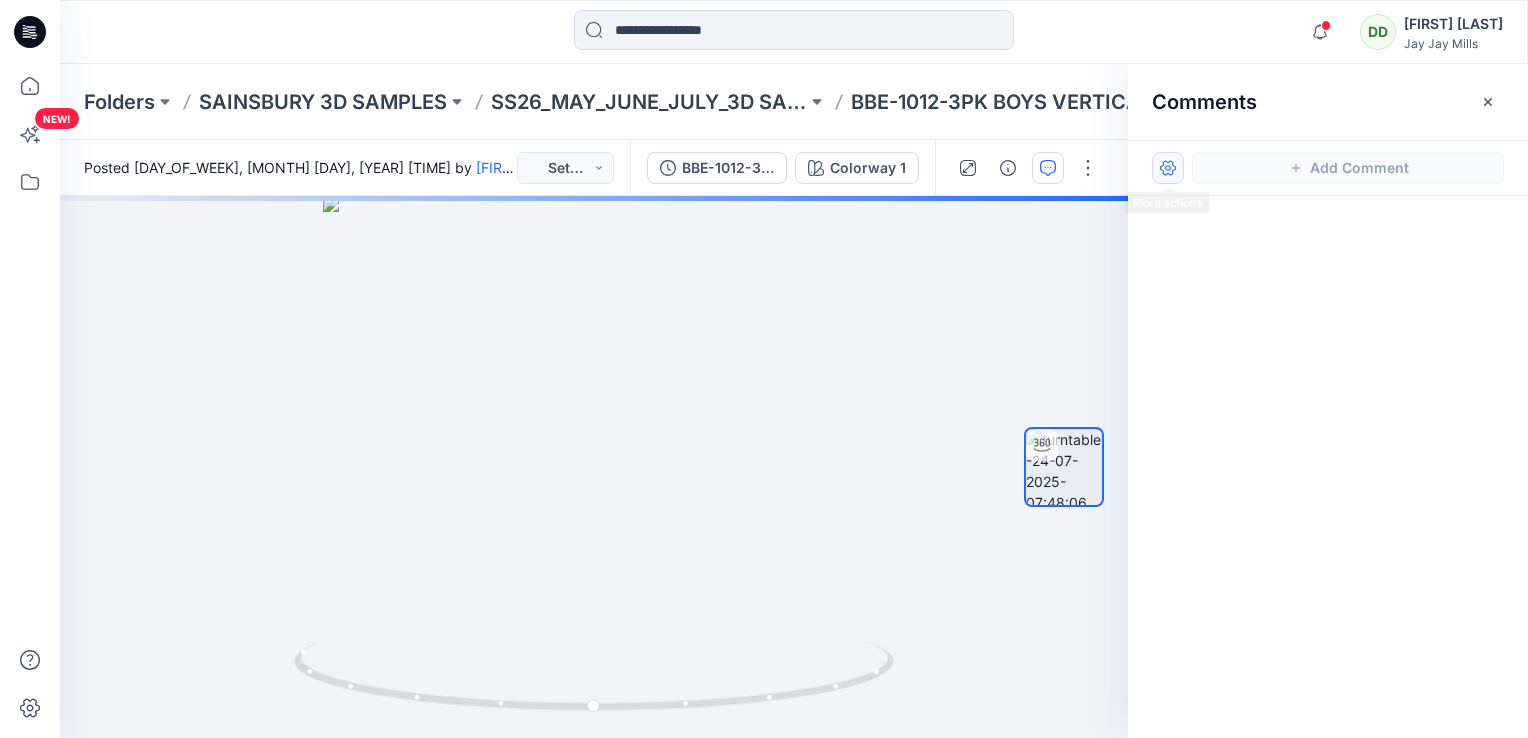 click at bounding box center (1168, 168) 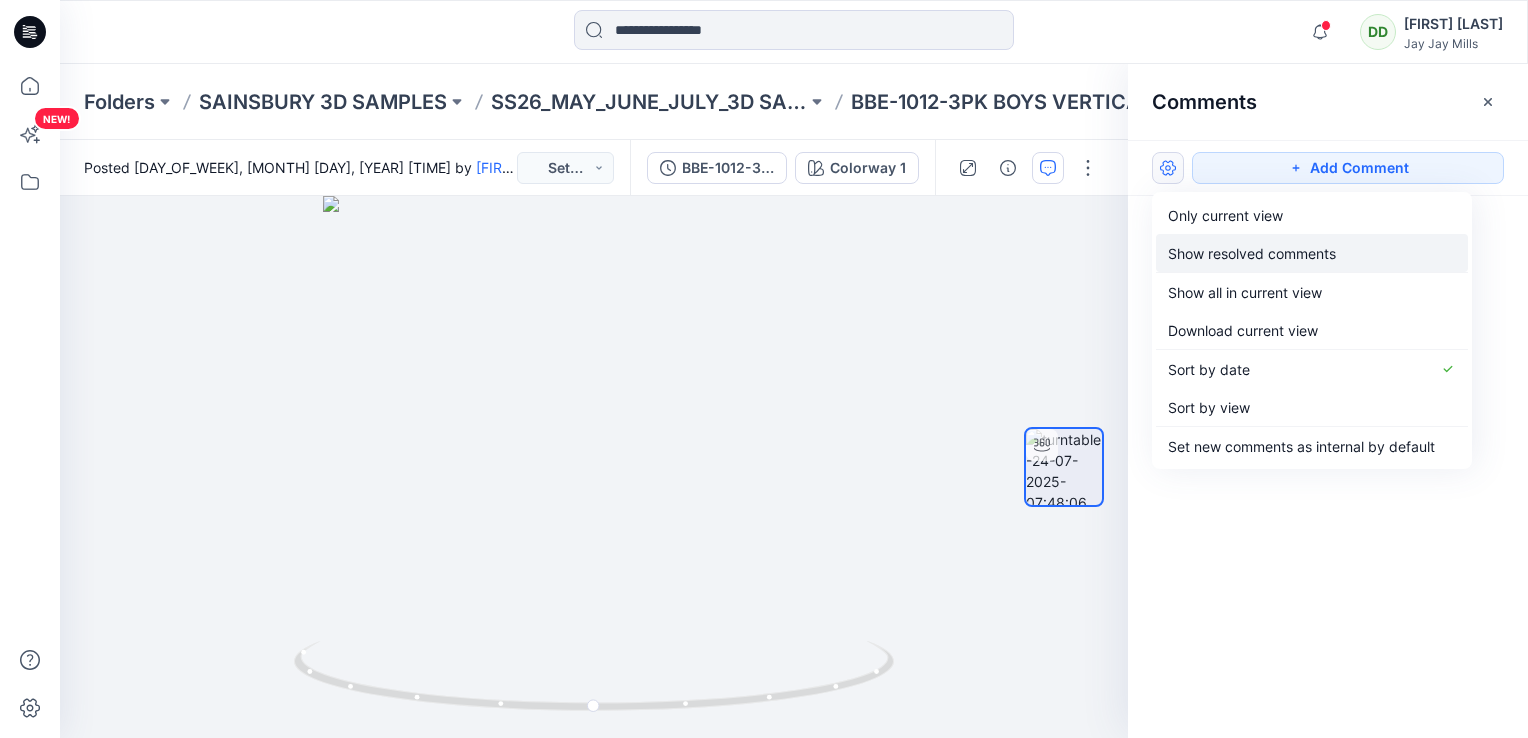 click on "Show resolved comments" at bounding box center [1252, 253] 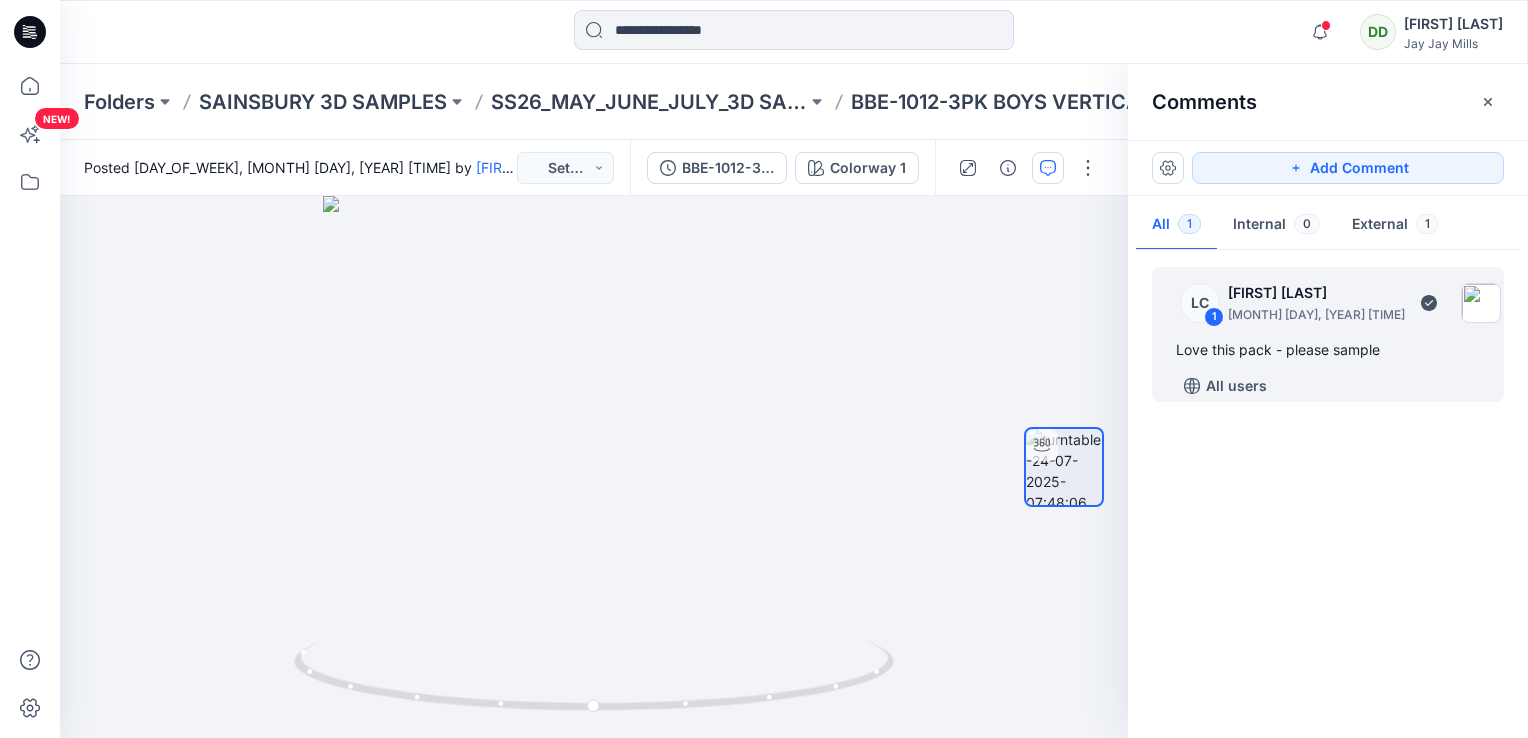 click on "Love this pack - please sample" at bounding box center [1328, 350] 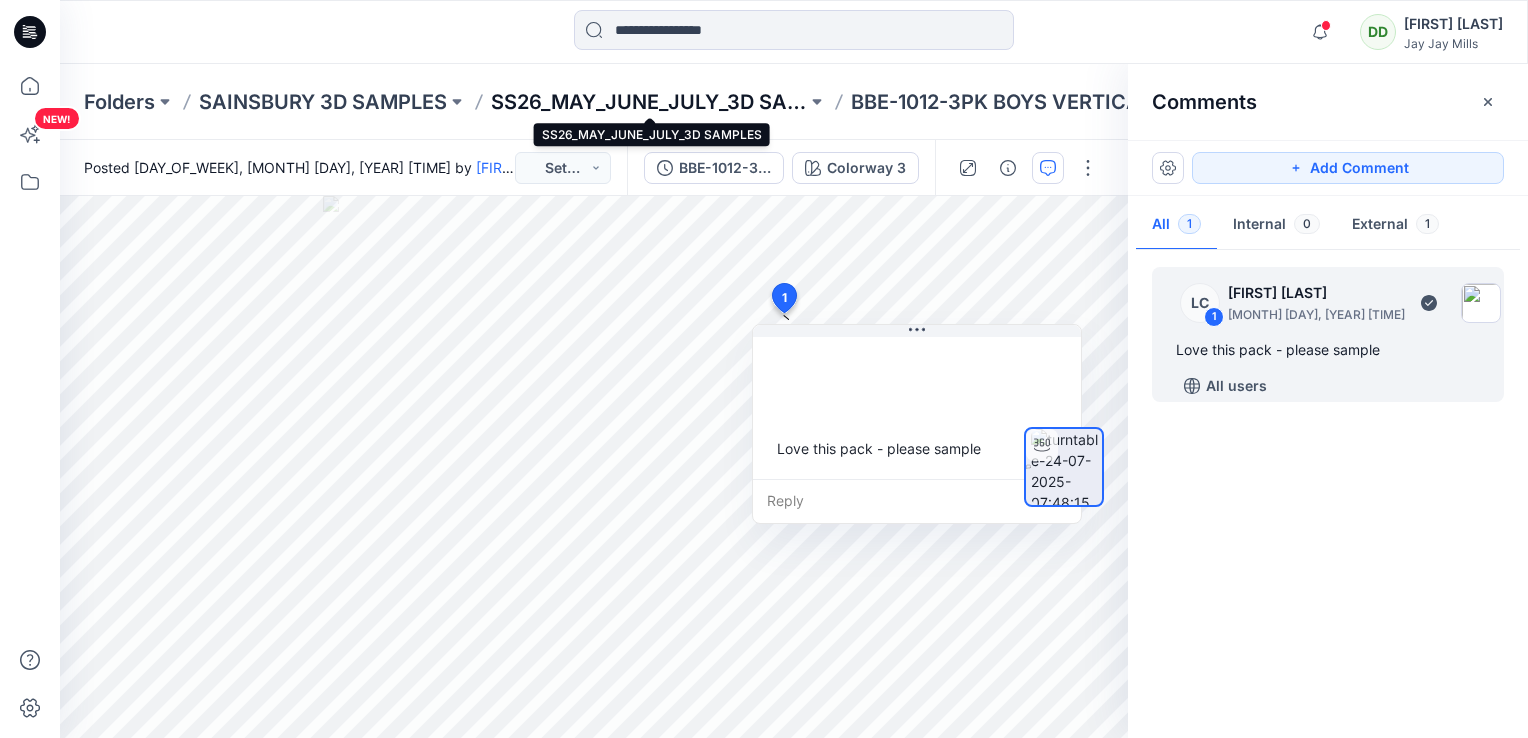 click on "SS26_MAY_JUNE_JULY_3D SAMPLES" at bounding box center [649, 102] 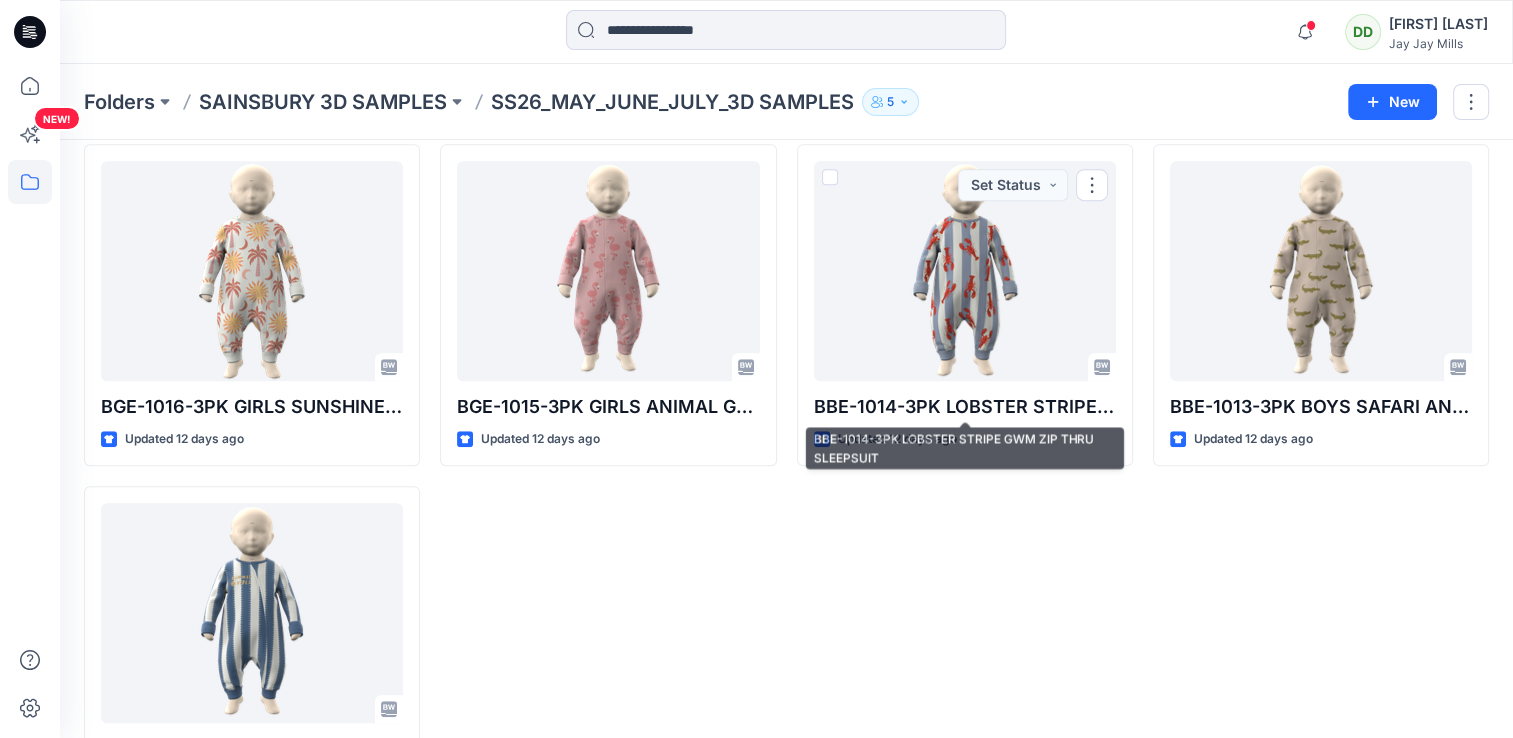 scroll, scrollTop: 1200, scrollLeft: 0, axis: vertical 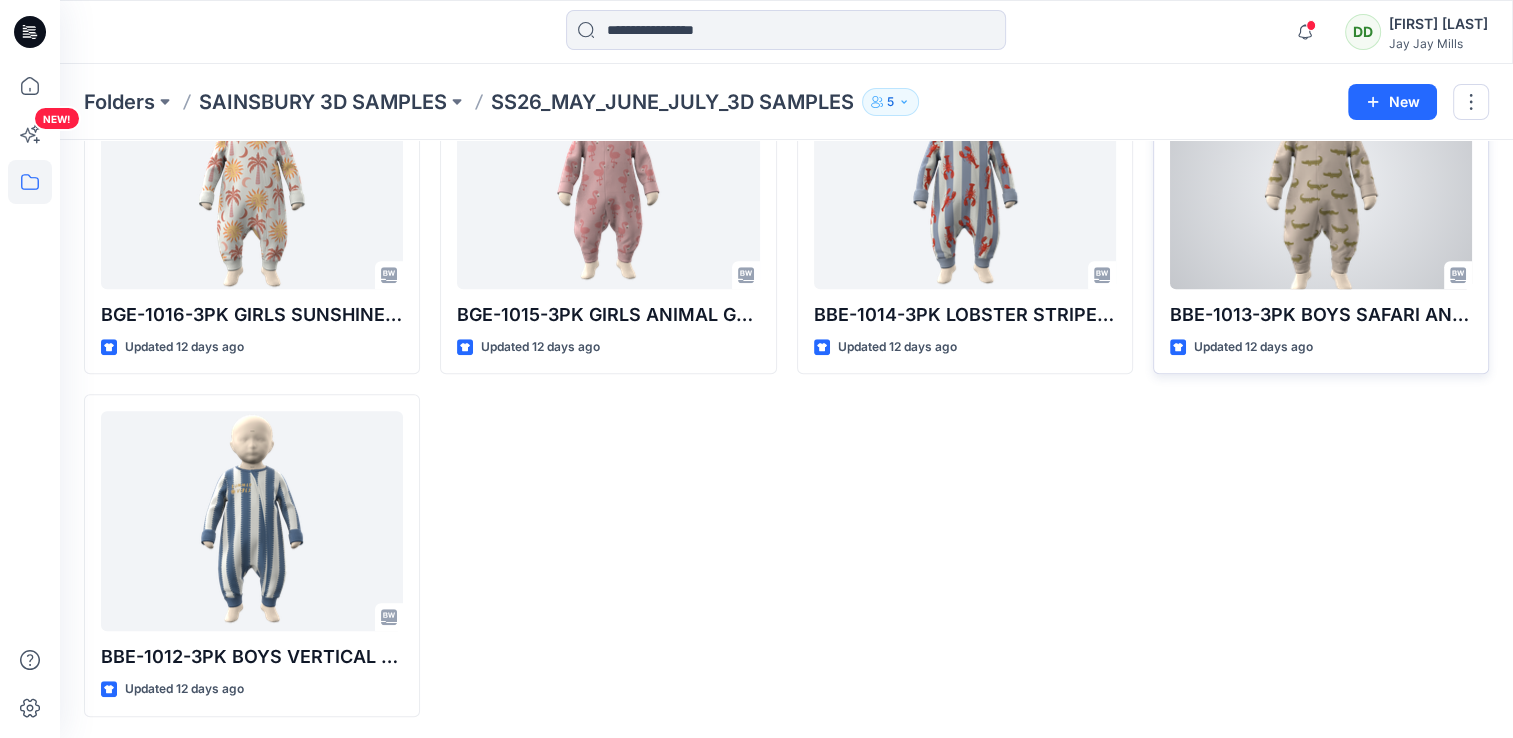 click at bounding box center [1321, 179] 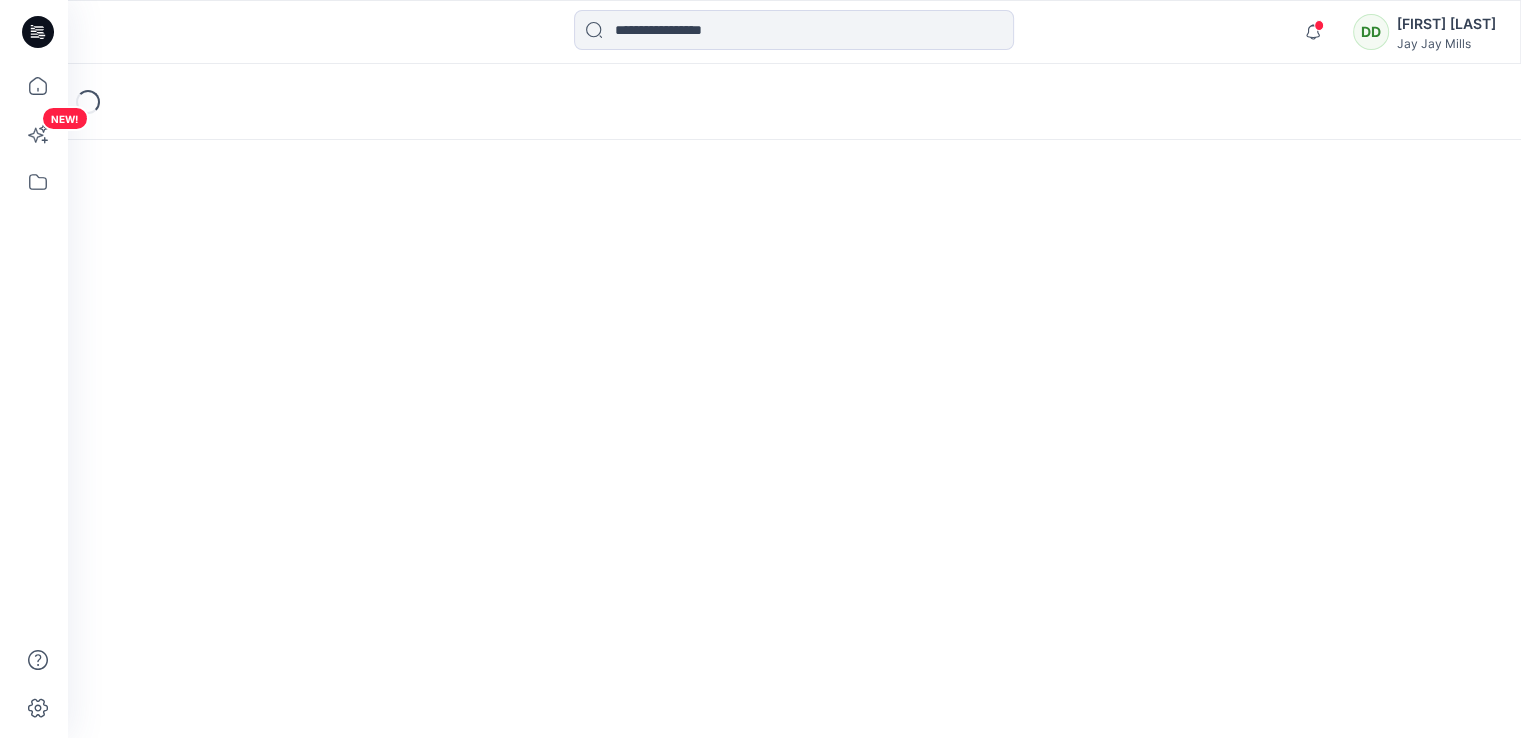 scroll, scrollTop: 0, scrollLeft: 0, axis: both 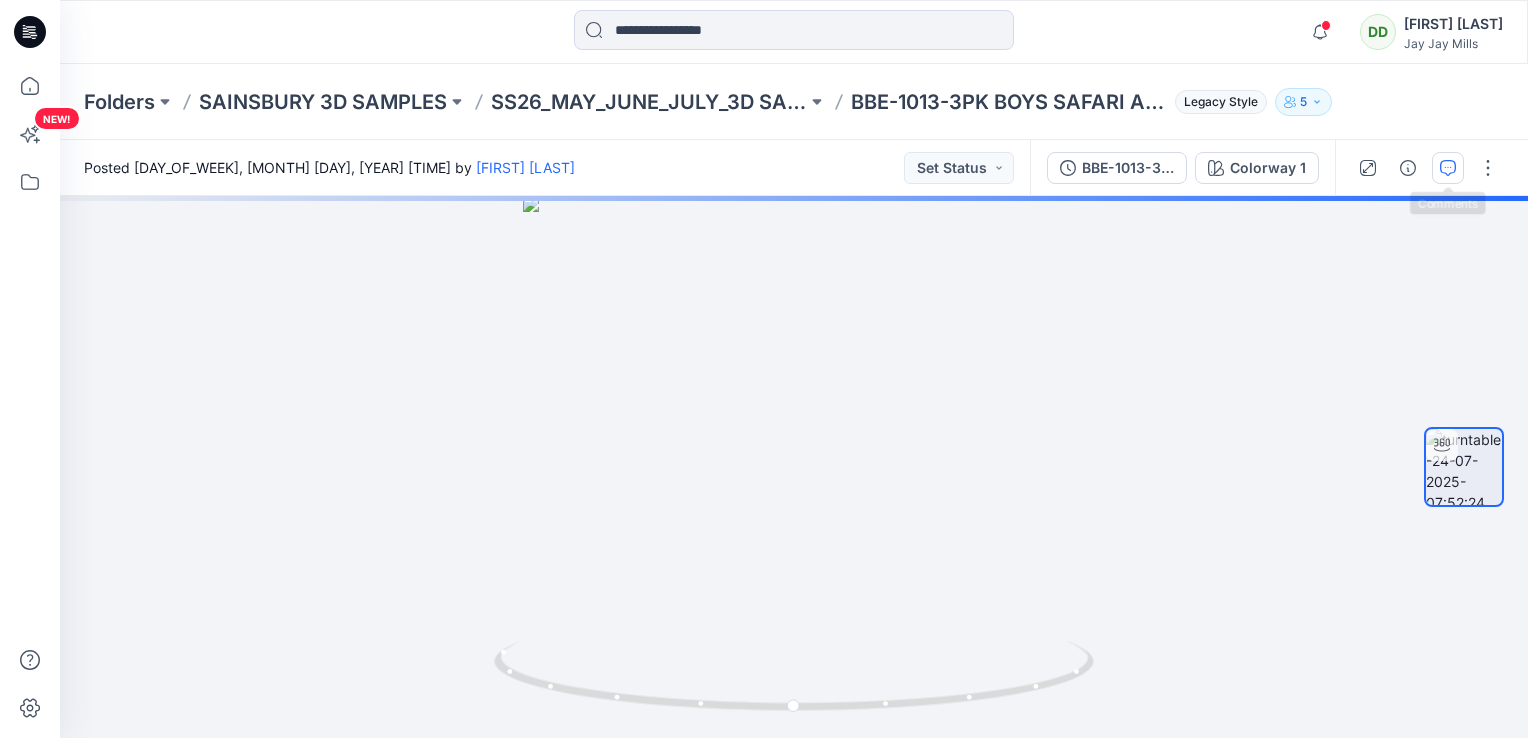 click 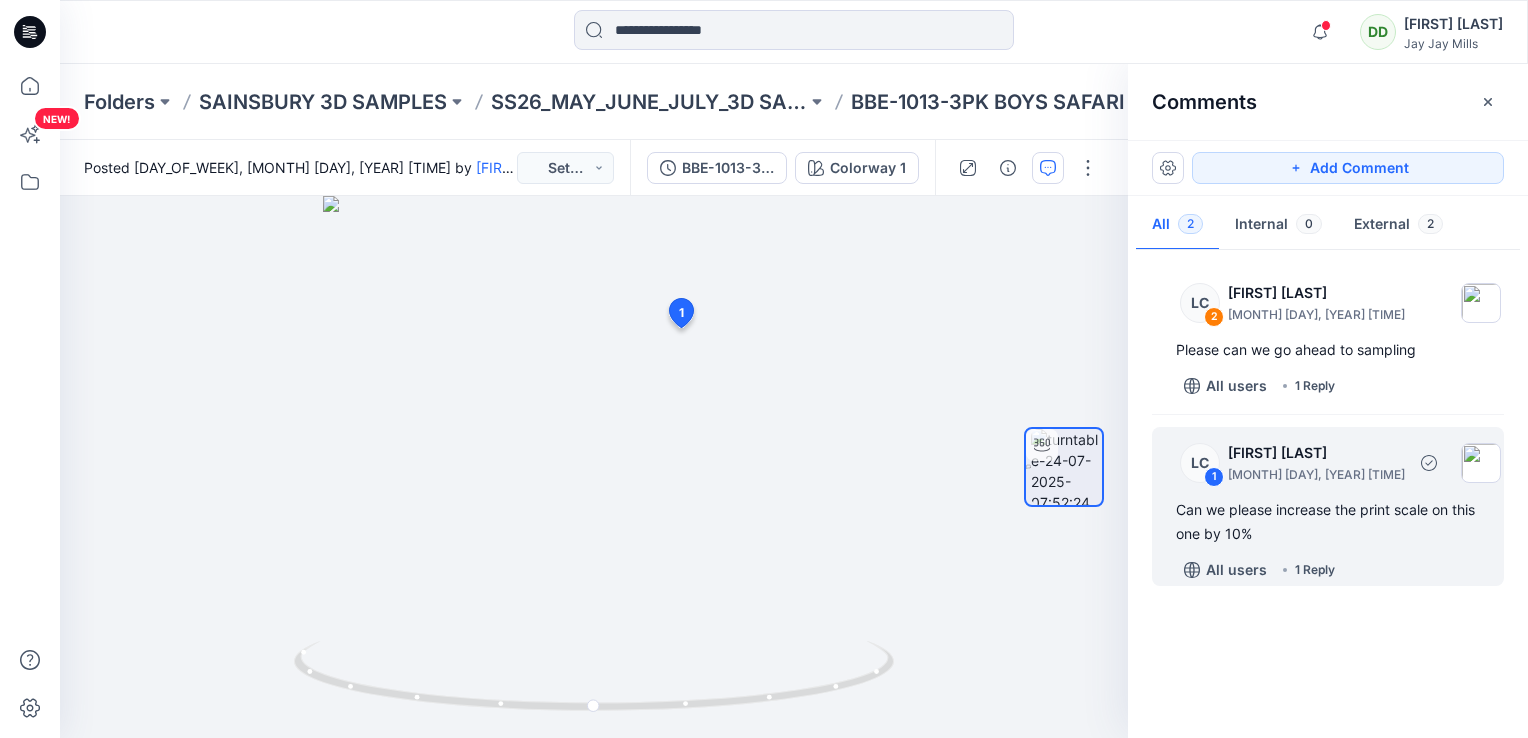 click on "Can we please increase the print scale on this one by 10%" at bounding box center (1328, 522) 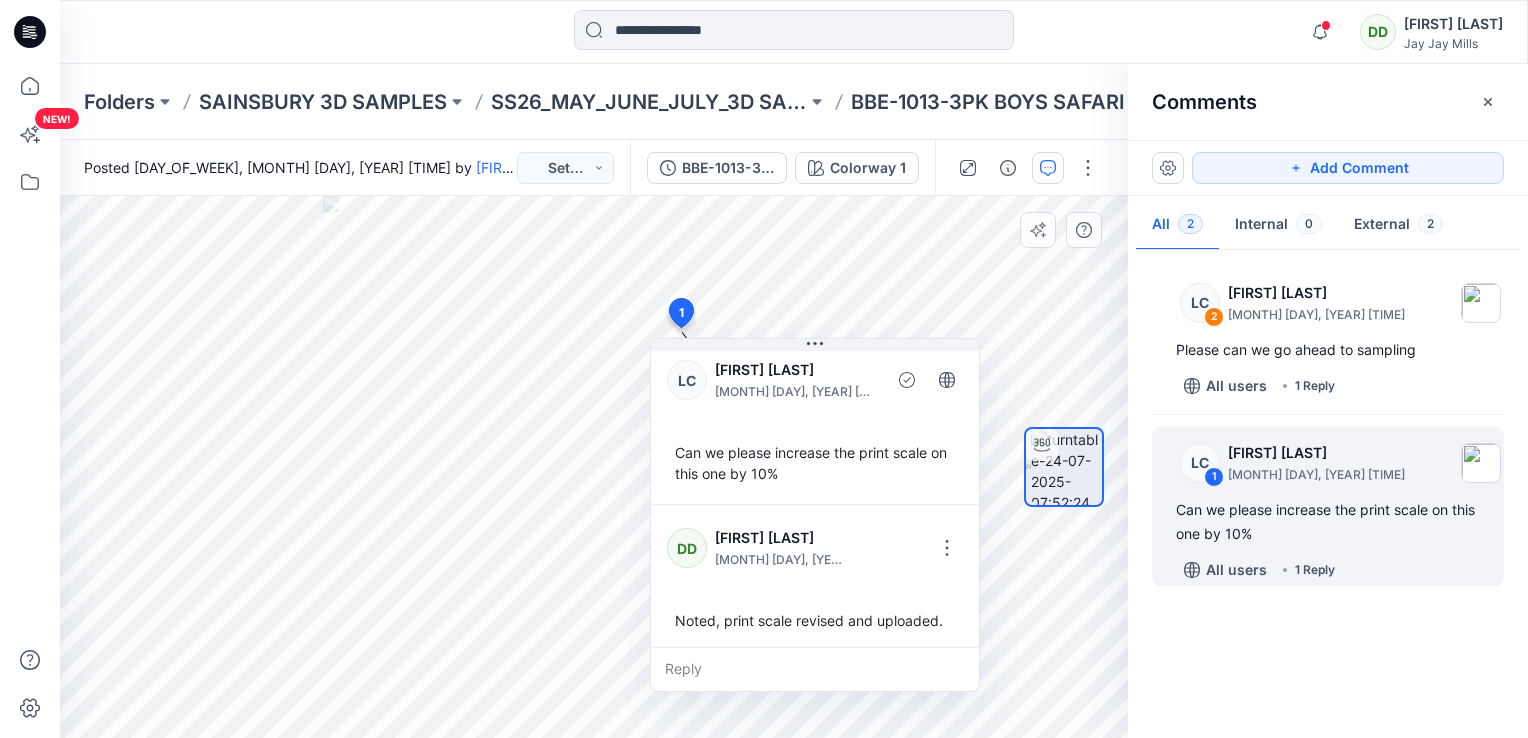 scroll, scrollTop: 13, scrollLeft: 0, axis: vertical 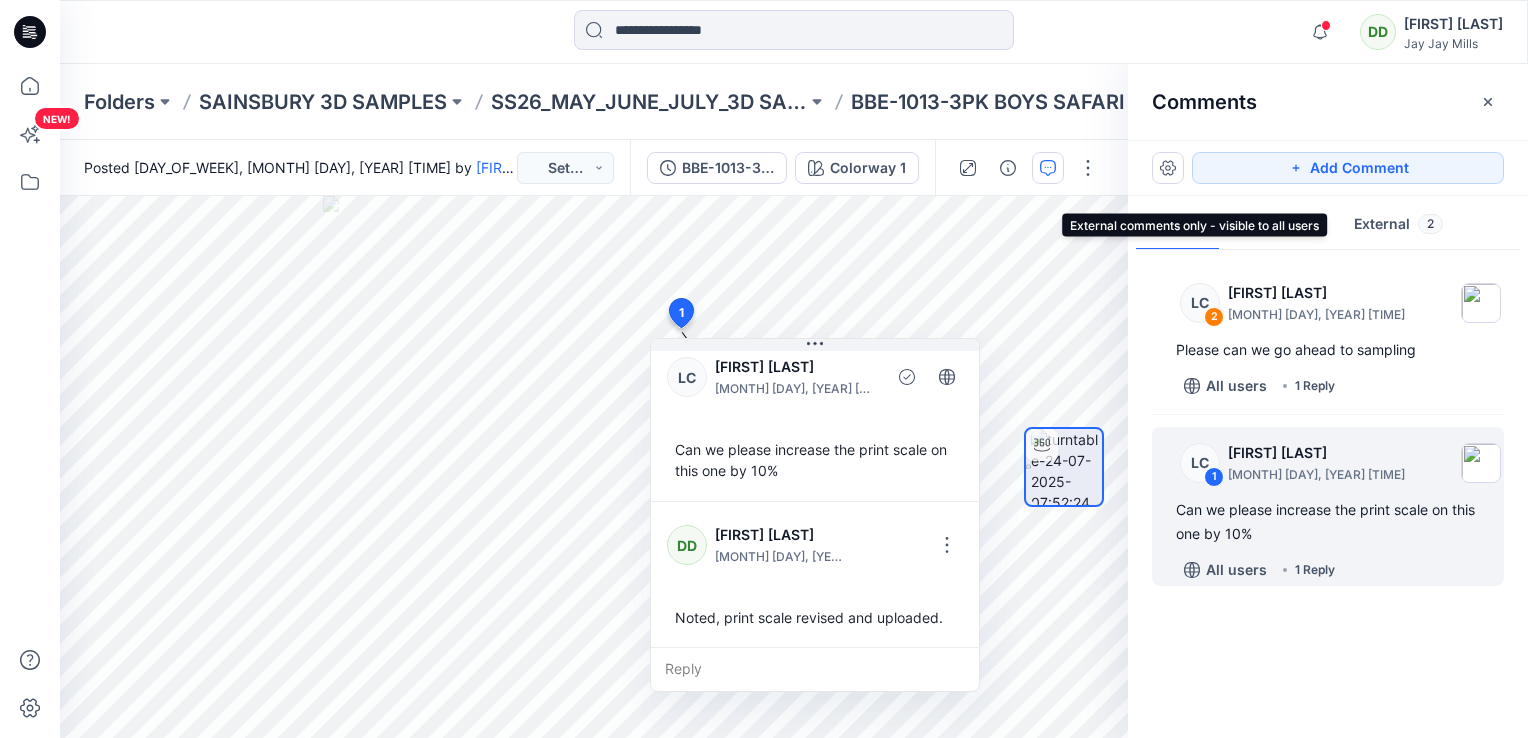 click on "External 2" at bounding box center (1398, 225) 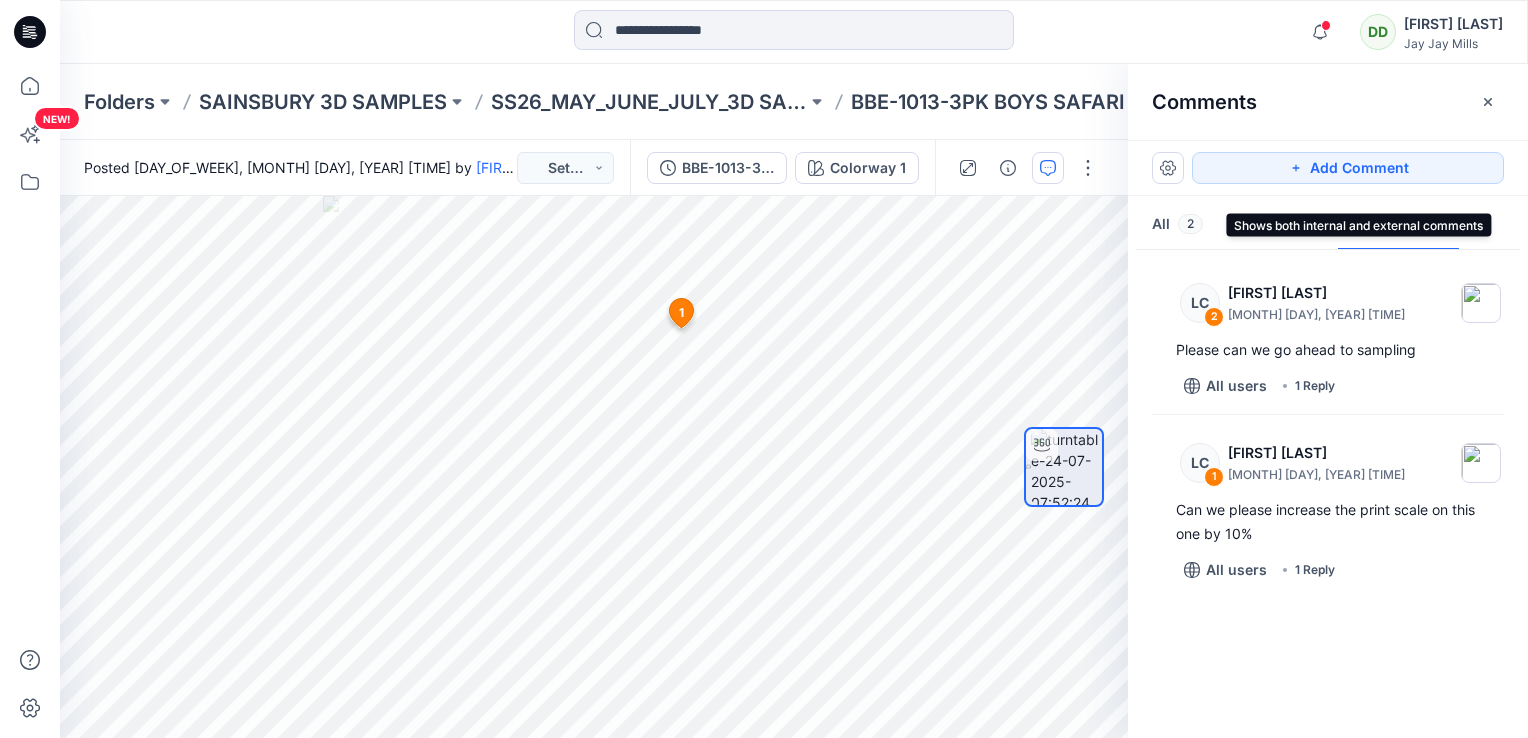 click on "All 2" at bounding box center (1177, 225) 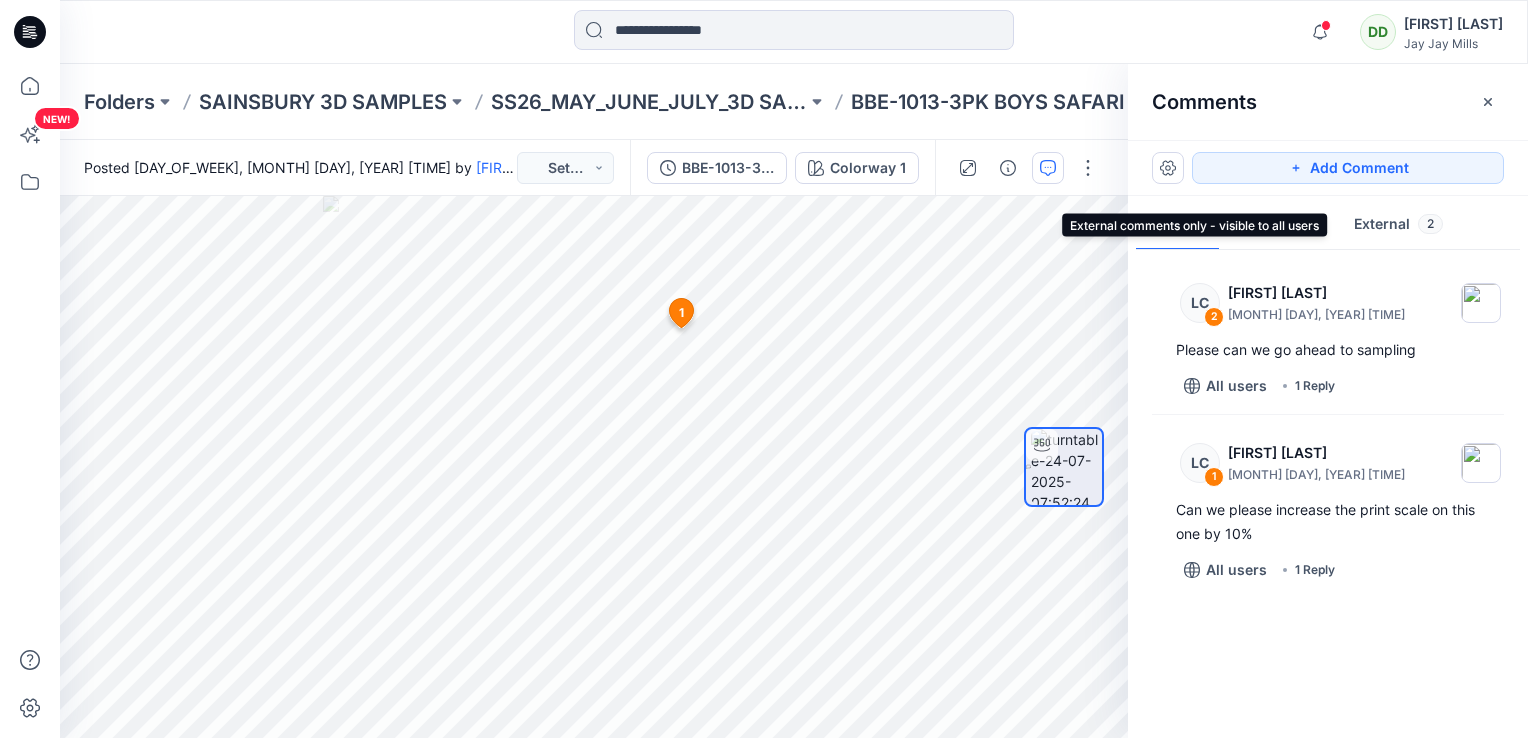 click on "External 2" at bounding box center [1398, 225] 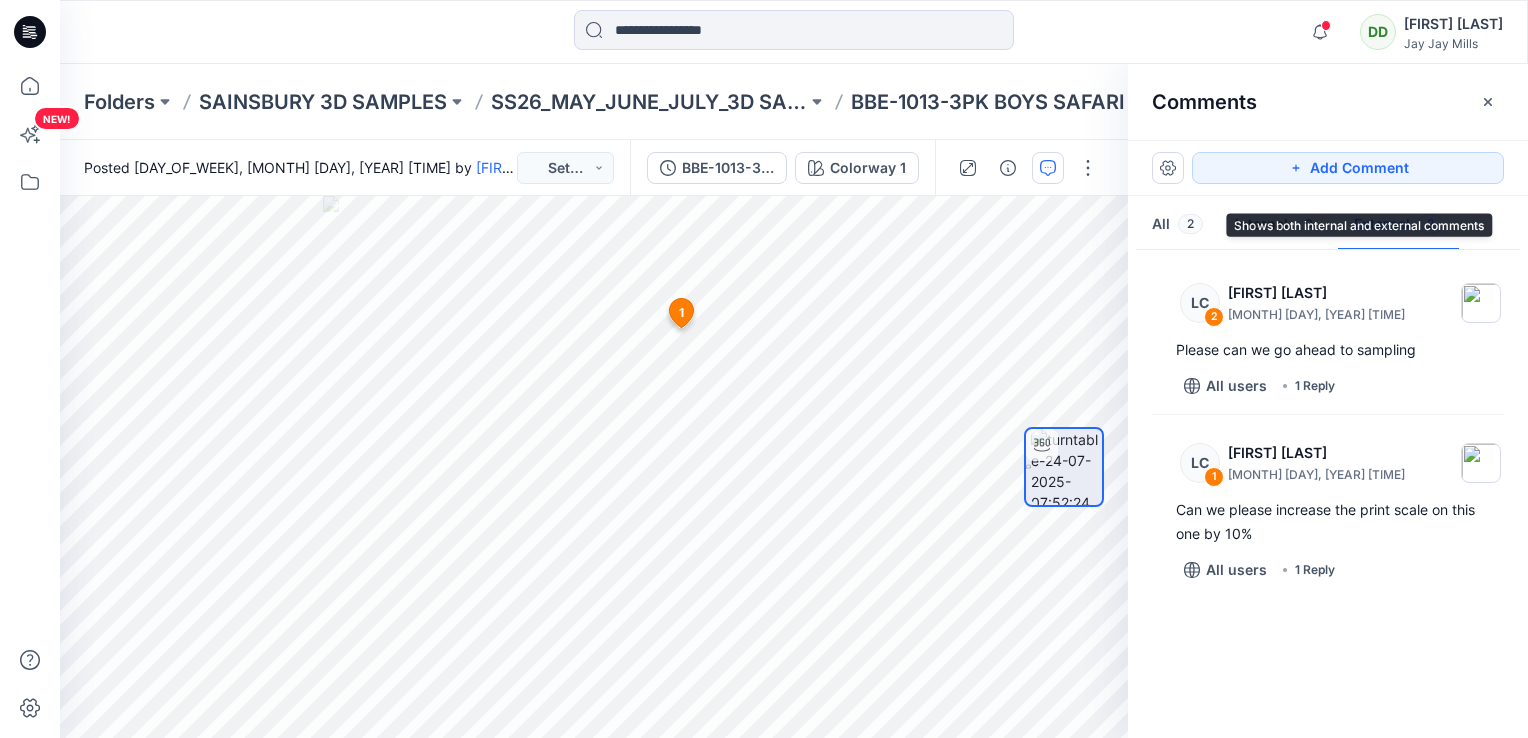click on "All 2" at bounding box center [1177, 225] 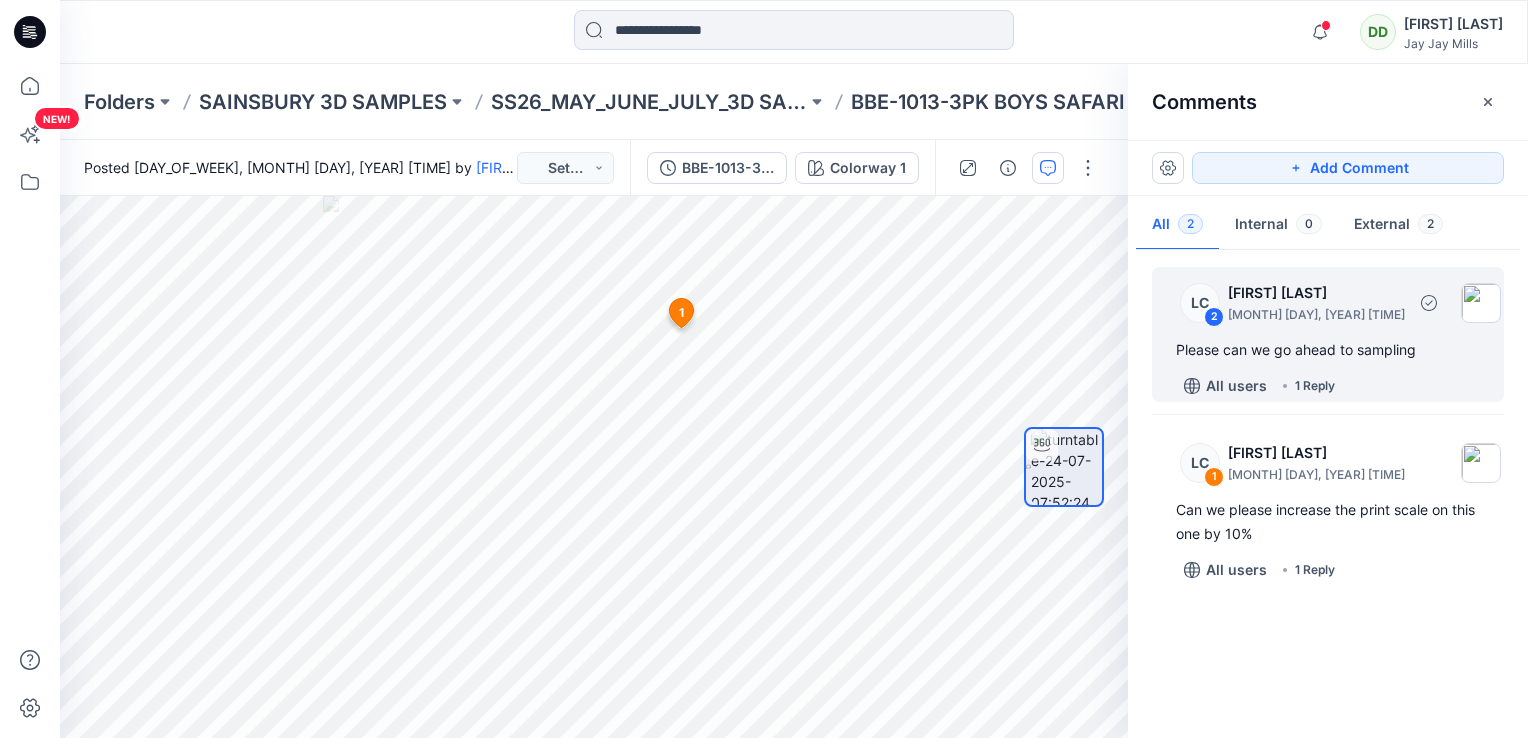click on "July 24, 2025 22:28" at bounding box center (1316, 315) 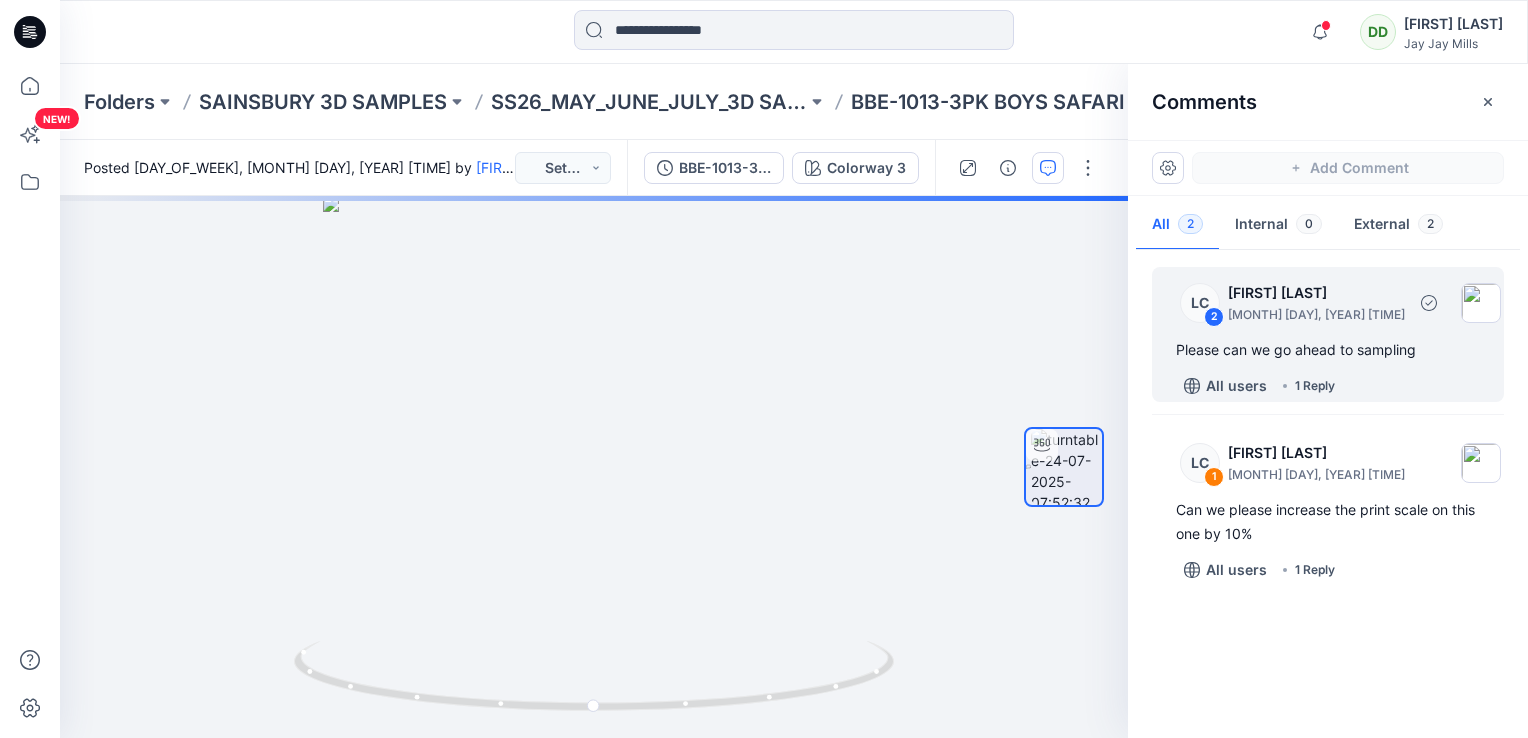 click on "Please can we go ahead to sampling" at bounding box center [1328, 350] 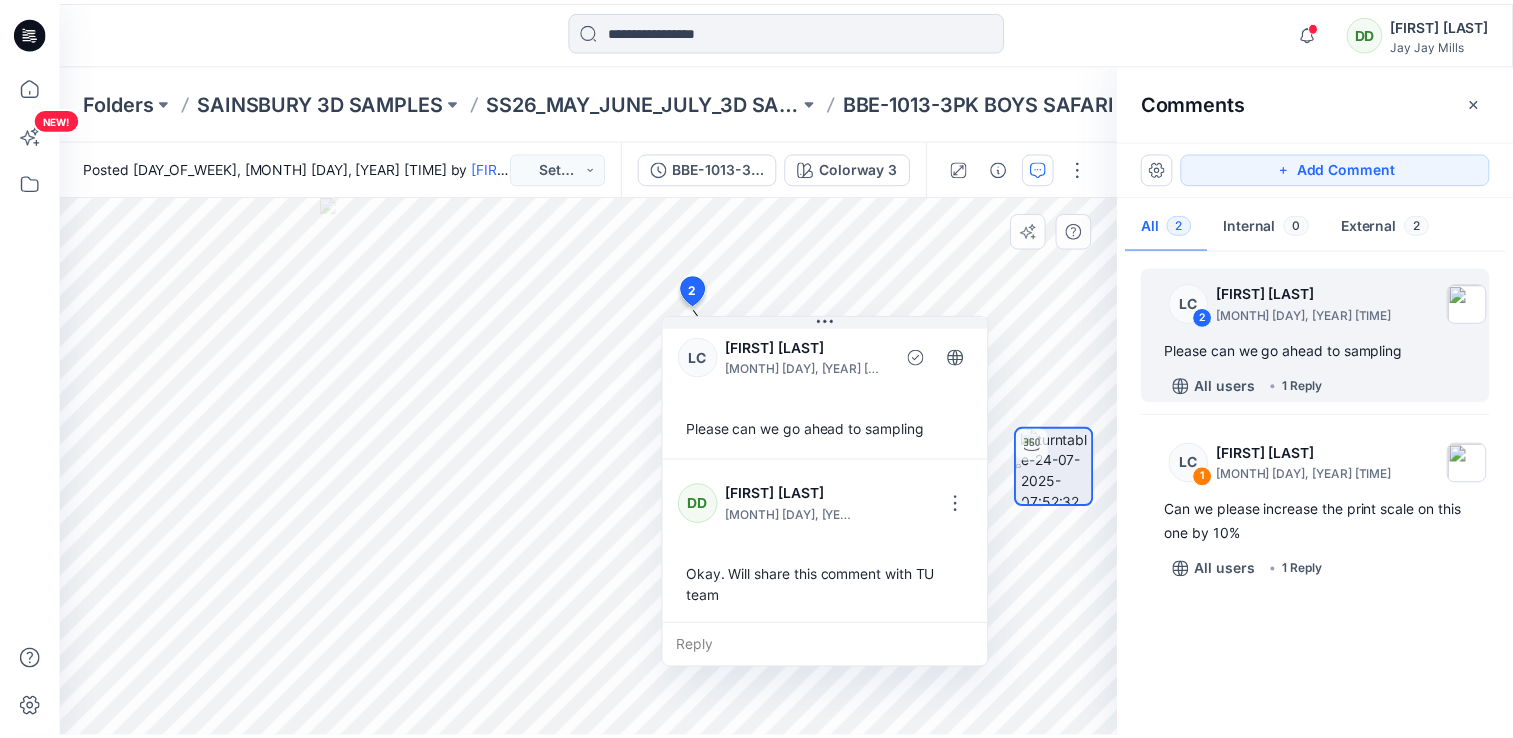 scroll, scrollTop: 13, scrollLeft: 0, axis: vertical 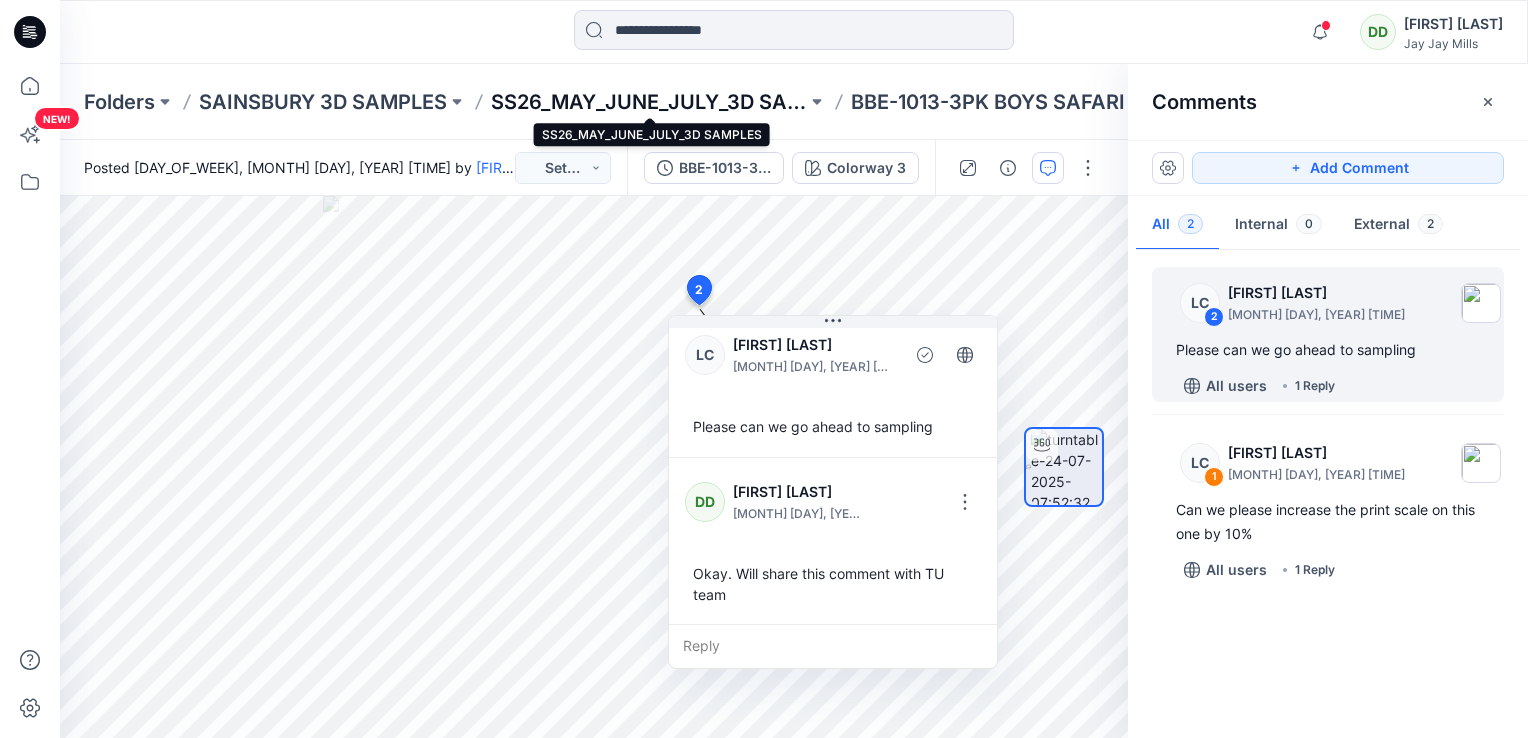 click on "SS26_MAY_JUNE_JULY_3D SAMPLES" at bounding box center (649, 102) 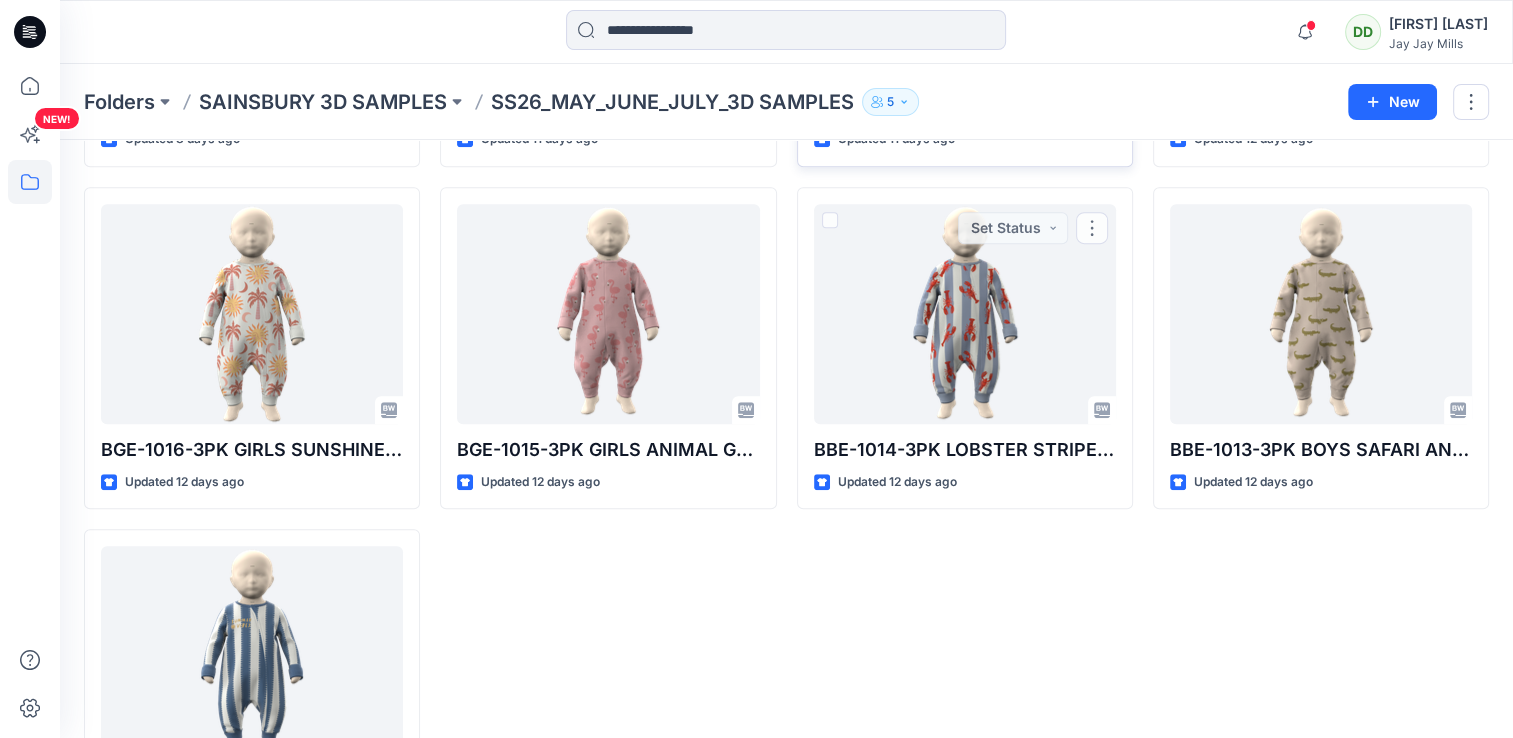 scroll, scrollTop: 1200, scrollLeft: 0, axis: vertical 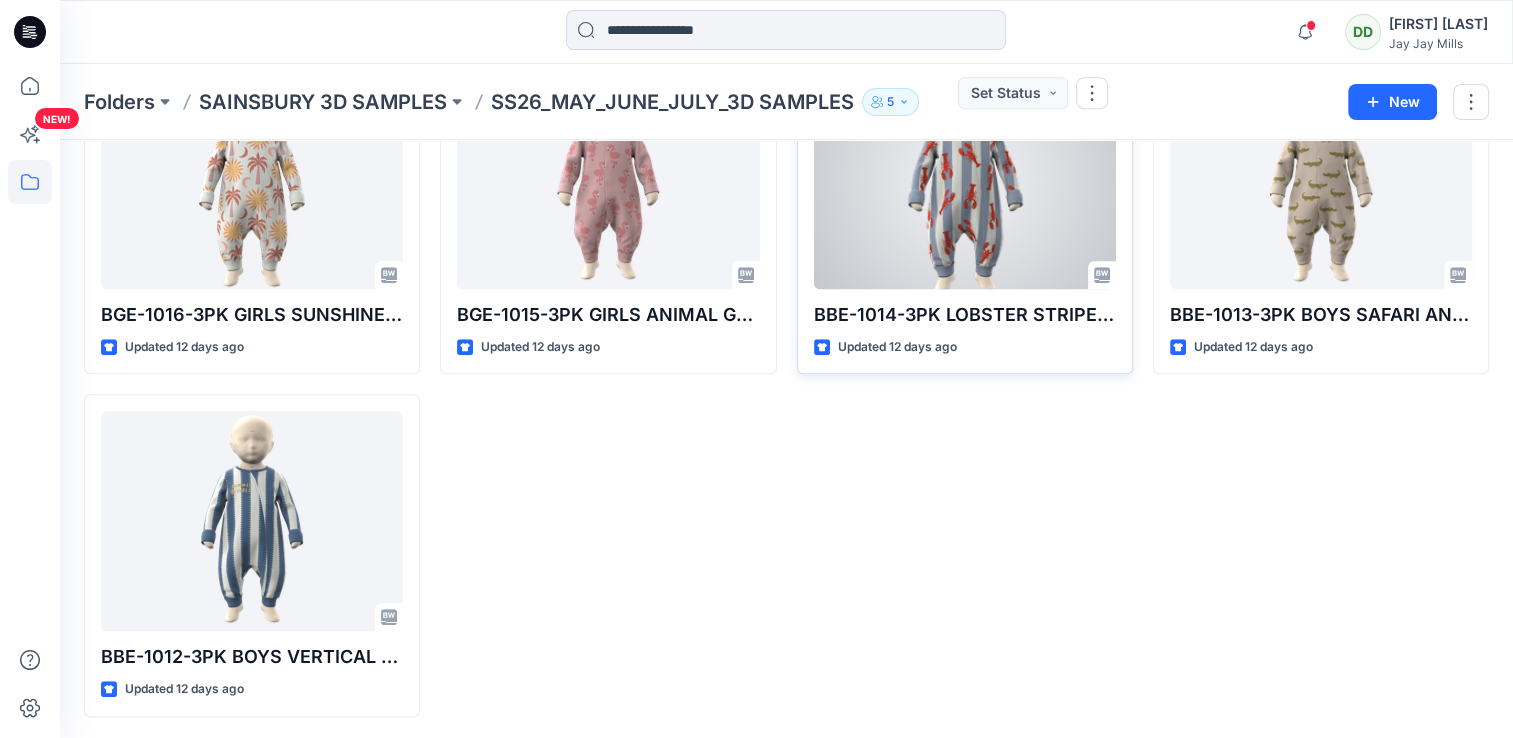 click at bounding box center [965, 179] 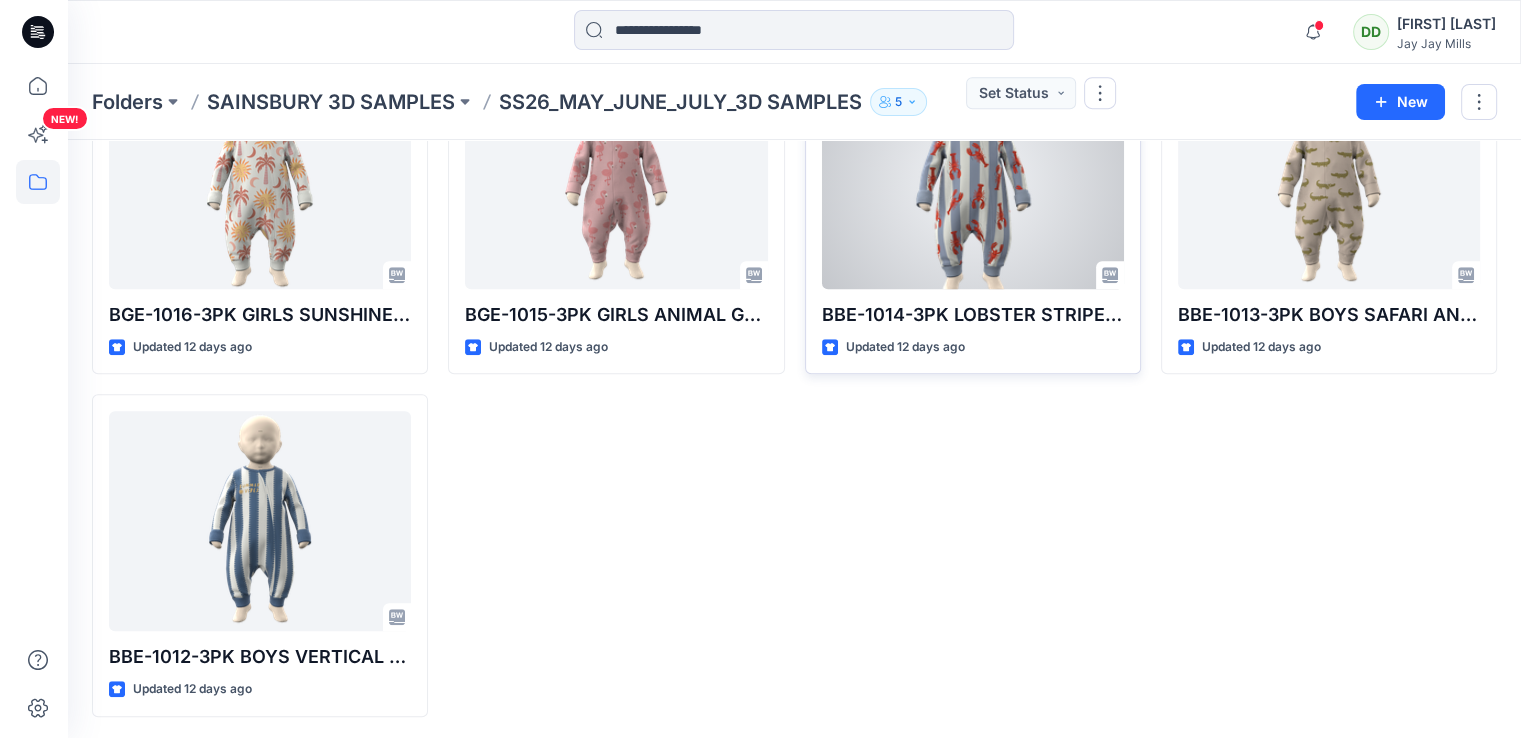 scroll, scrollTop: 0, scrollLeft: 0, axis: both 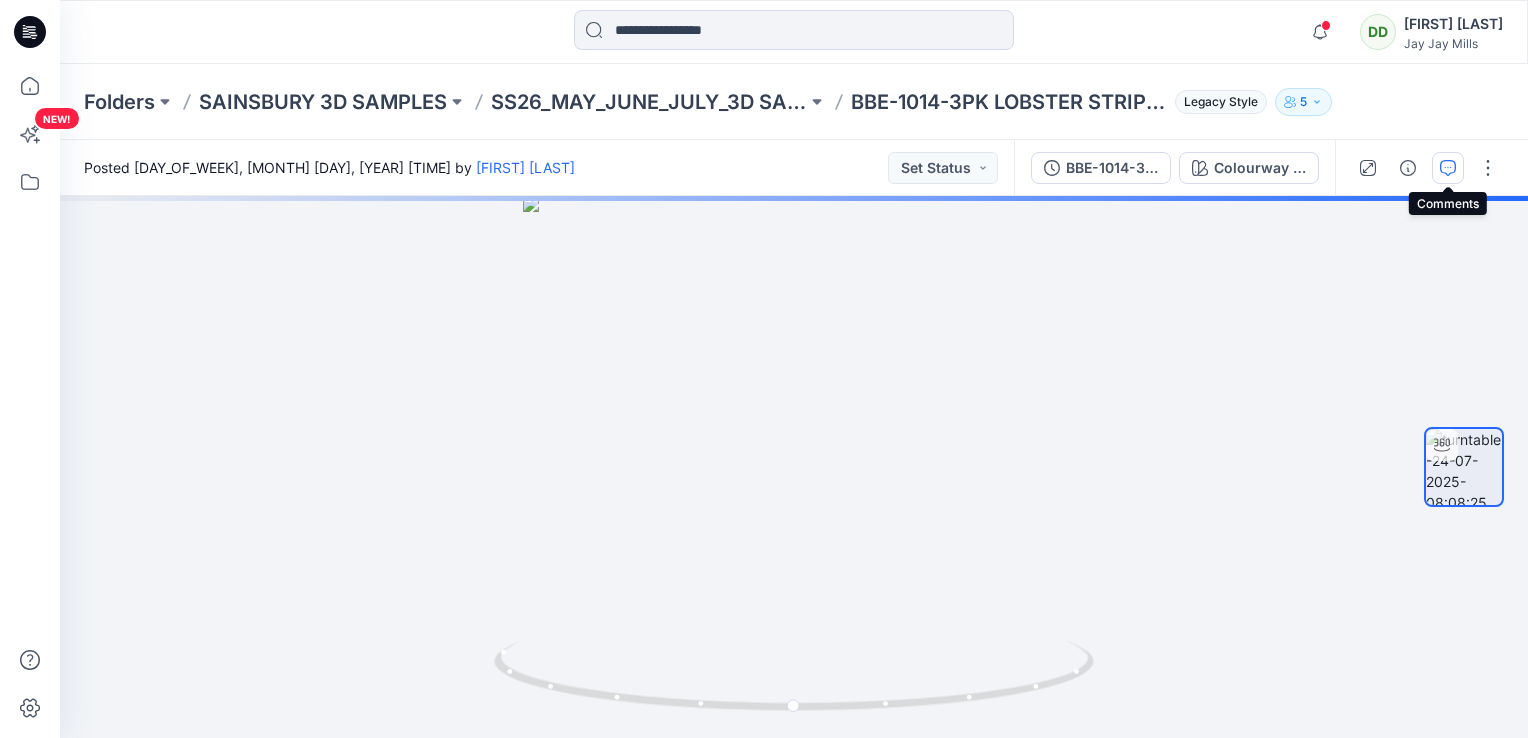 click at bounding box center (1448, 168) 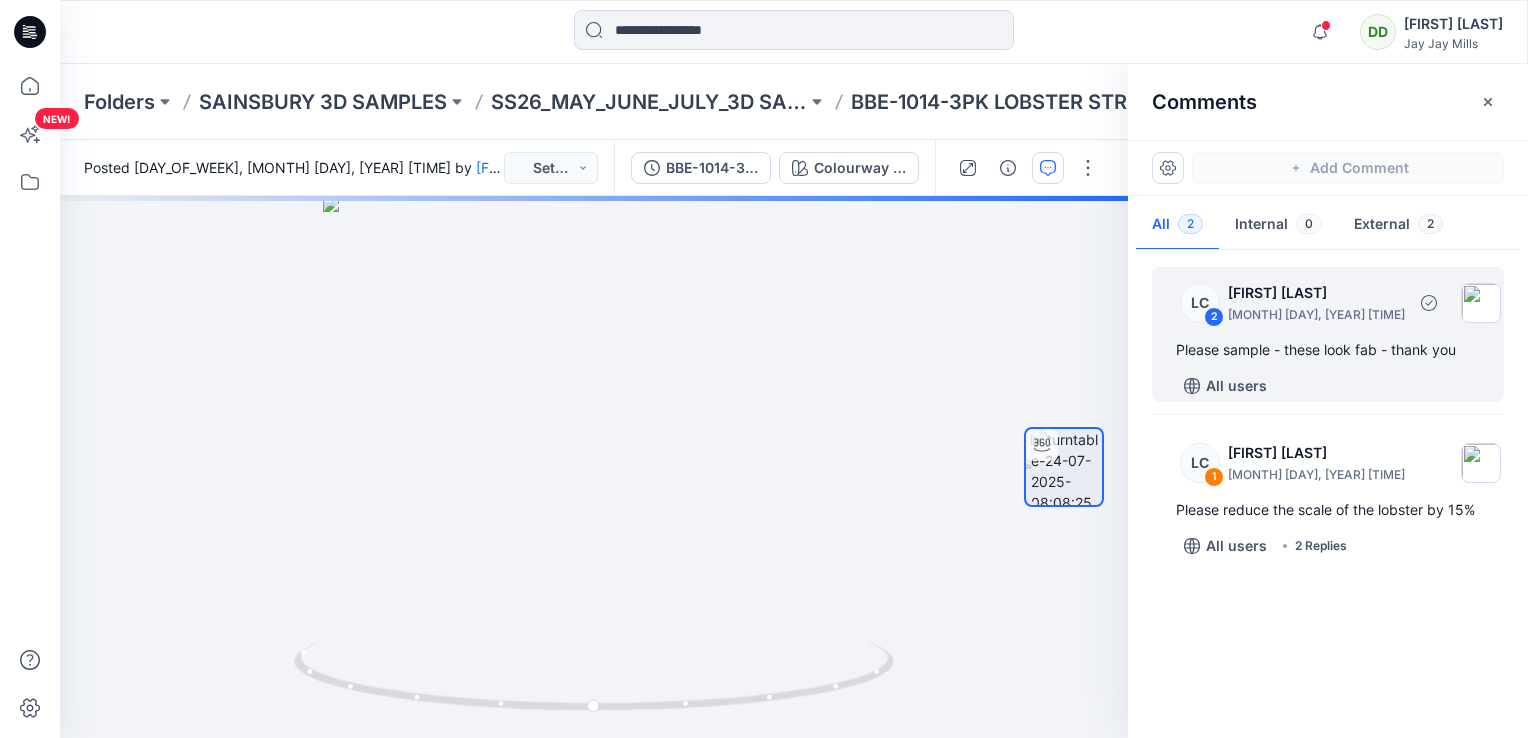click on "Please sample - these look fab - thank you" at bounding box center [1328, 350] 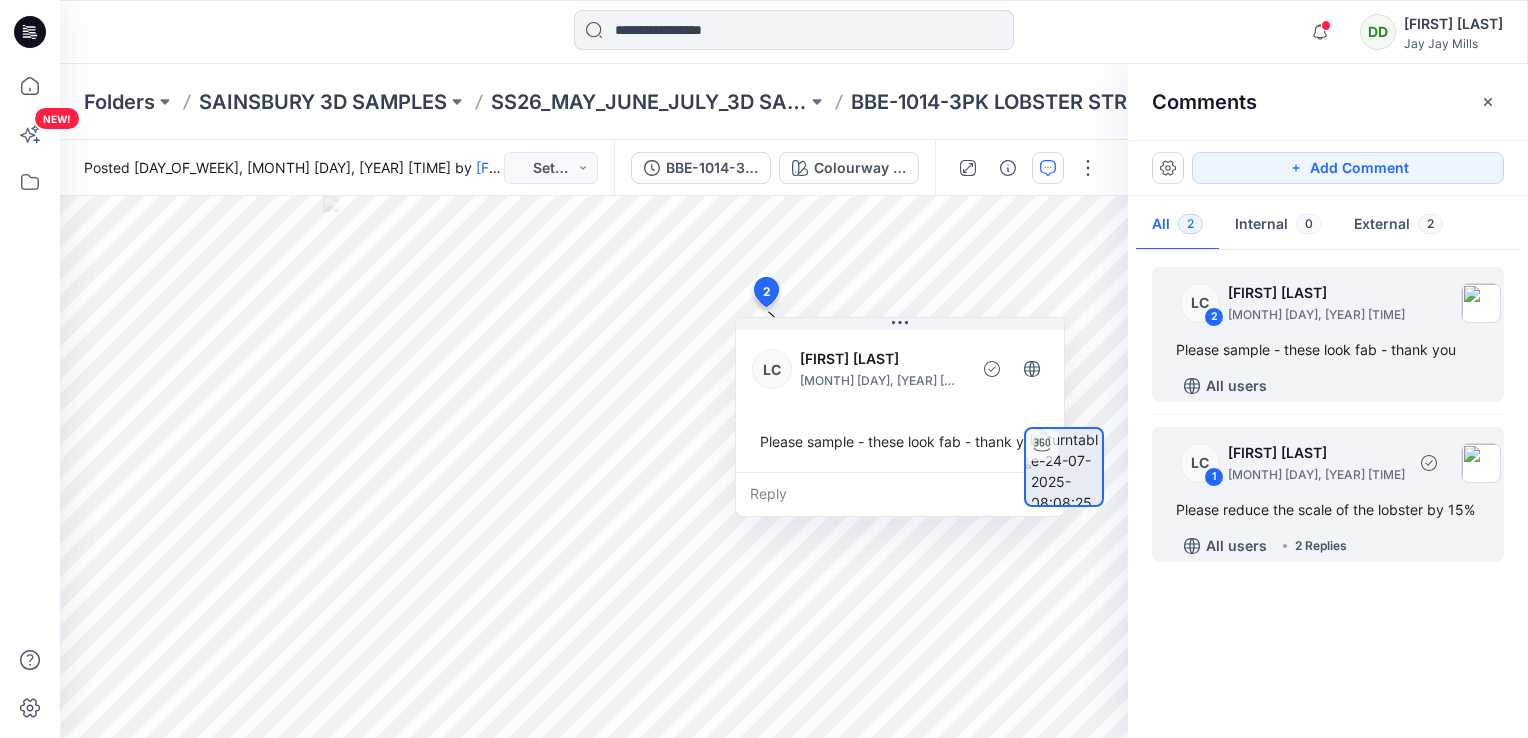 click on "LC 1 Leanne Carr   July 24, 2025 22:33 Please reduce the scale of the lobster by 15% All users 2   Replies" at bounding box center [1328, 494] 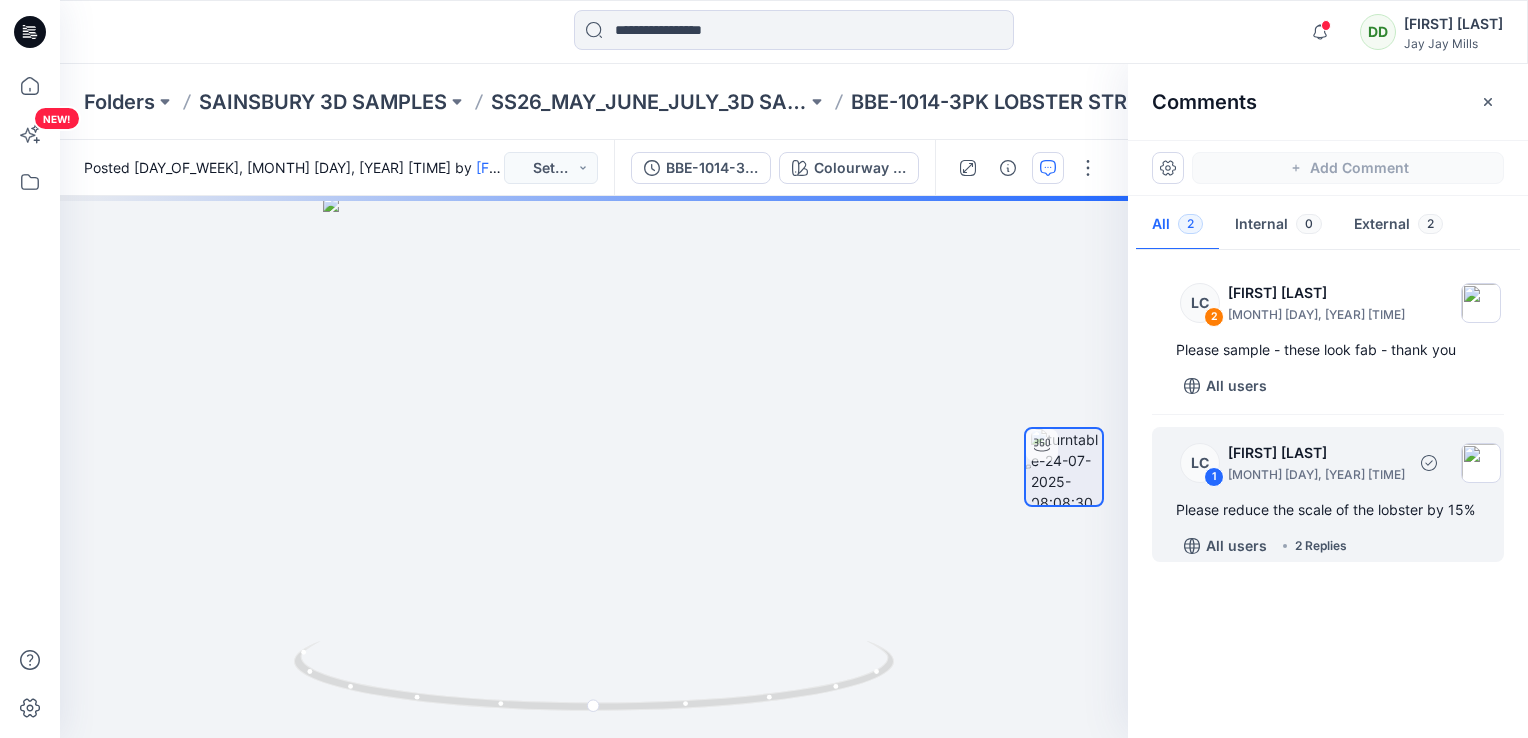click on "Please reduce the scale of the lobster by 15%" at bounding box center [1328, 510] 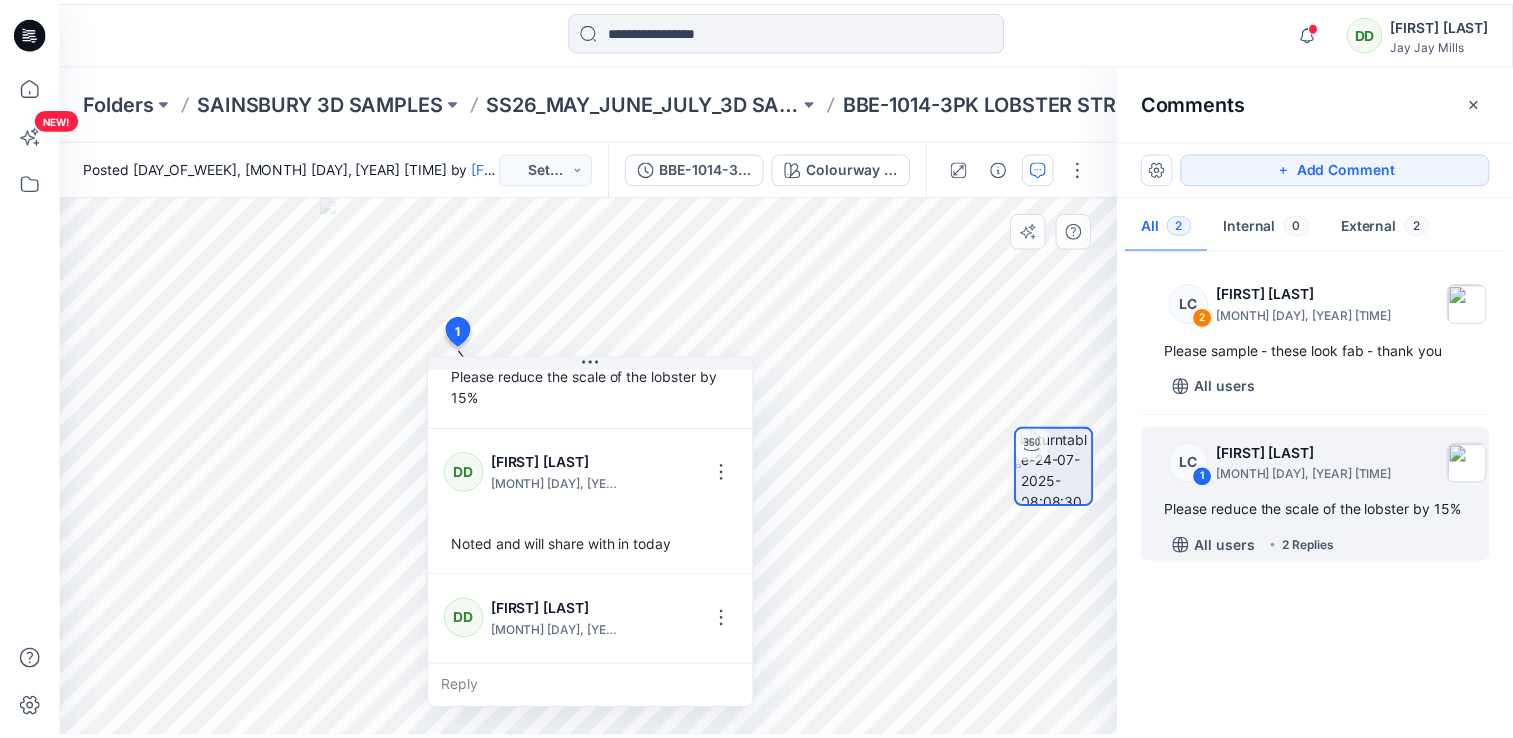scroll, scrollTop: 160, scrollLeft: 0, axis: vertical 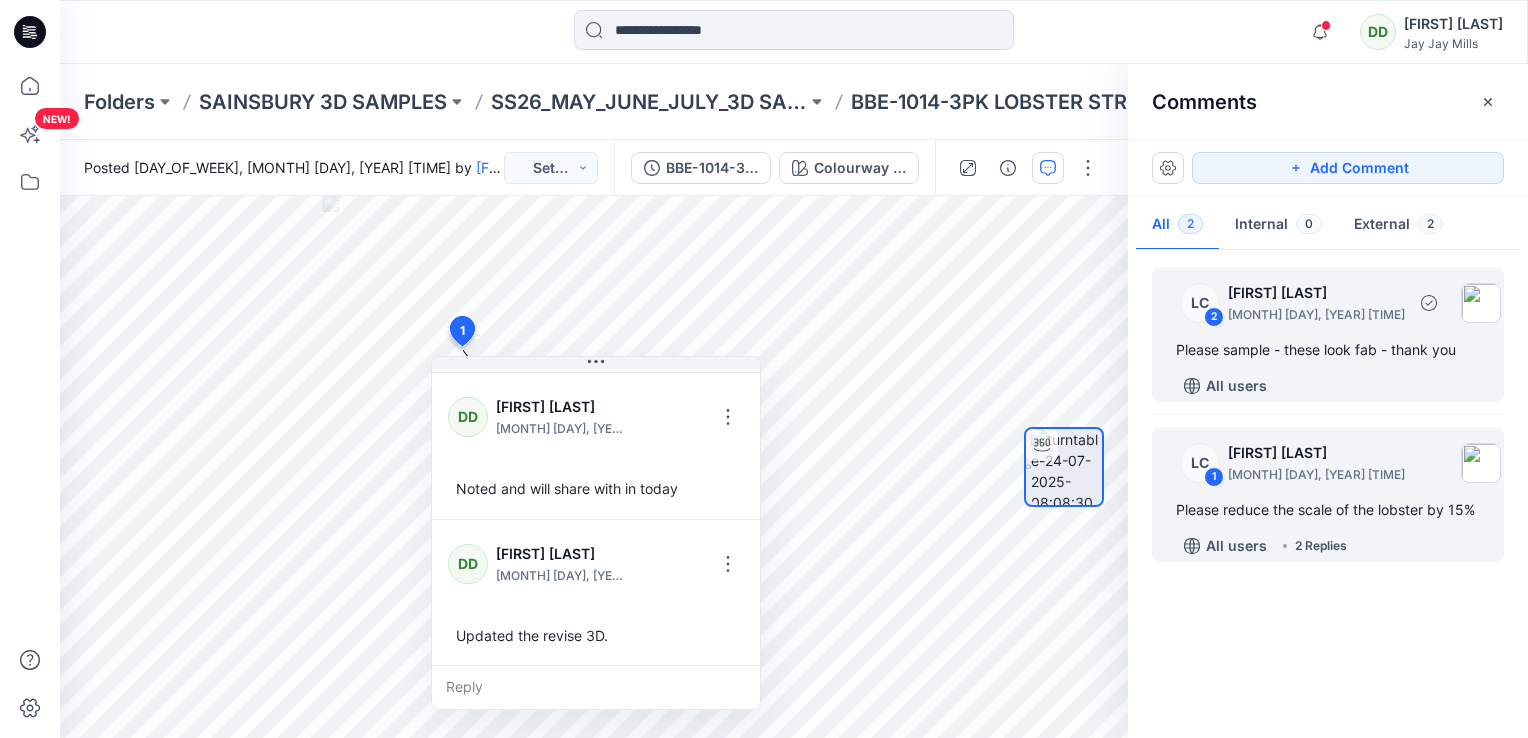 click on "Please sample - these look fab - thank you" at bounding box center (1328, 350) 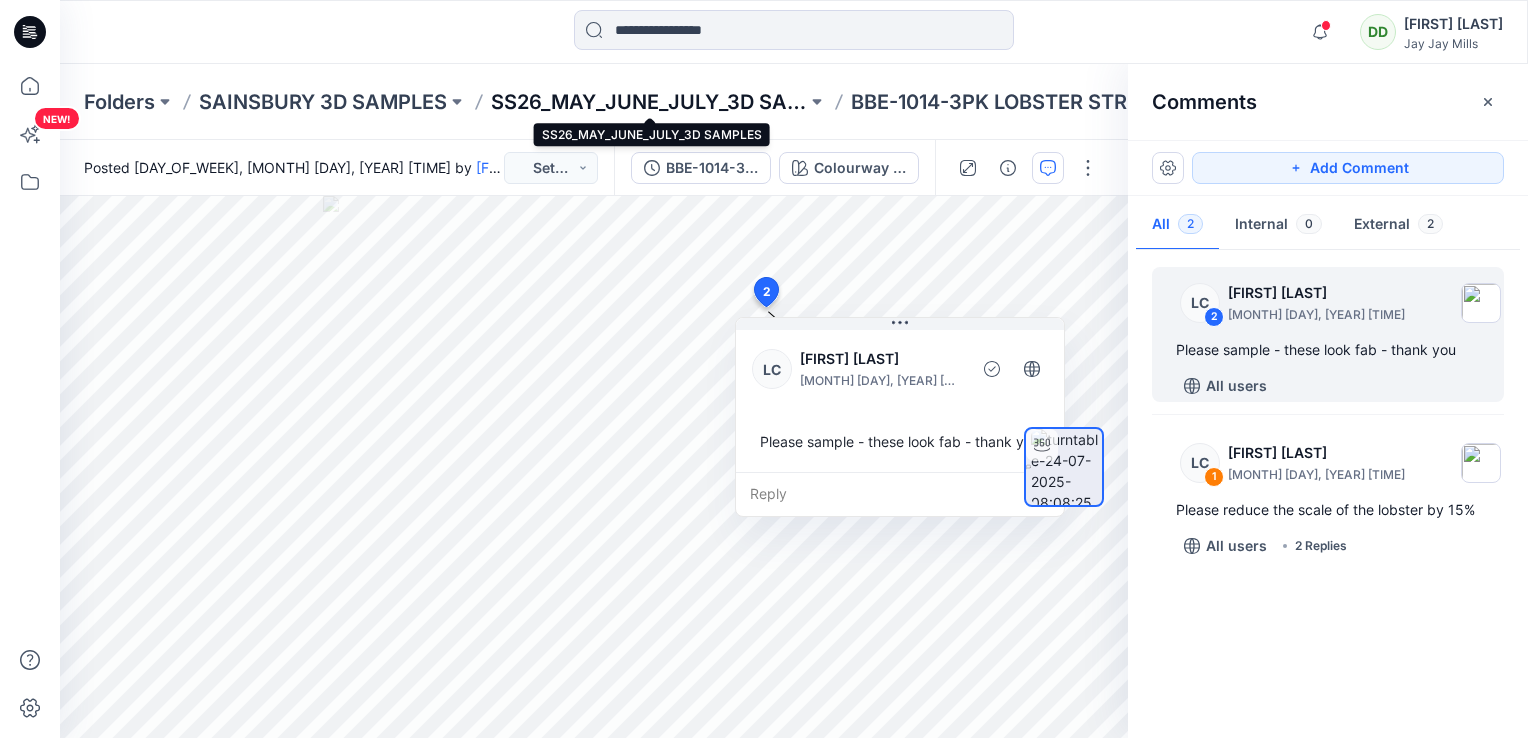 click on "SS26_MAY_JUNE_JULY_3D SAMPLES" at bounding box center (649, 102) 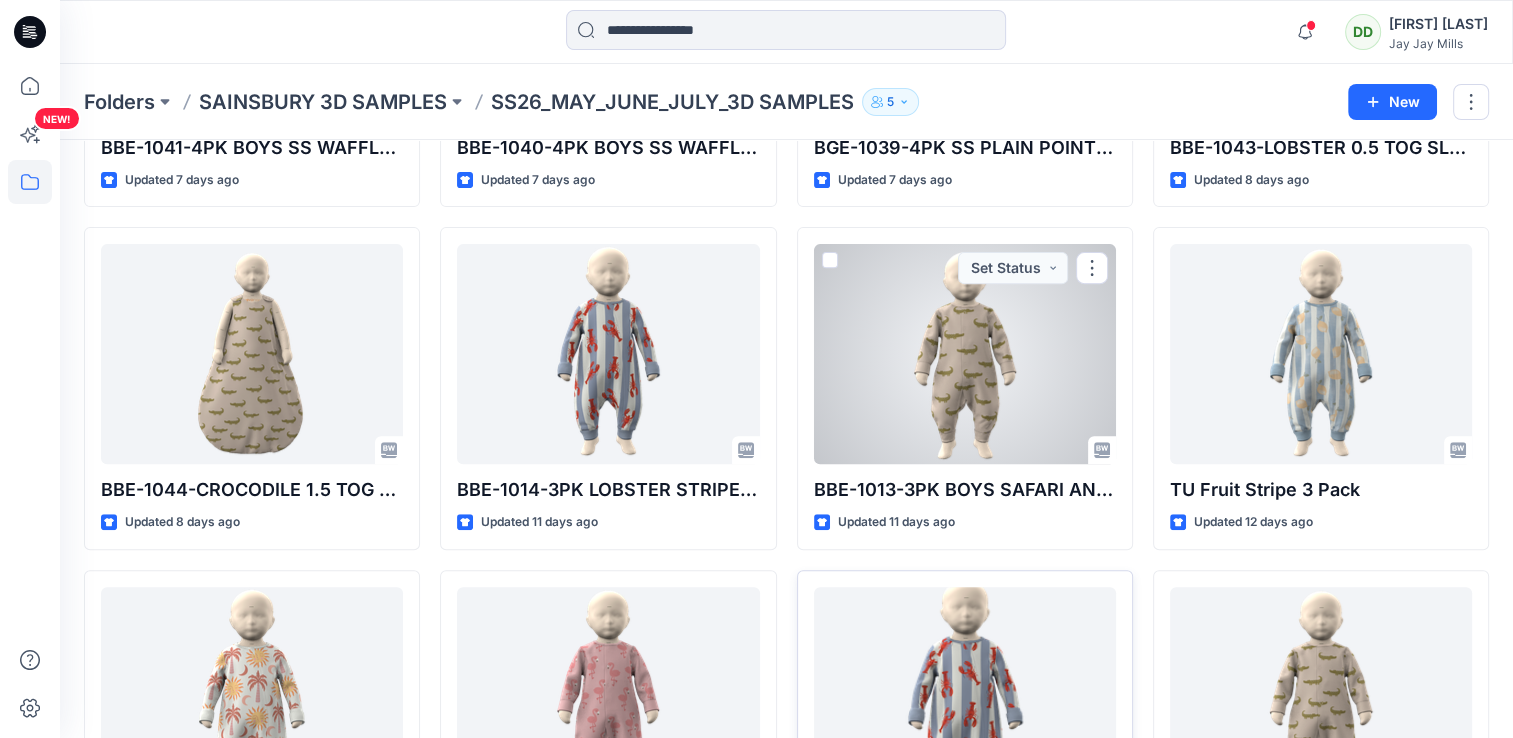 scroll, scrollTop: 800, scrollLeft: 0, axis: vertical 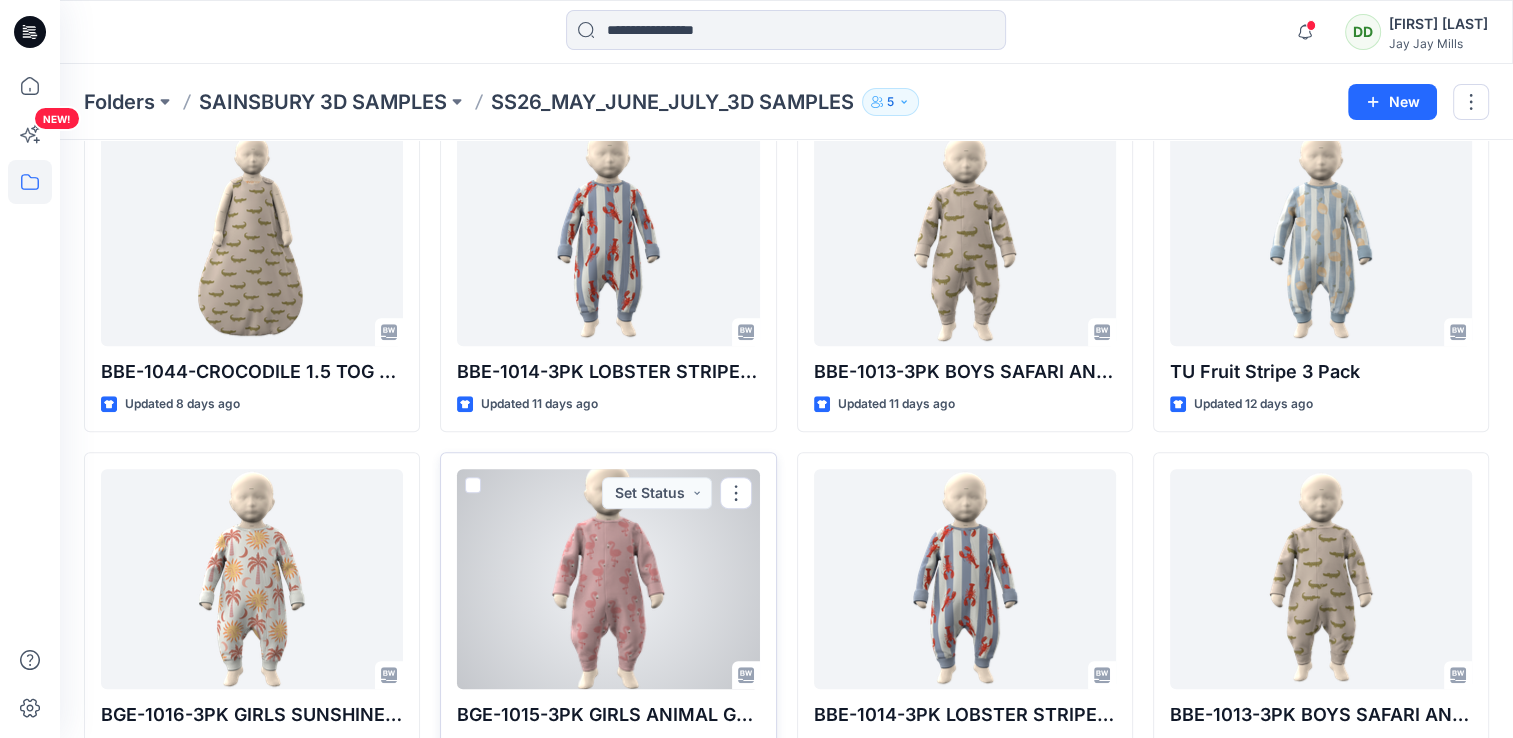 click at bounding box center (608, 579) 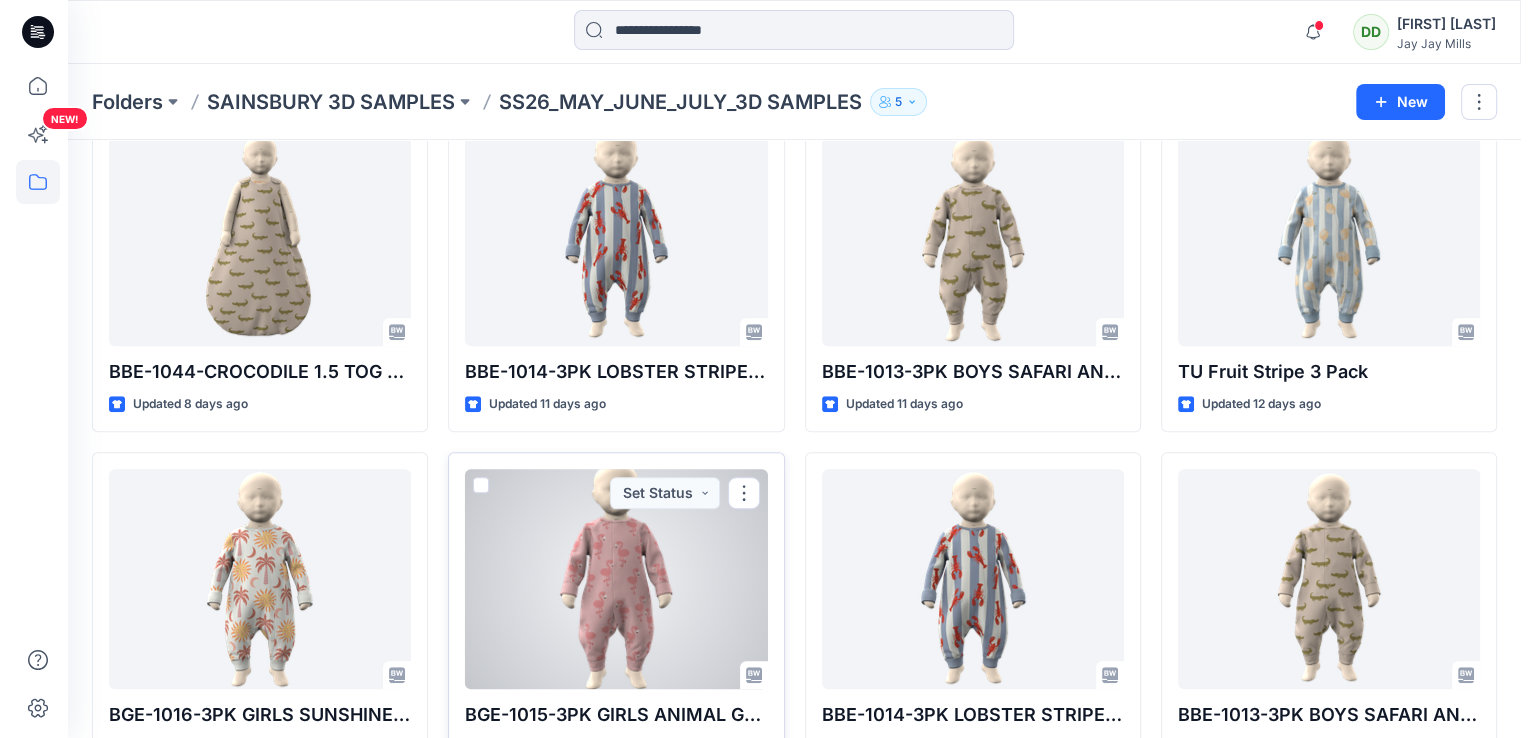 scroll, scrollTop: 0, scrollLeft: 0, axis: both 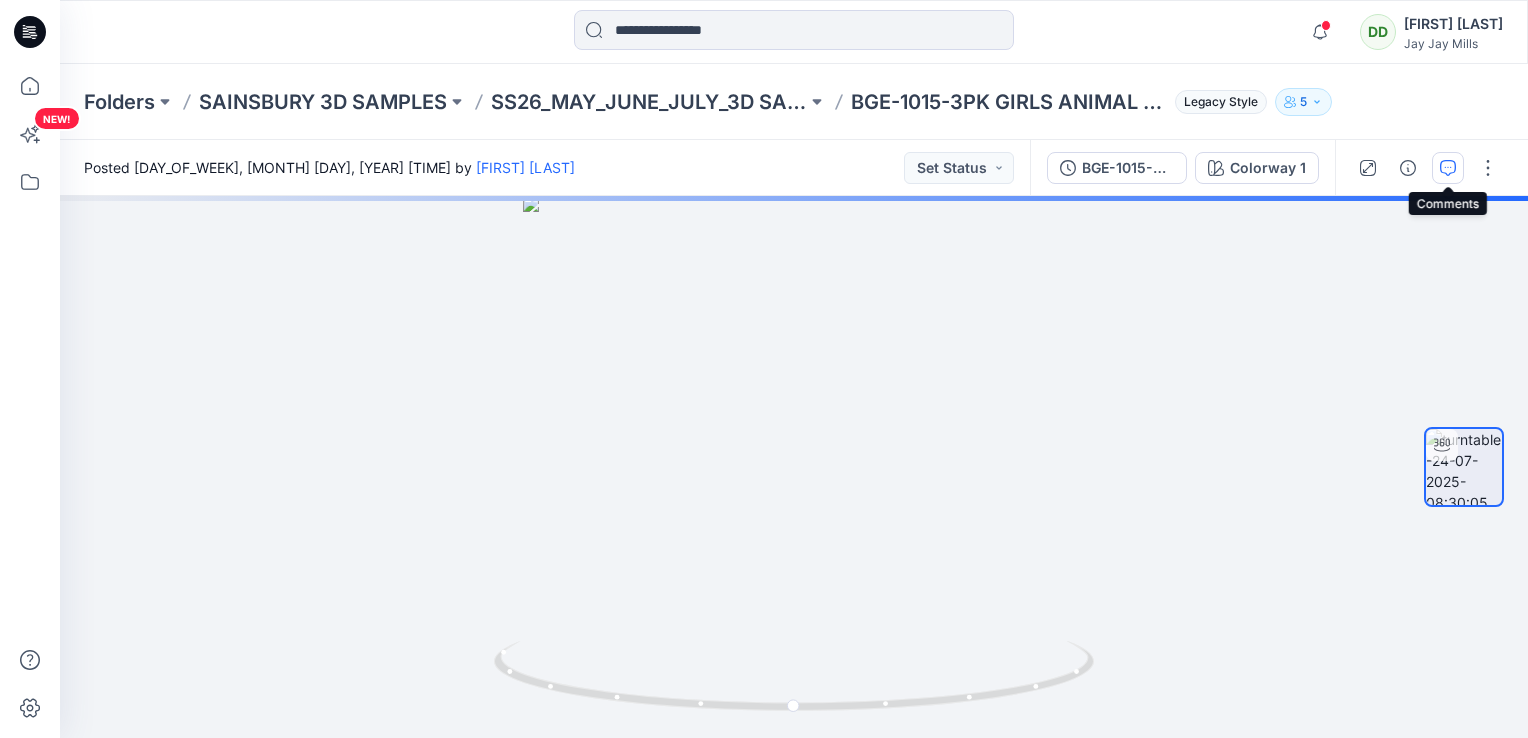 click 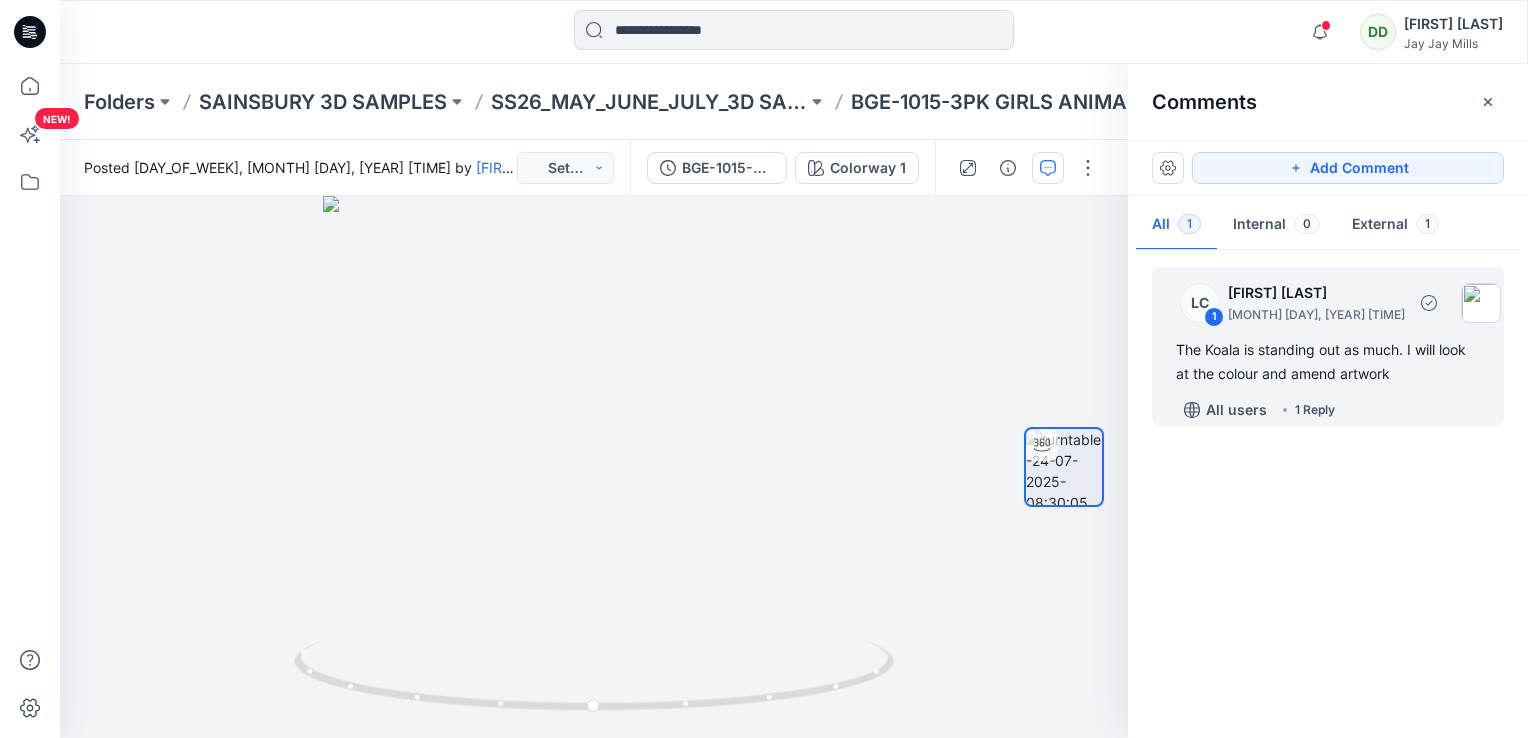 click on "The Koala is standing out as much. I will look at the colour and amend artwork" at bounding box center [1328, 362] 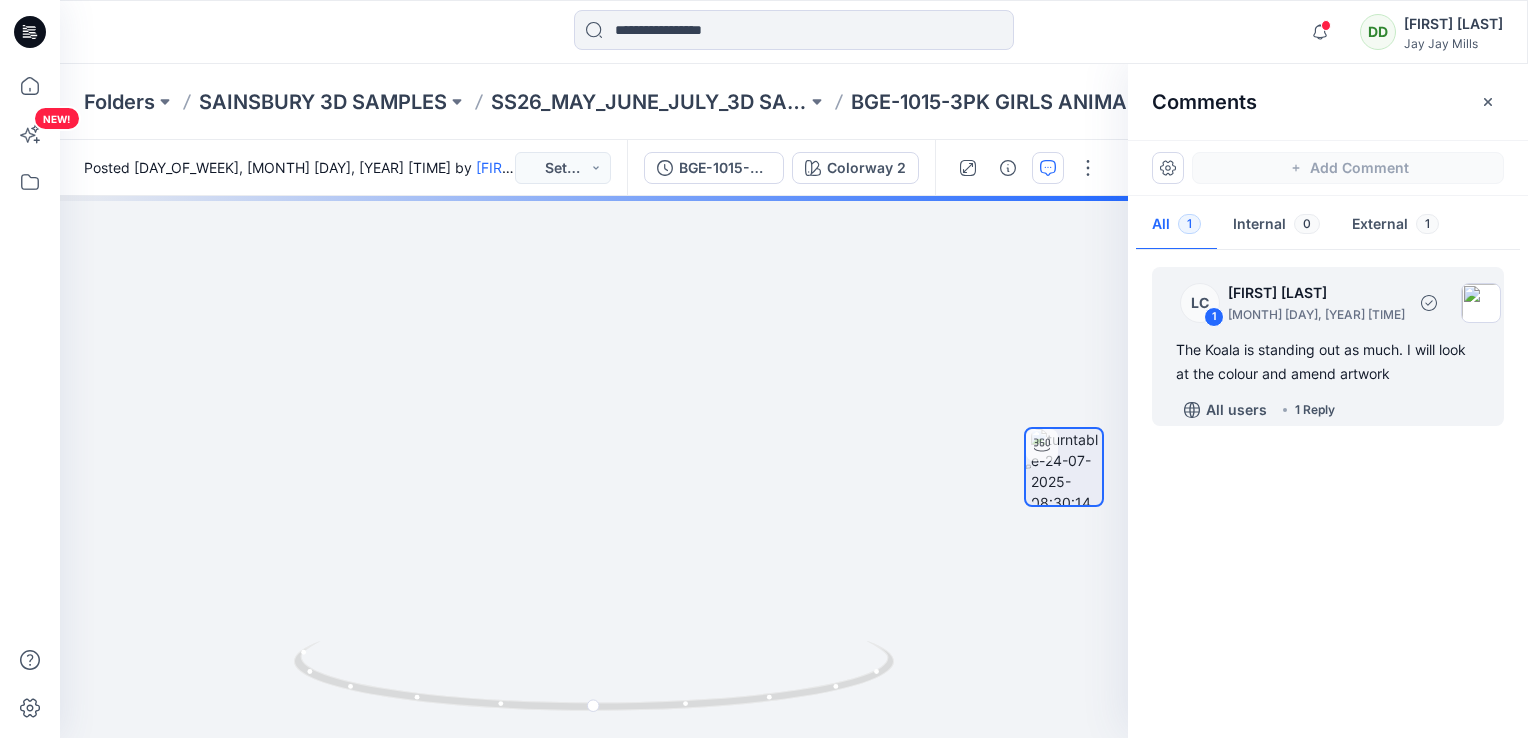 click on "All users 1   Reply" at bounding box center (1340, 410) 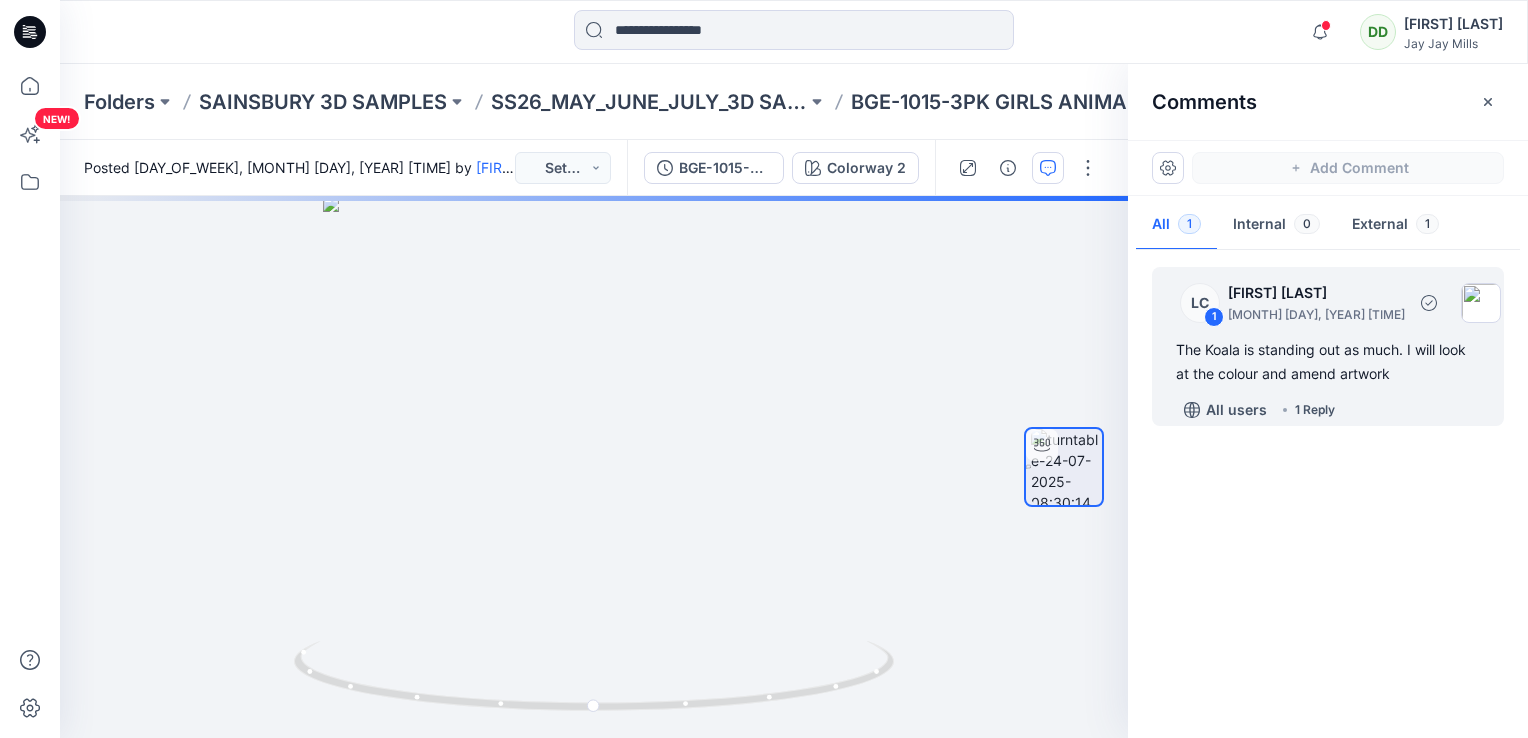 click on "1   Reply" at bounding box center (1315, 410) 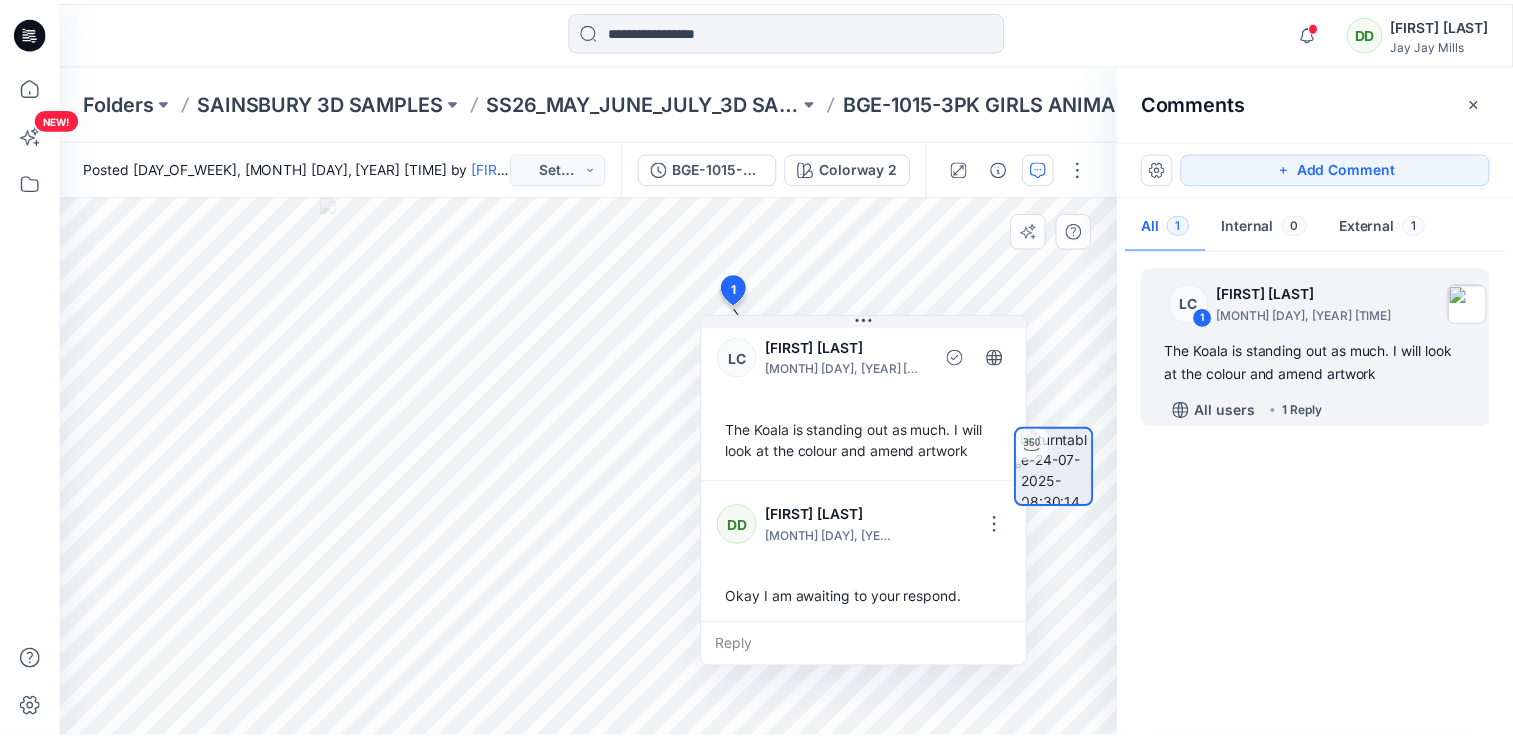 scroll, scrollTop: 13, scrollLeft: 0, axis: vertical 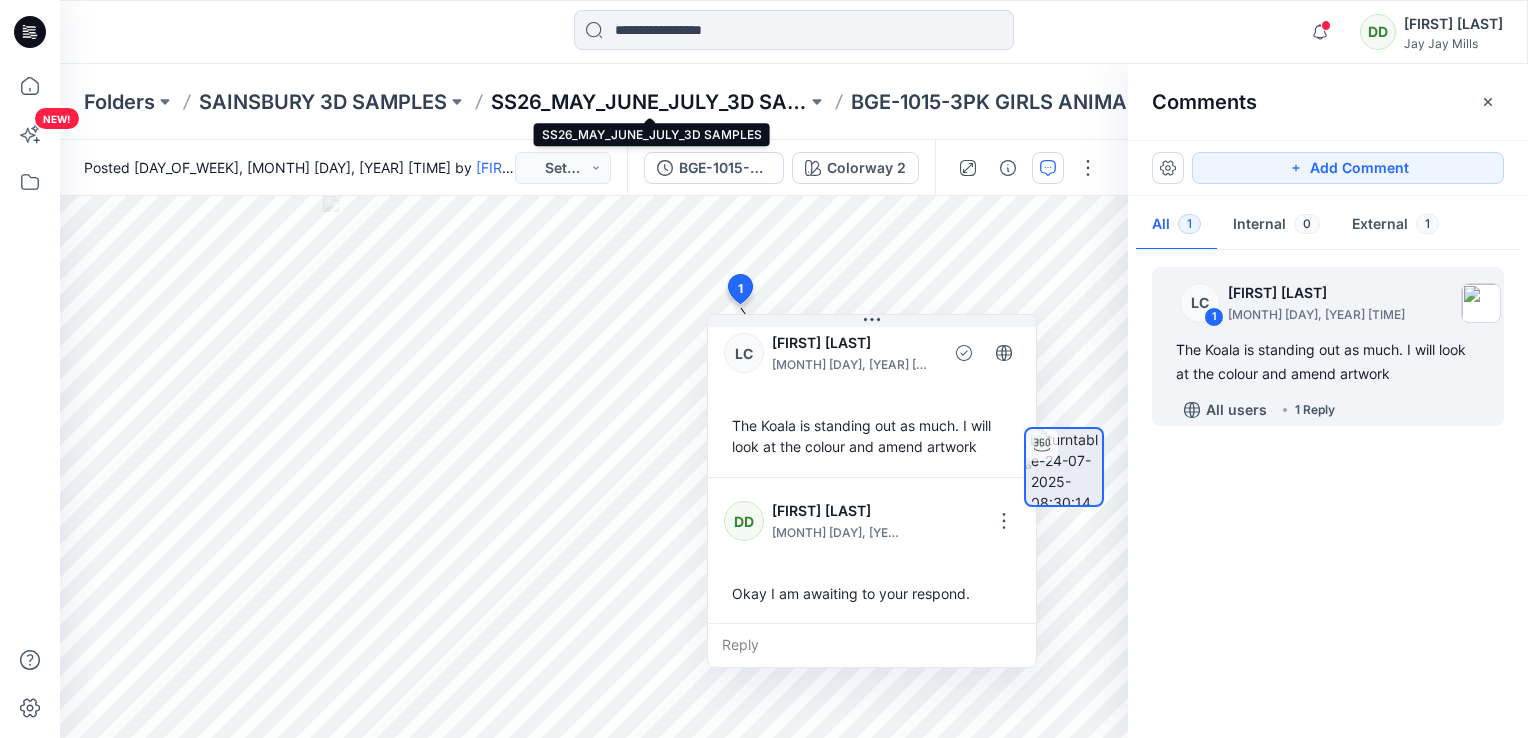 click on "SS26_MAY_JUNE_JULY_3D SAMPLES" at bounding box center (649, 102) 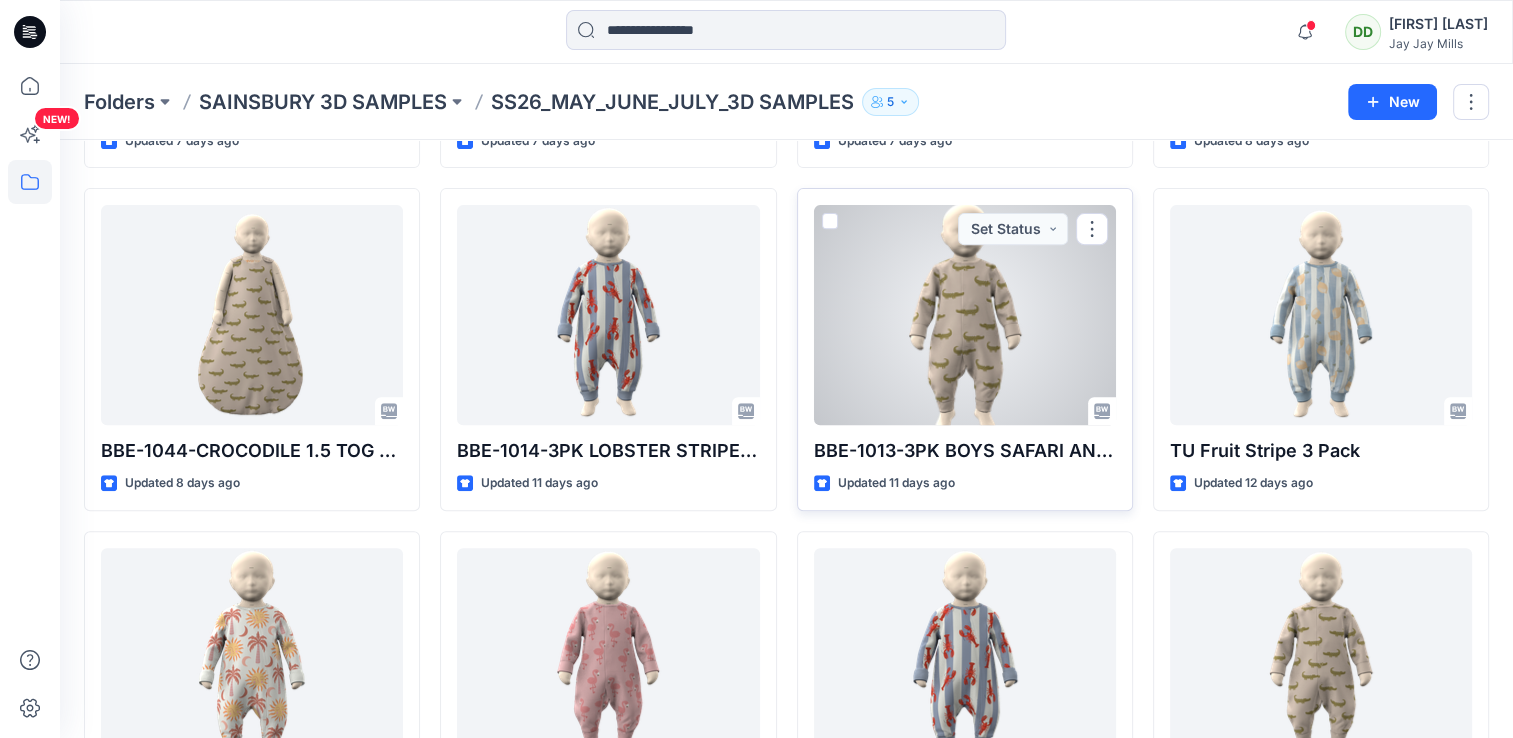 scroll, scrollTop: 900, scrollLeft: 0, axis: vertical 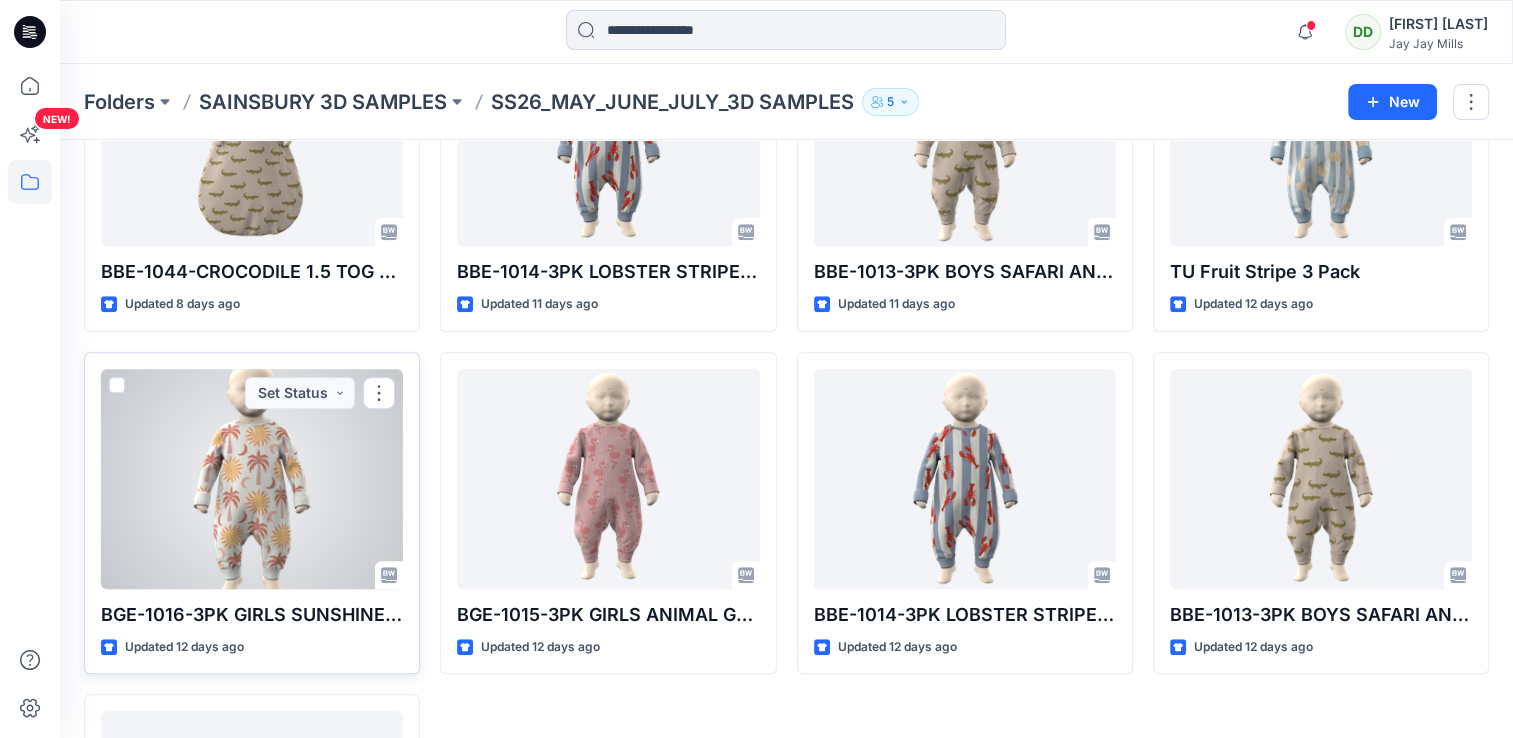 click at bounding box center (252, 479) 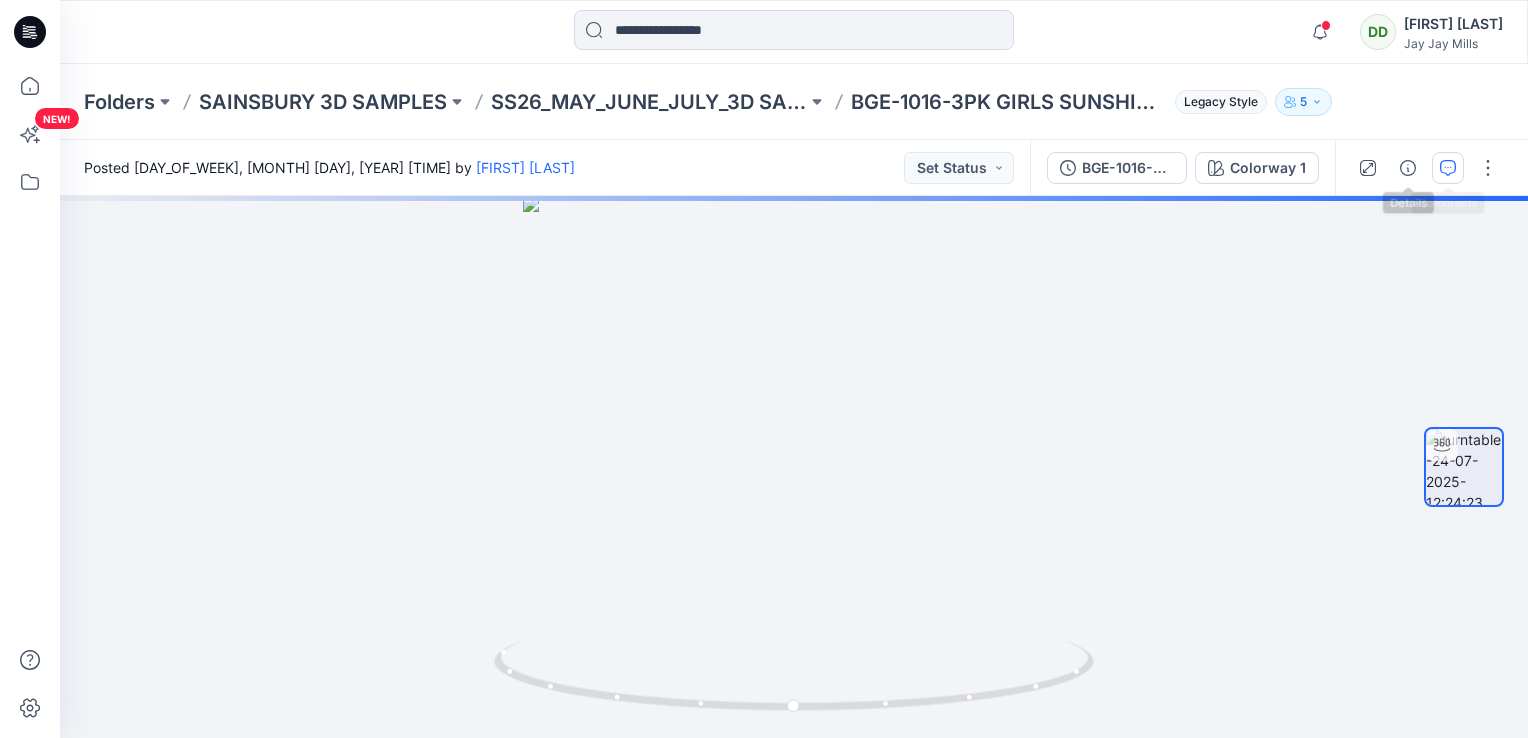 click 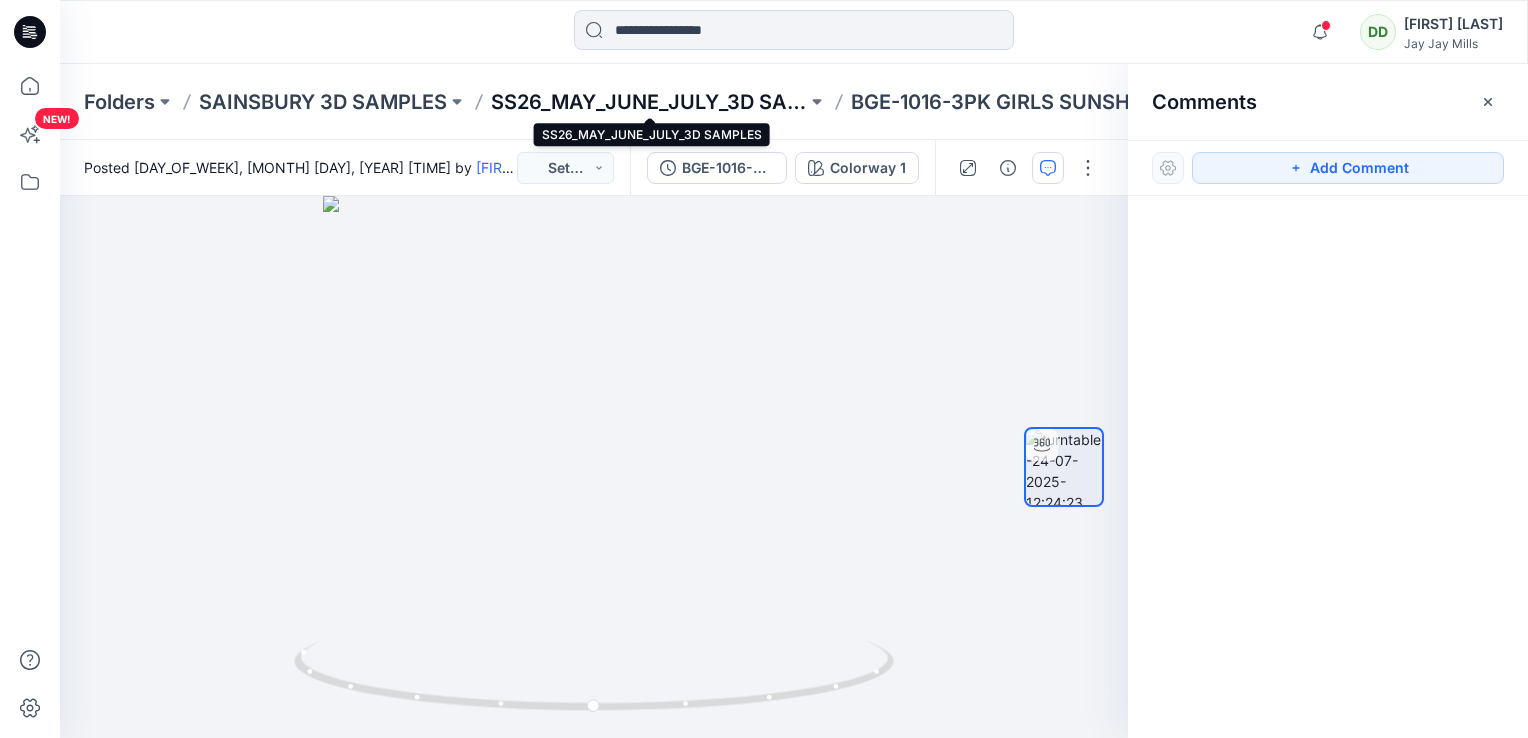 click on "SS26_MAY_JUNE_JULY_3D SAMPLES" at bounding box center [649, 102] 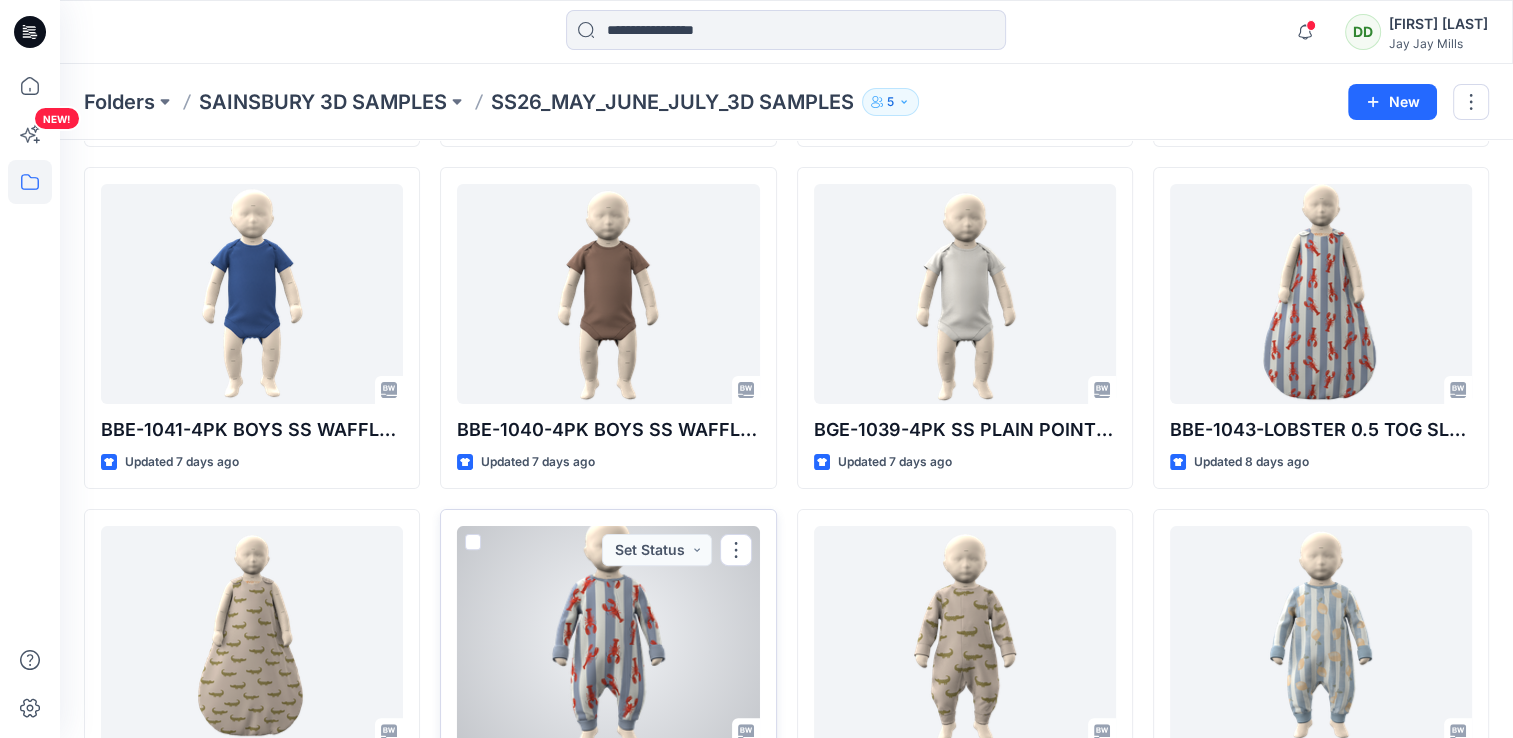 scroll, scrollTop: 700, scrollLeft: 0, axis: vertical 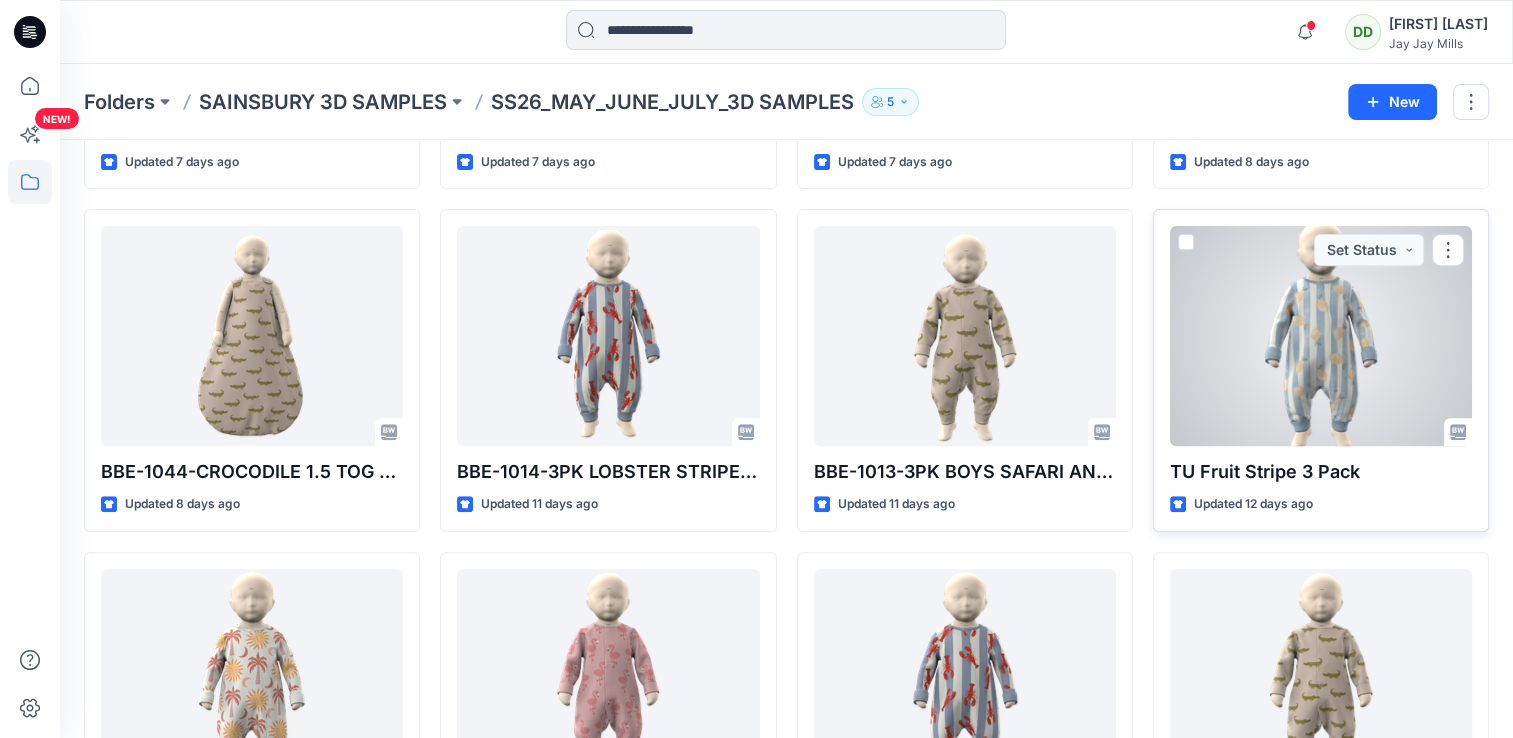 click at bounding box center [1321, 336] 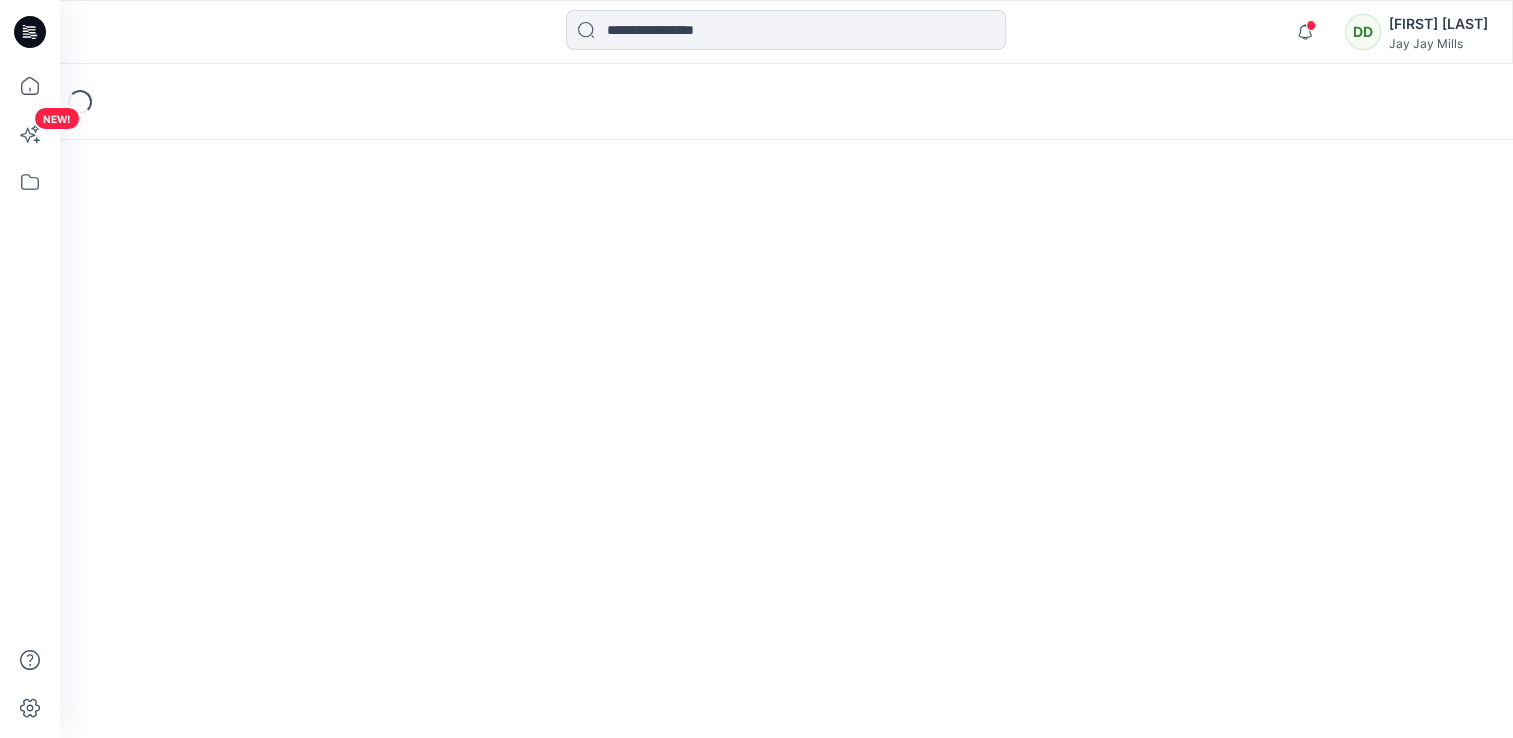 scroll, scrollTop: 0, scrollLeft: 0, axis: both 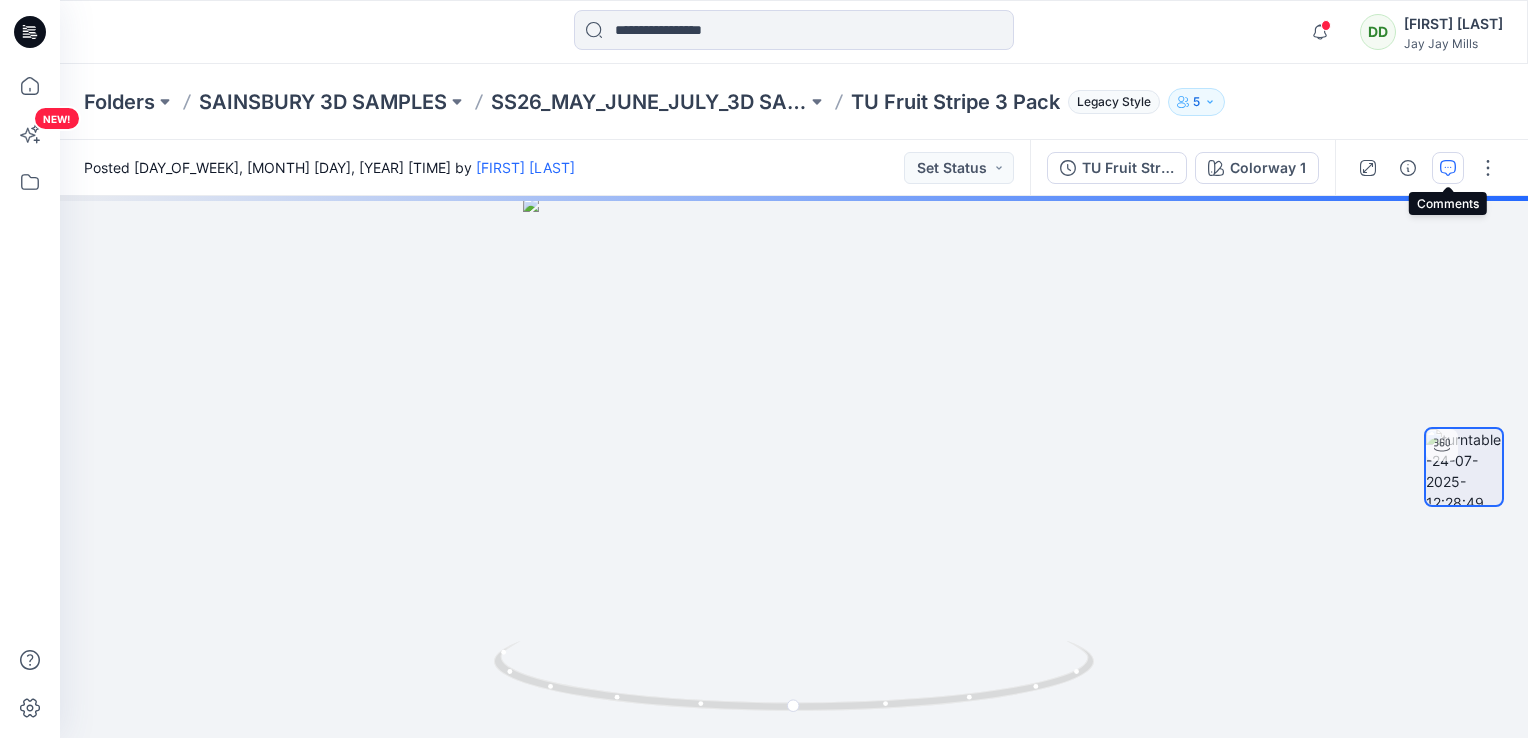 click 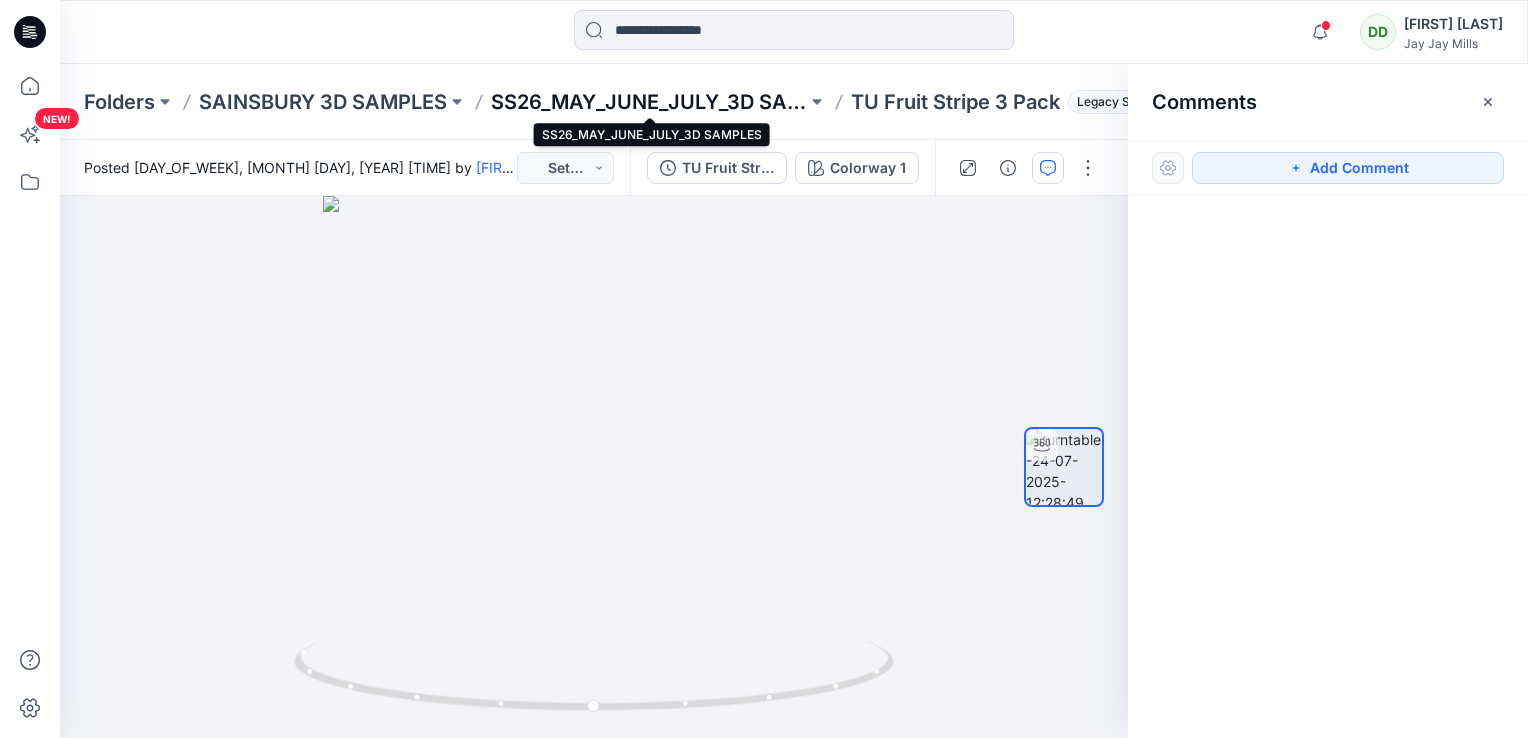 click on "SS26_MAY_JUNE_JULY_3D SAMPLES" at bounding box center [649, 102] 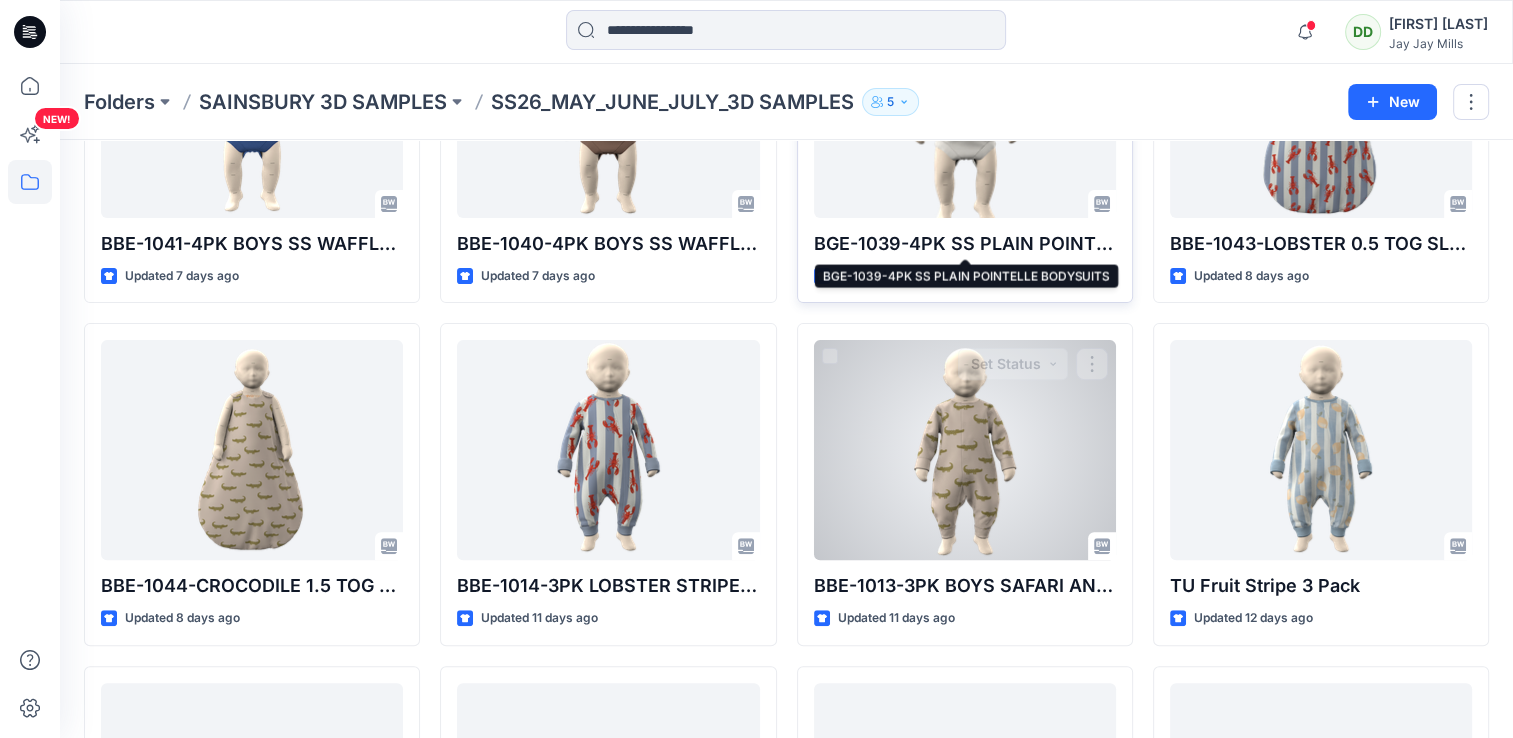 scroll, scrollTop: 600, scrollLeft: 0, axis: vertical 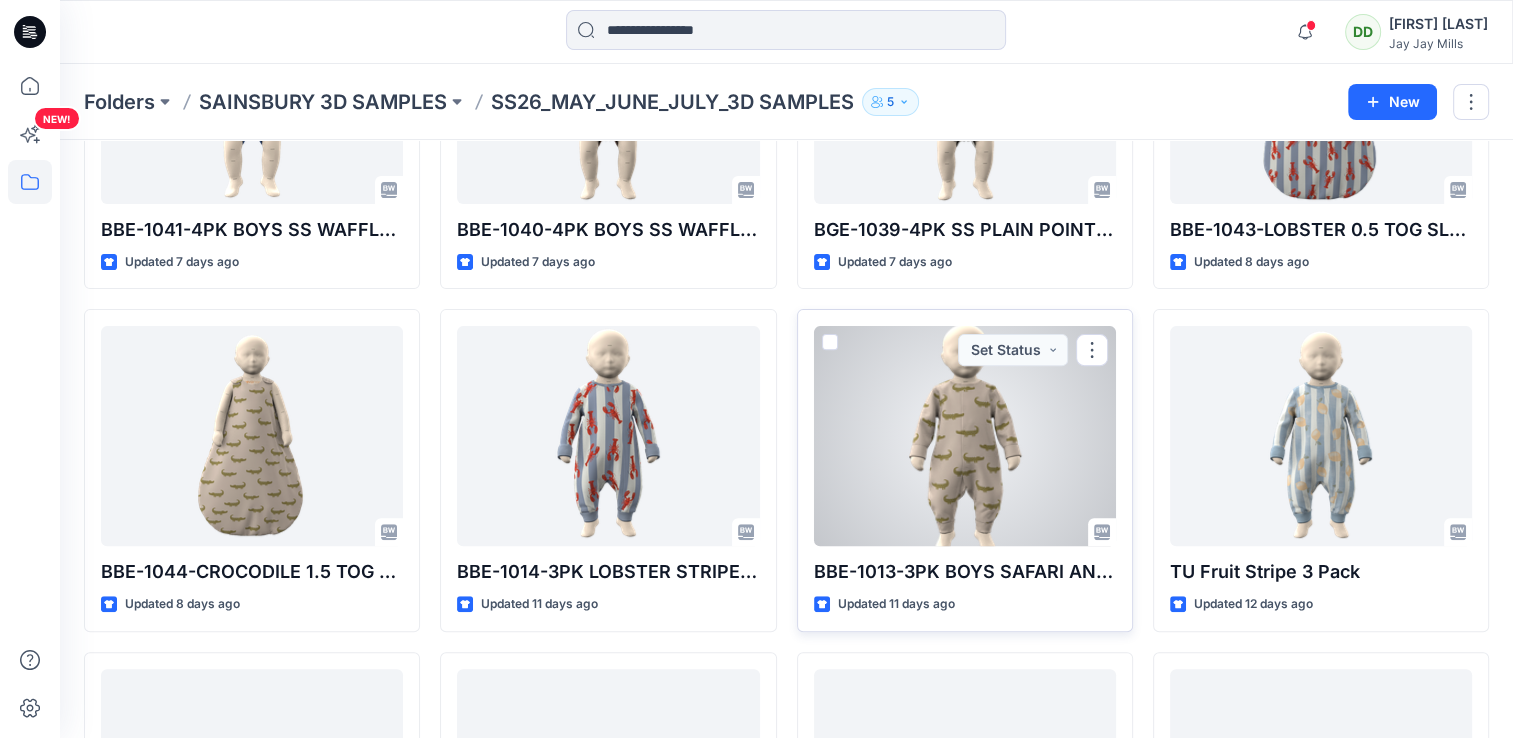 click at bounding box center (965, 436) 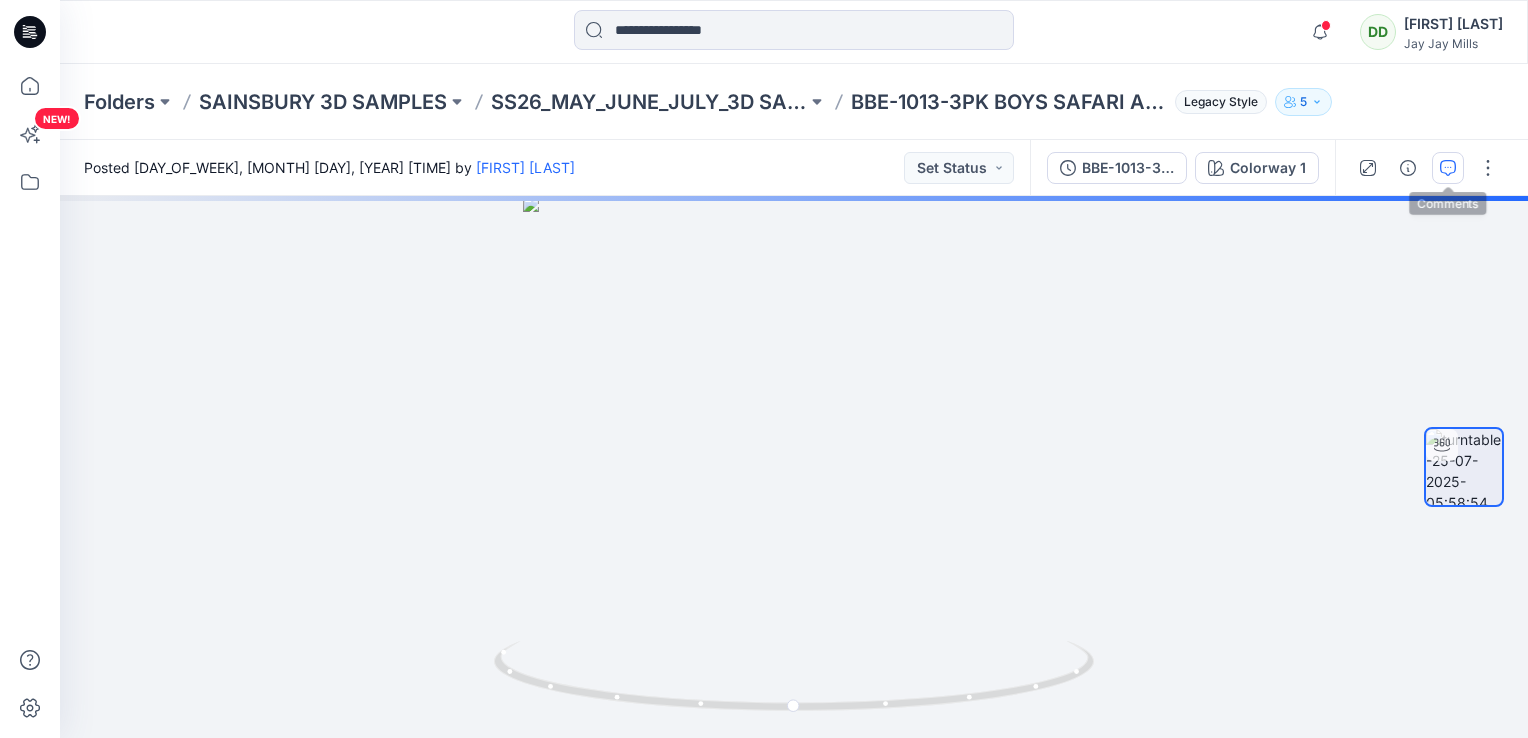 click 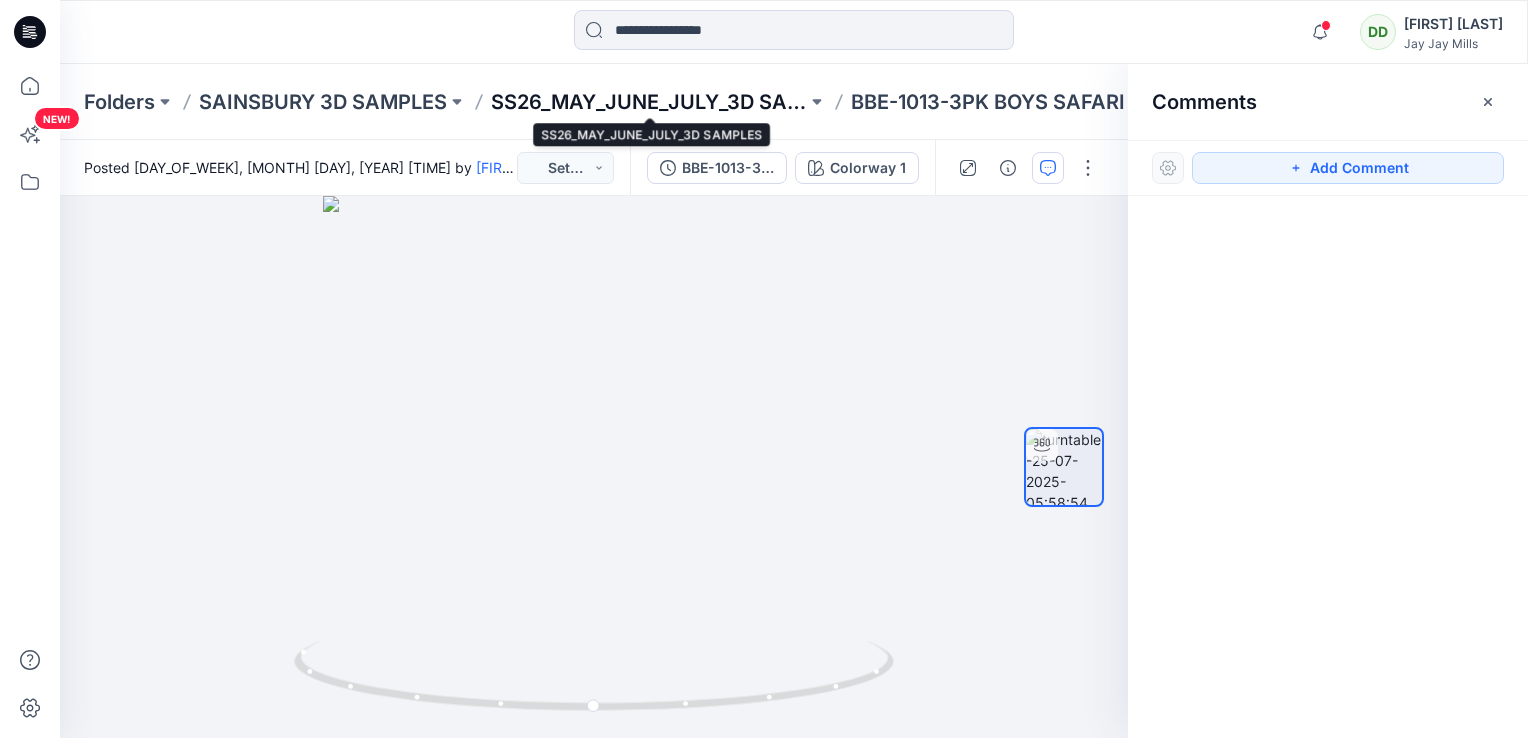 click on "SS26_MAY_JUNE_JULY_3D SAMPLES" at bounding box center [649, 102] 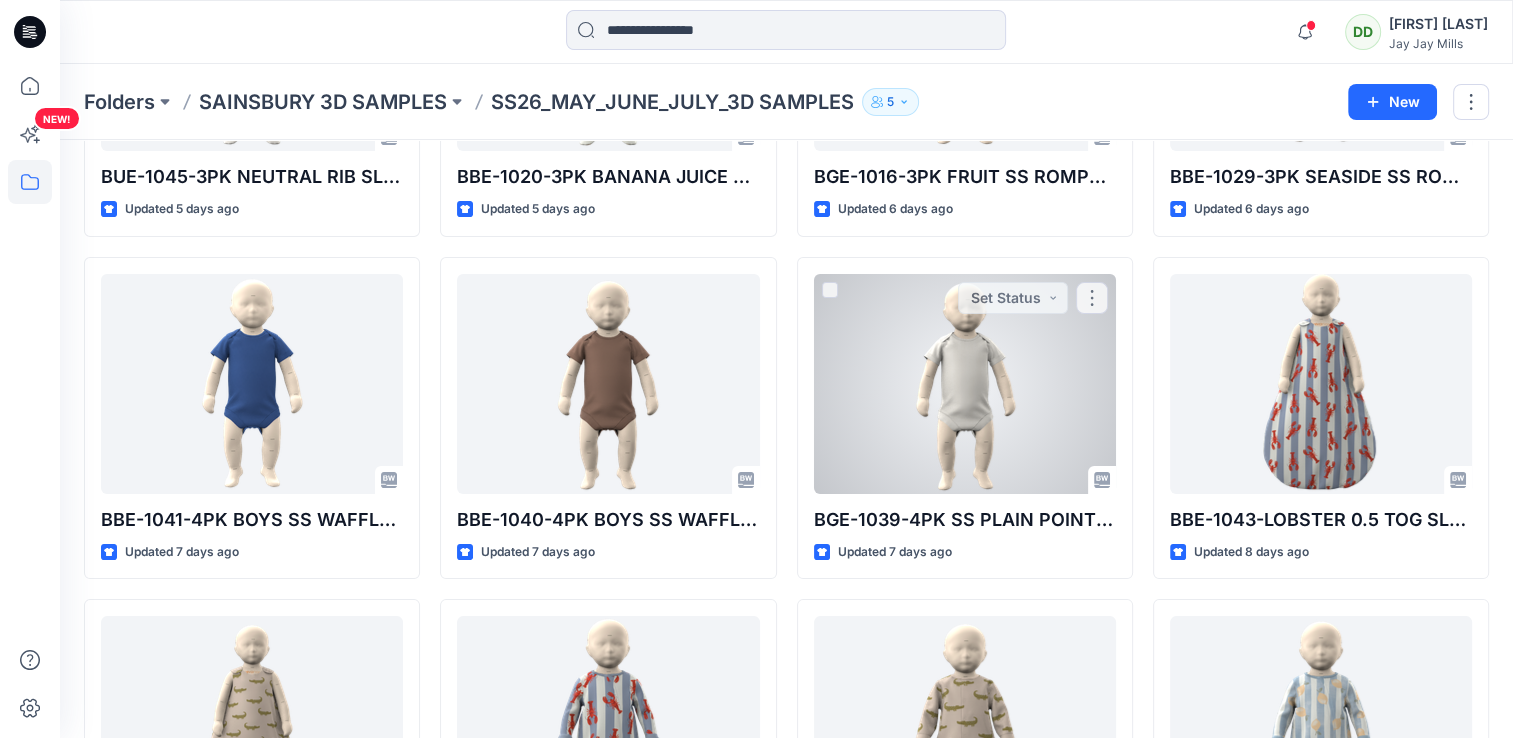 scroll, scrollTop: 500, scrollLeft: 0, axis: vertical 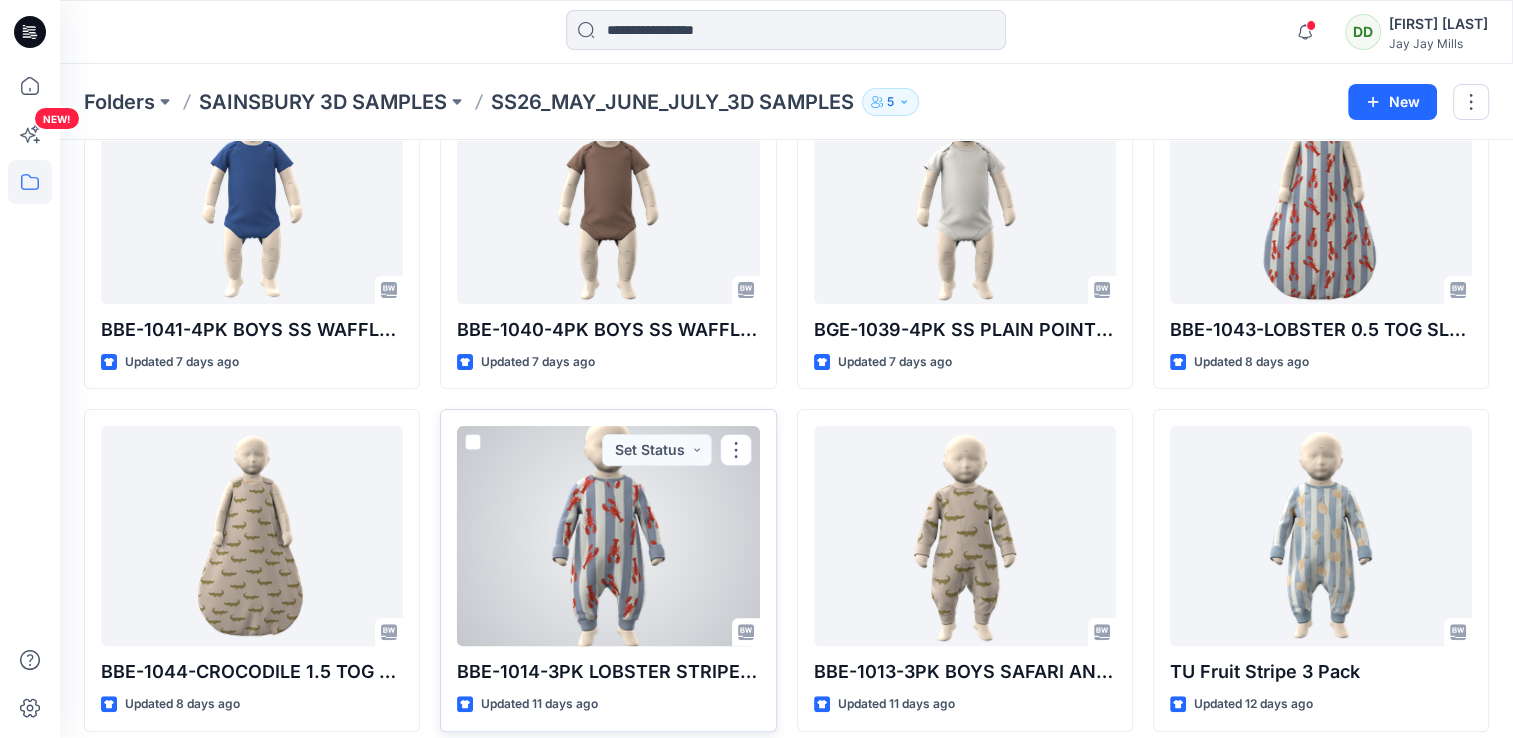 click at bounding box center (608, 536) 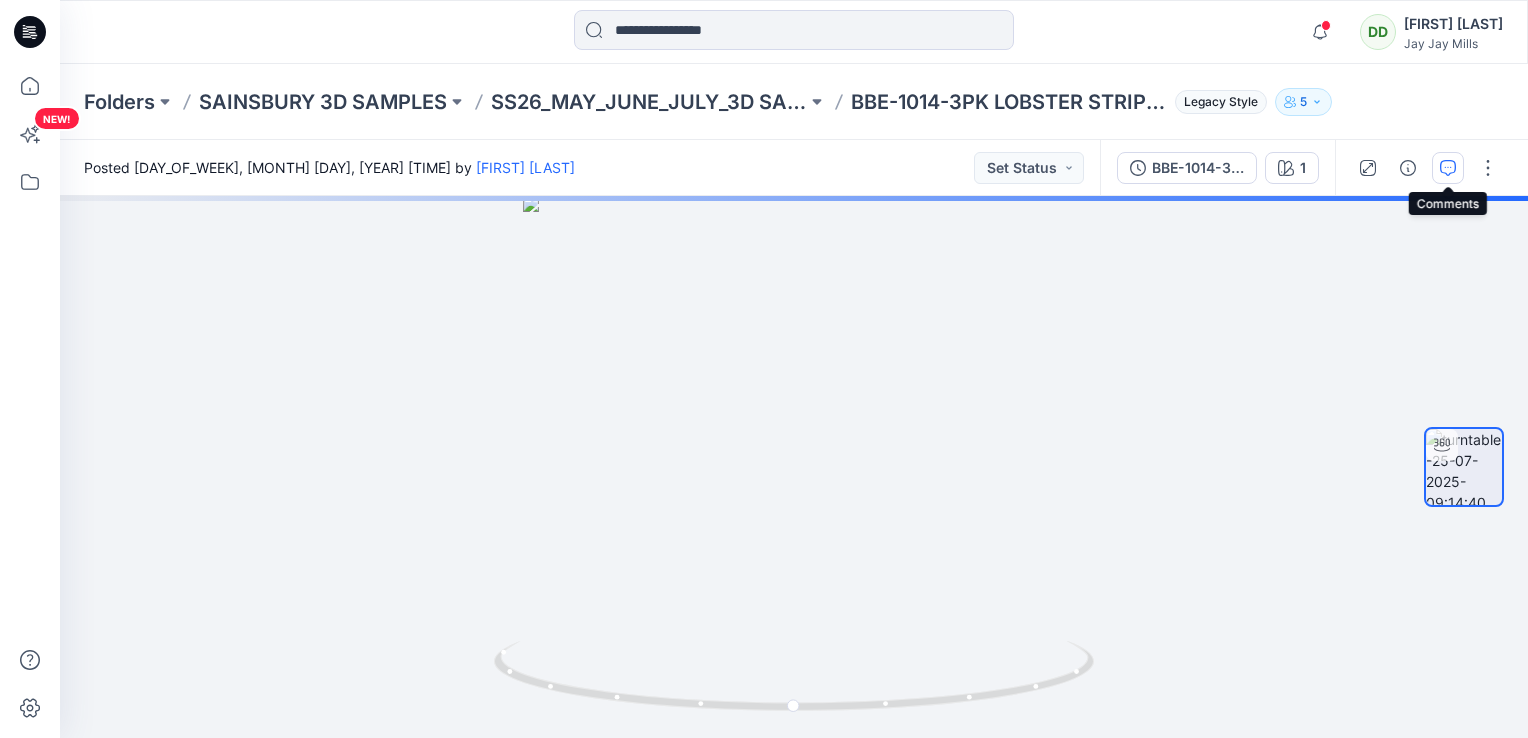click at bounding box center [1448, 168] 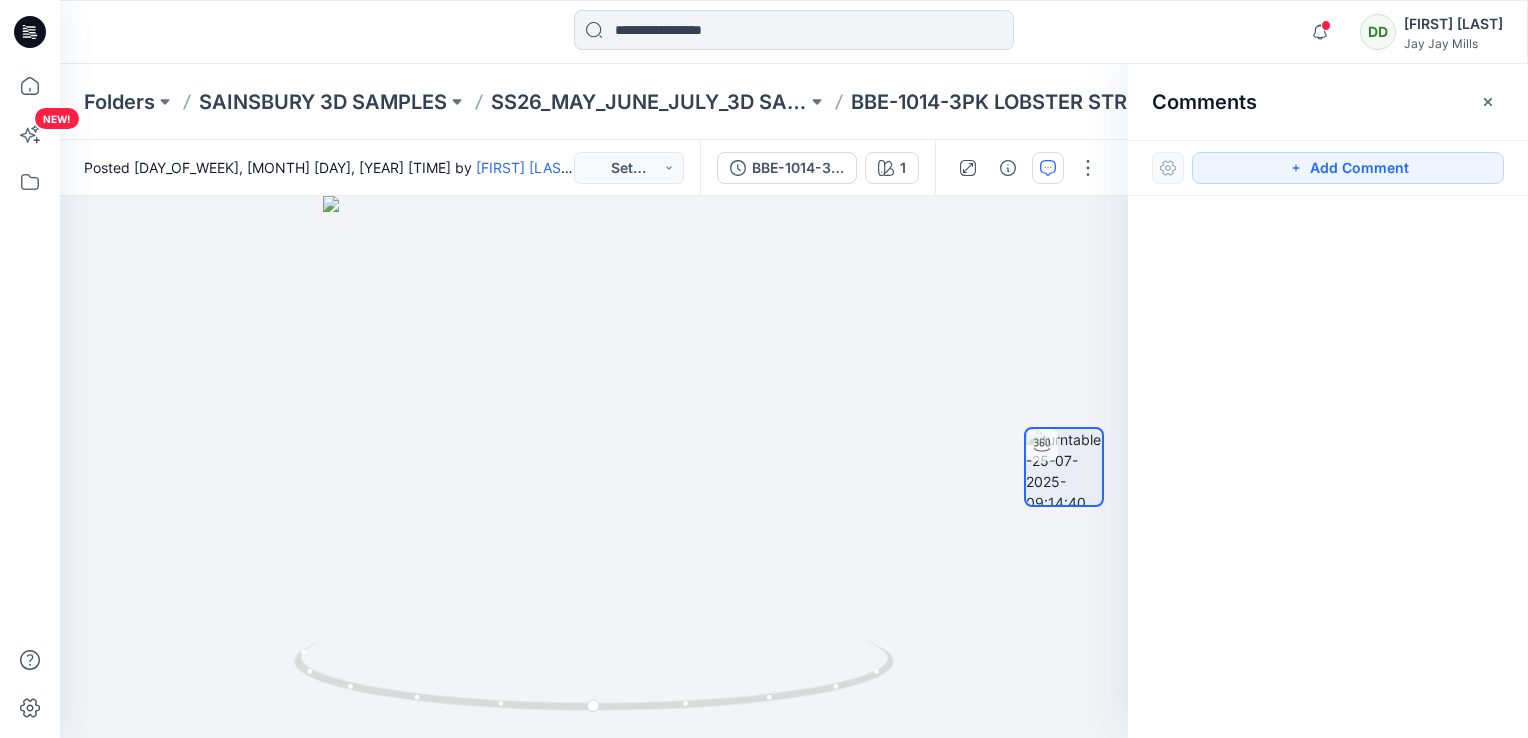 click at bounding box center (1168, 168) 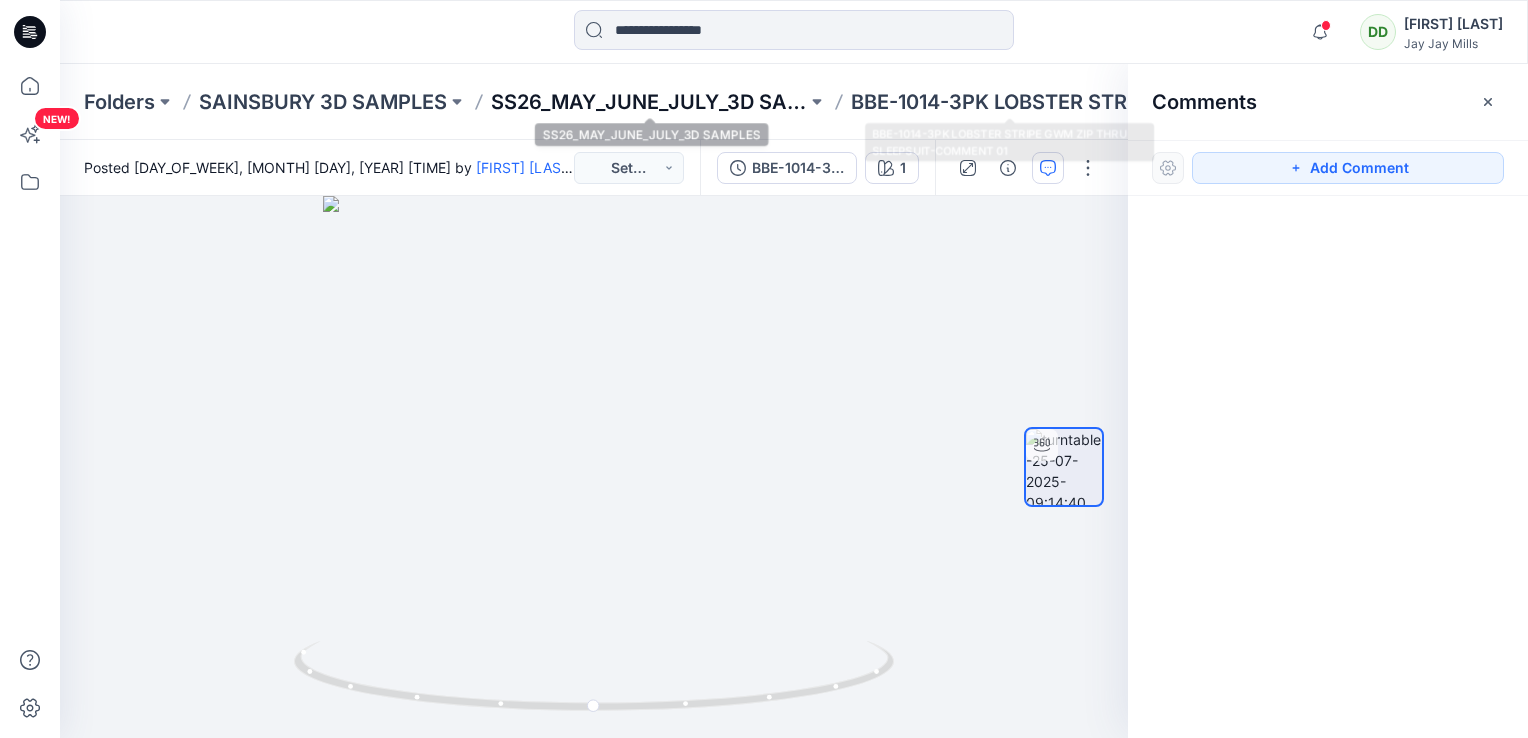 click on "SS26_MAY_JUNE_JULY_3D SAMPLES" at bounding box center [649, 102] 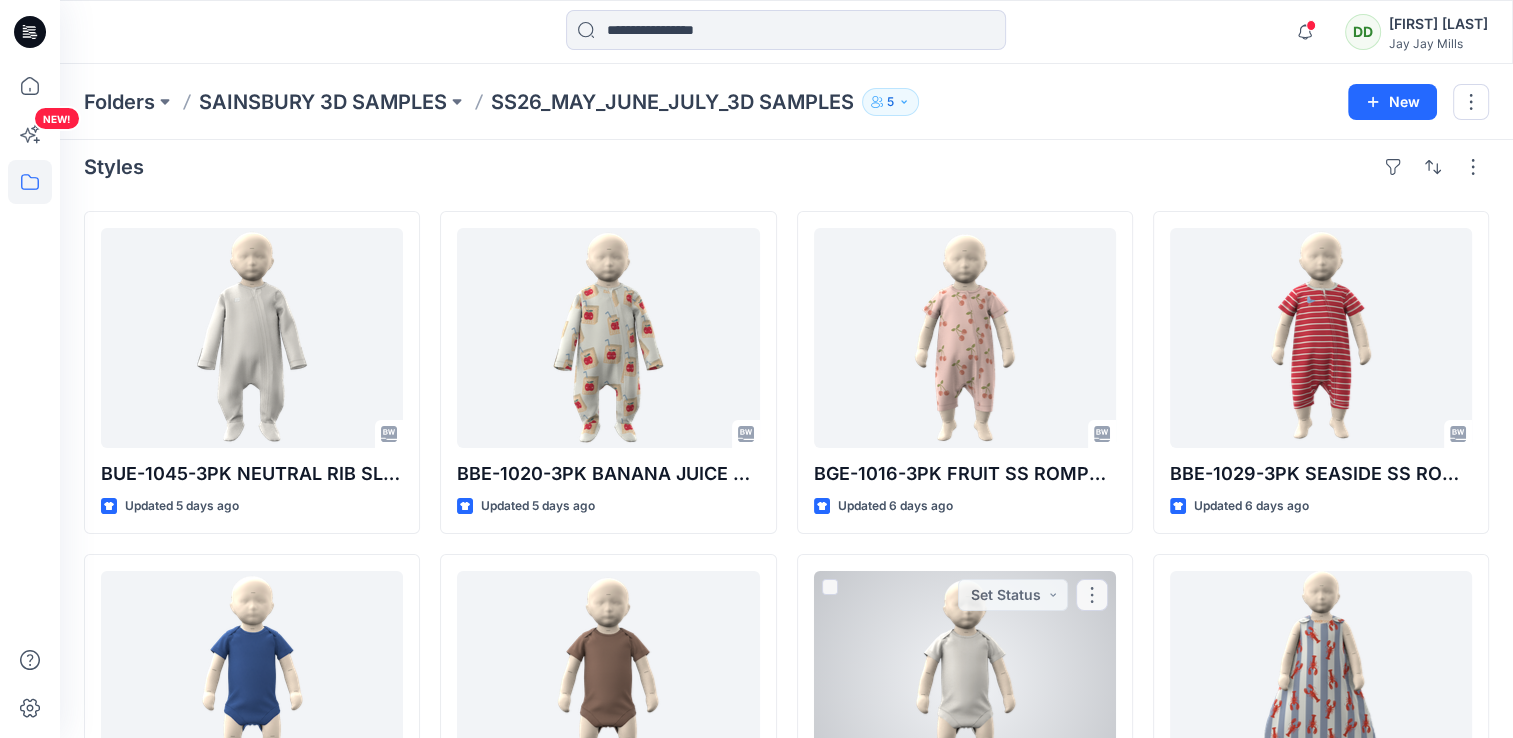 scroll, scrollTop: 400, scrollLeft: 0, axis: vertical 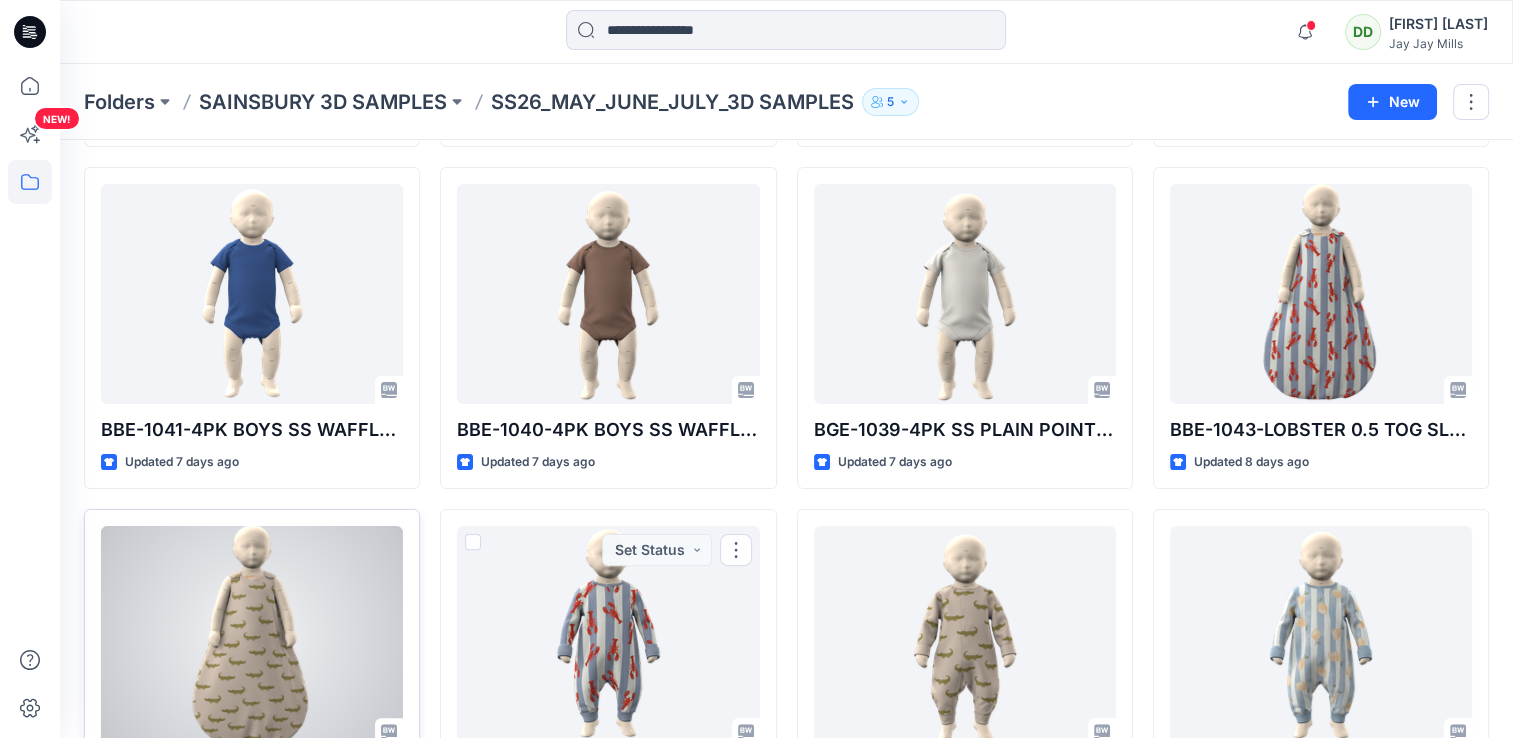 click at bounding box center (252, 636) 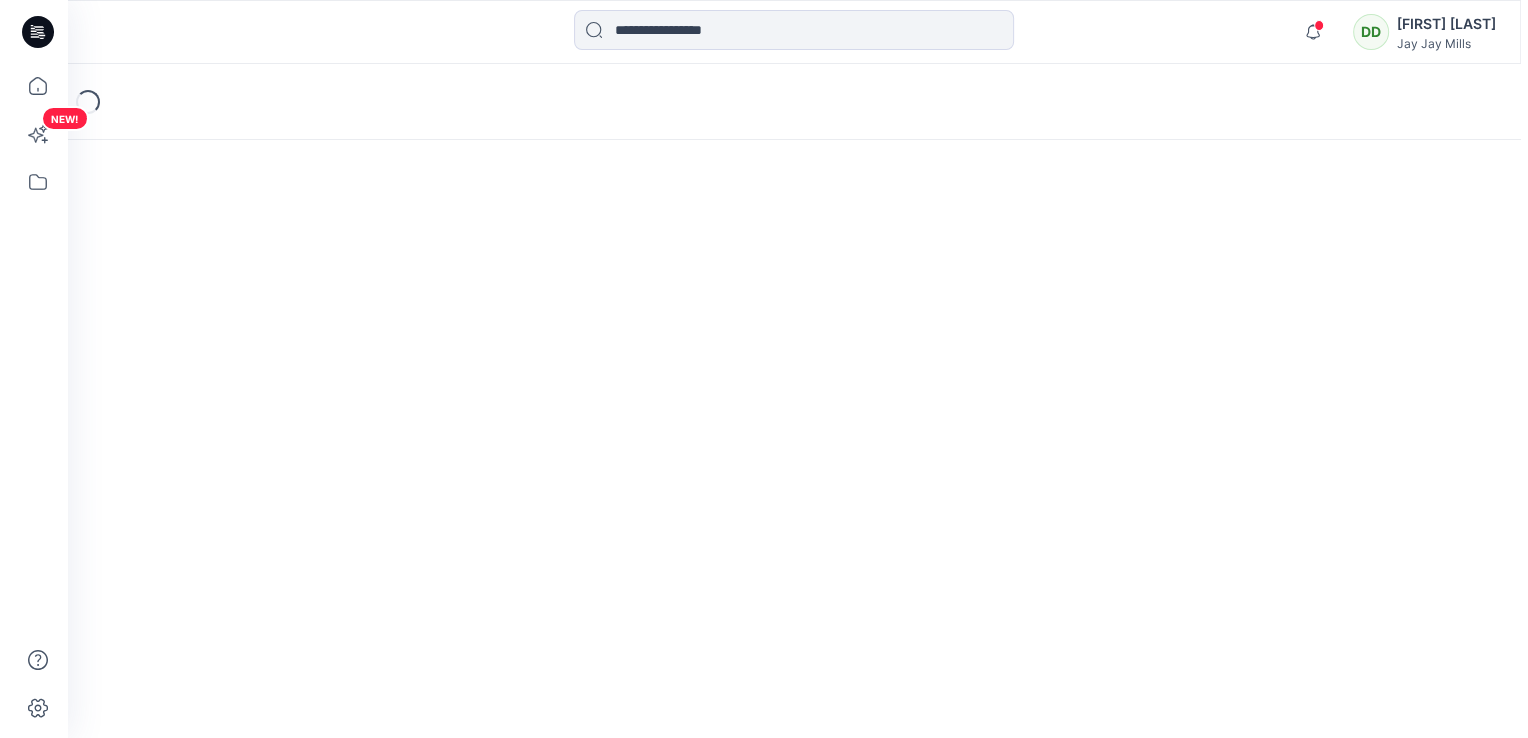 scroll, scrollTop: 0, scrollLeft: 0, axis: both 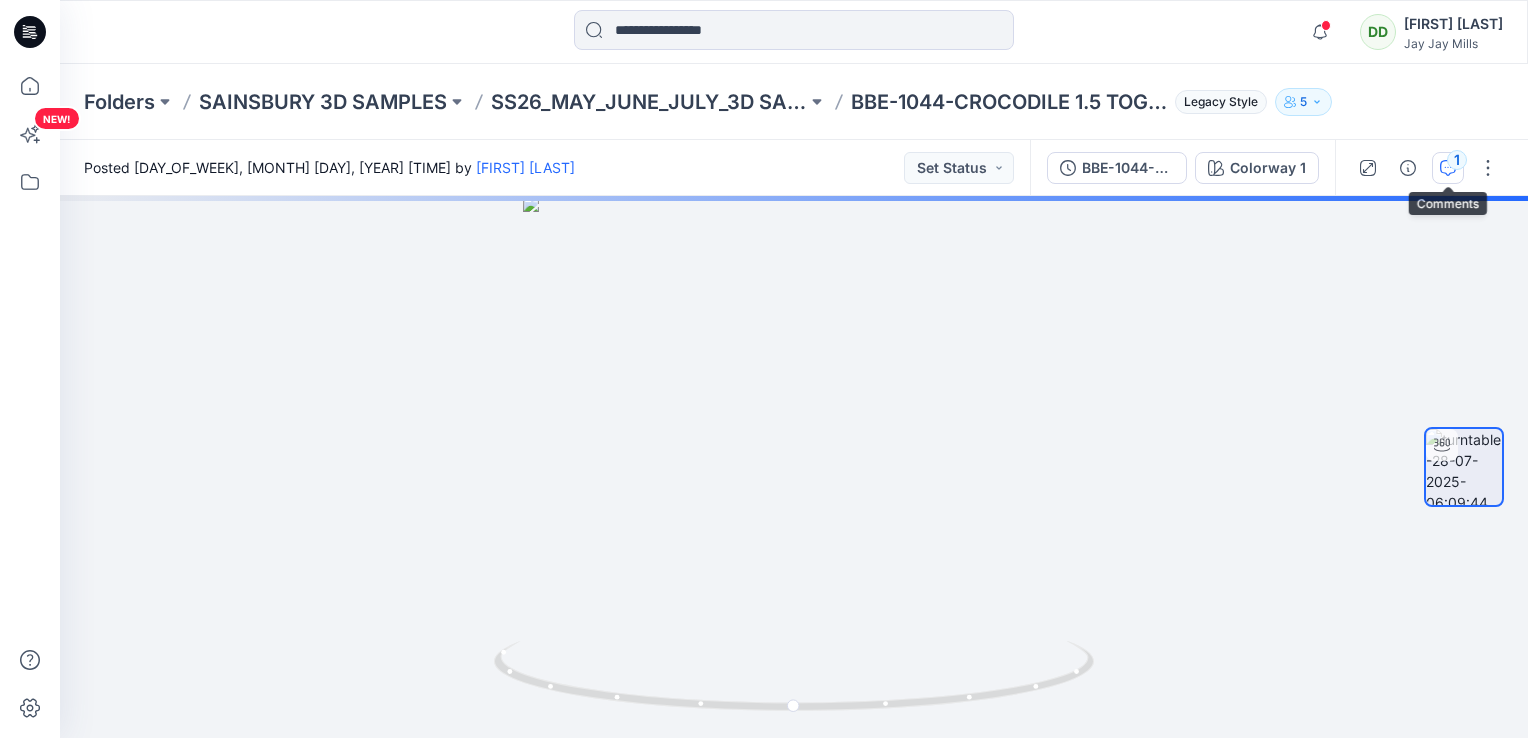 click 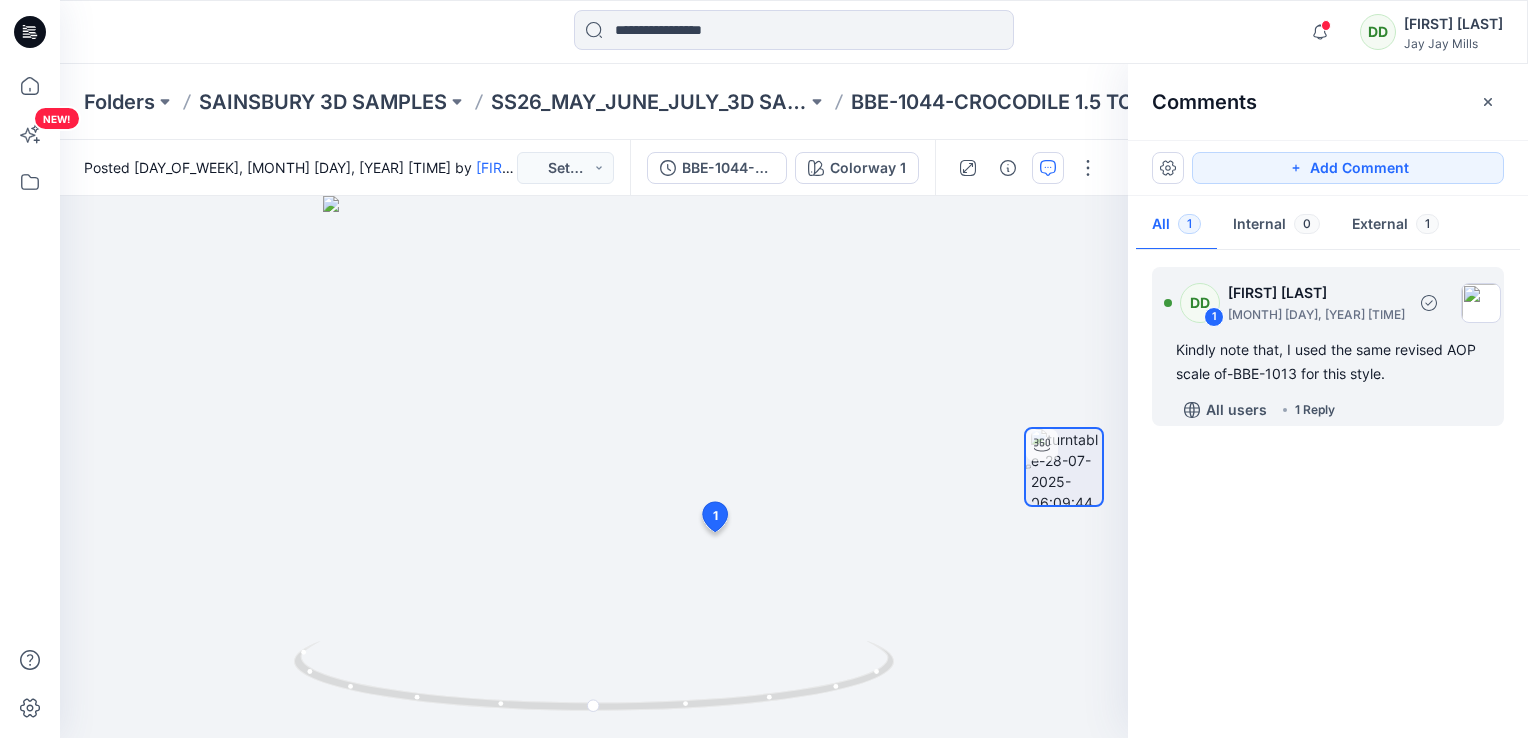 click on "1   Reply" at bounding box center [1315, 410] 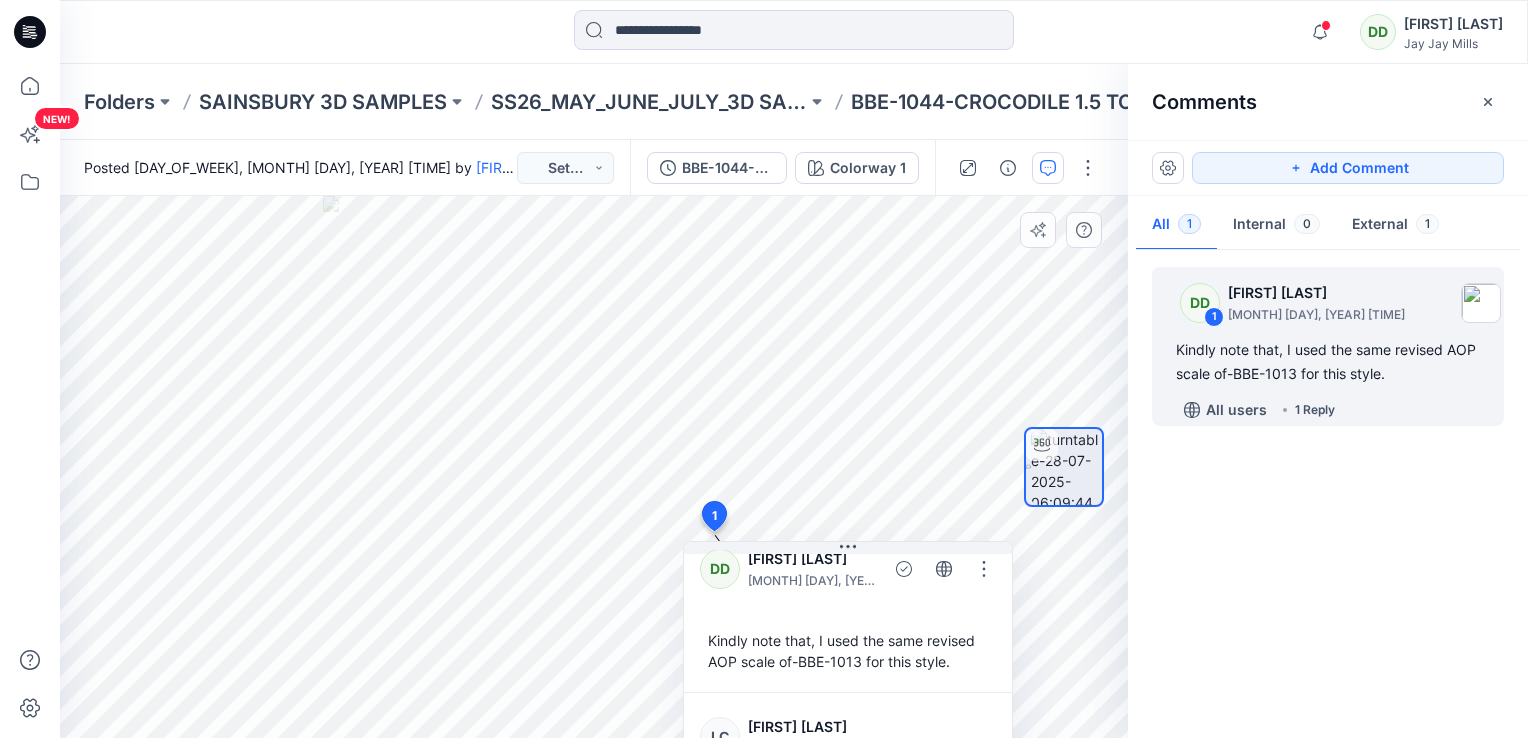 scroll, scrollTop: 35, scrollLeft: 0, axis: vertical 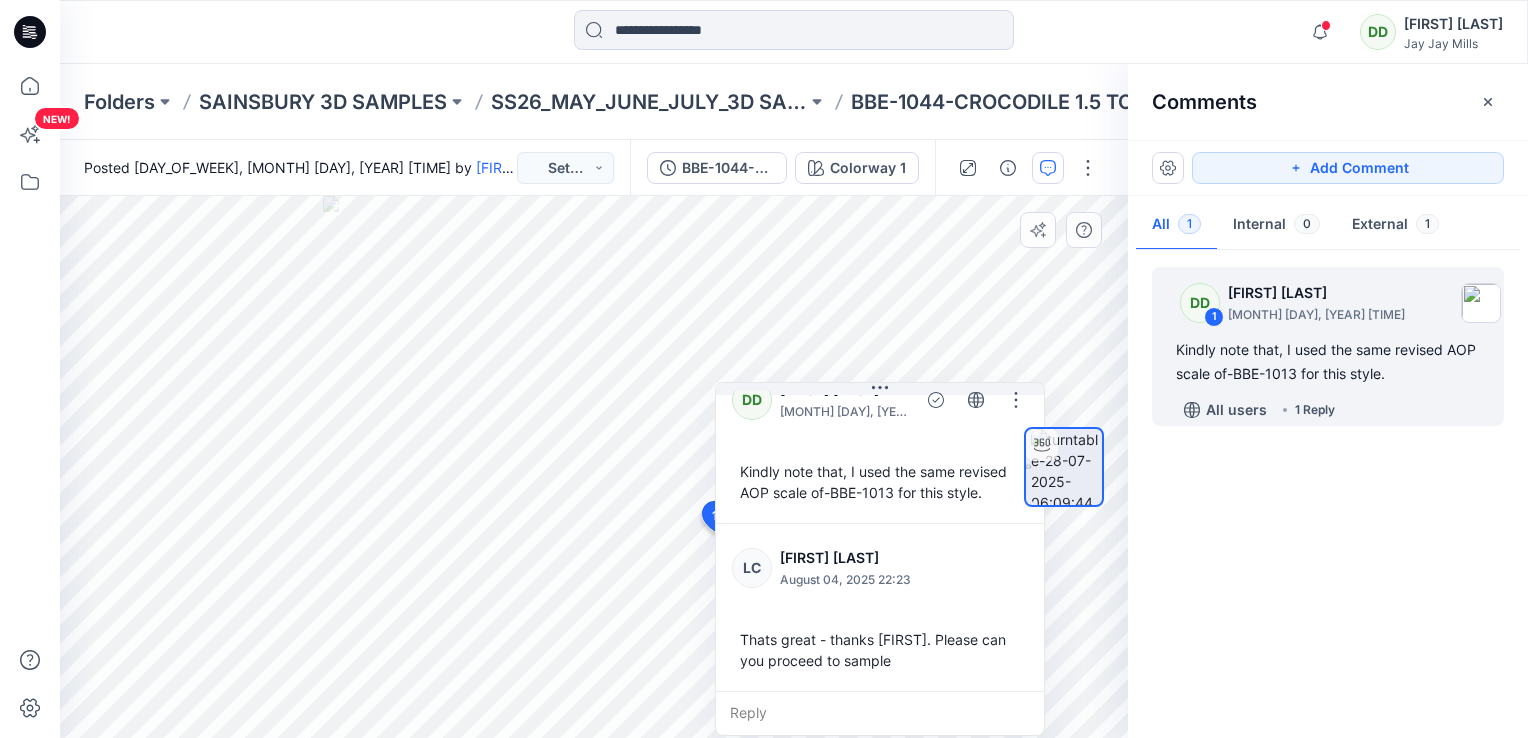 drag, startPoint x: 789, startPoint y: 547, endPoint x: 812, endPoint y: 571, distance: 33.24154 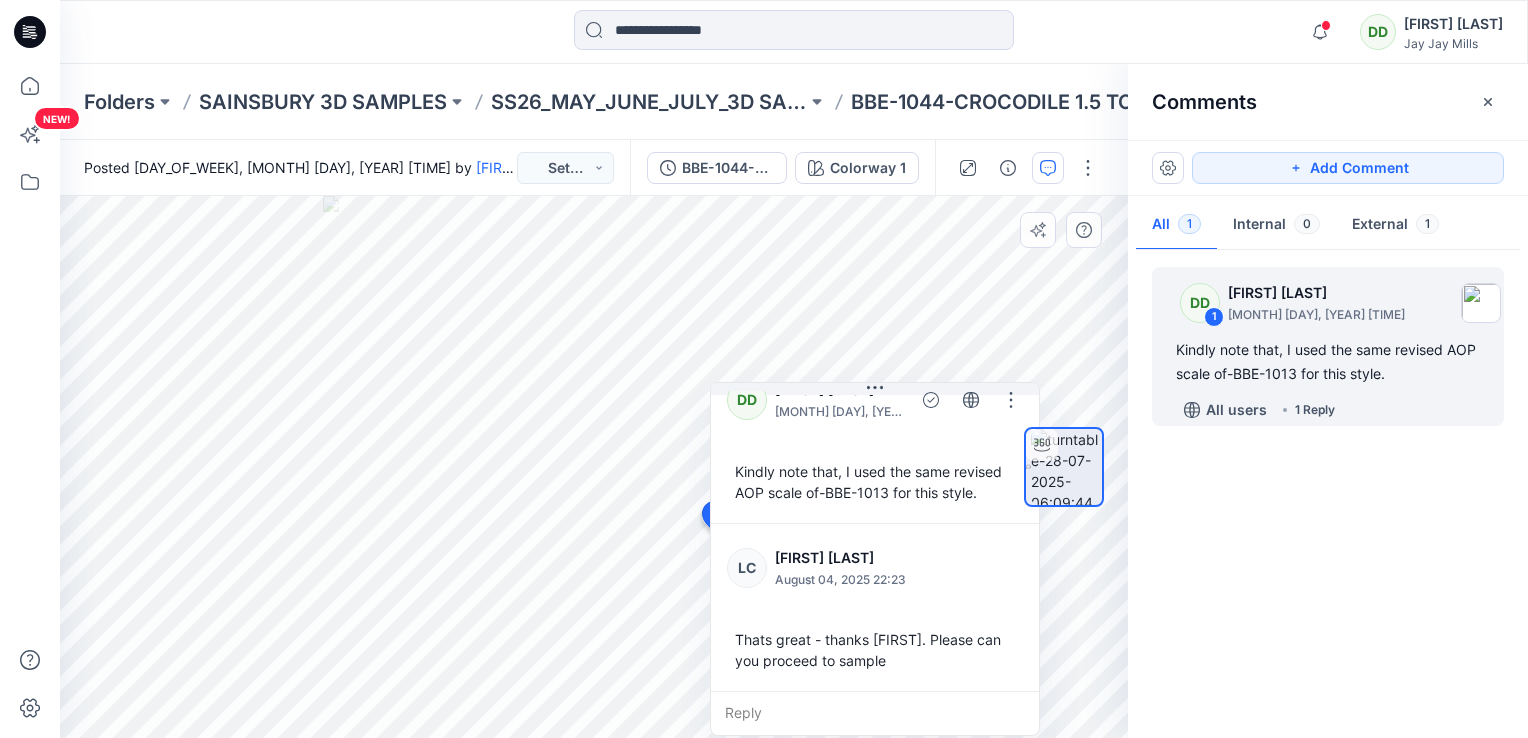 click at bounding box center [907, 399] 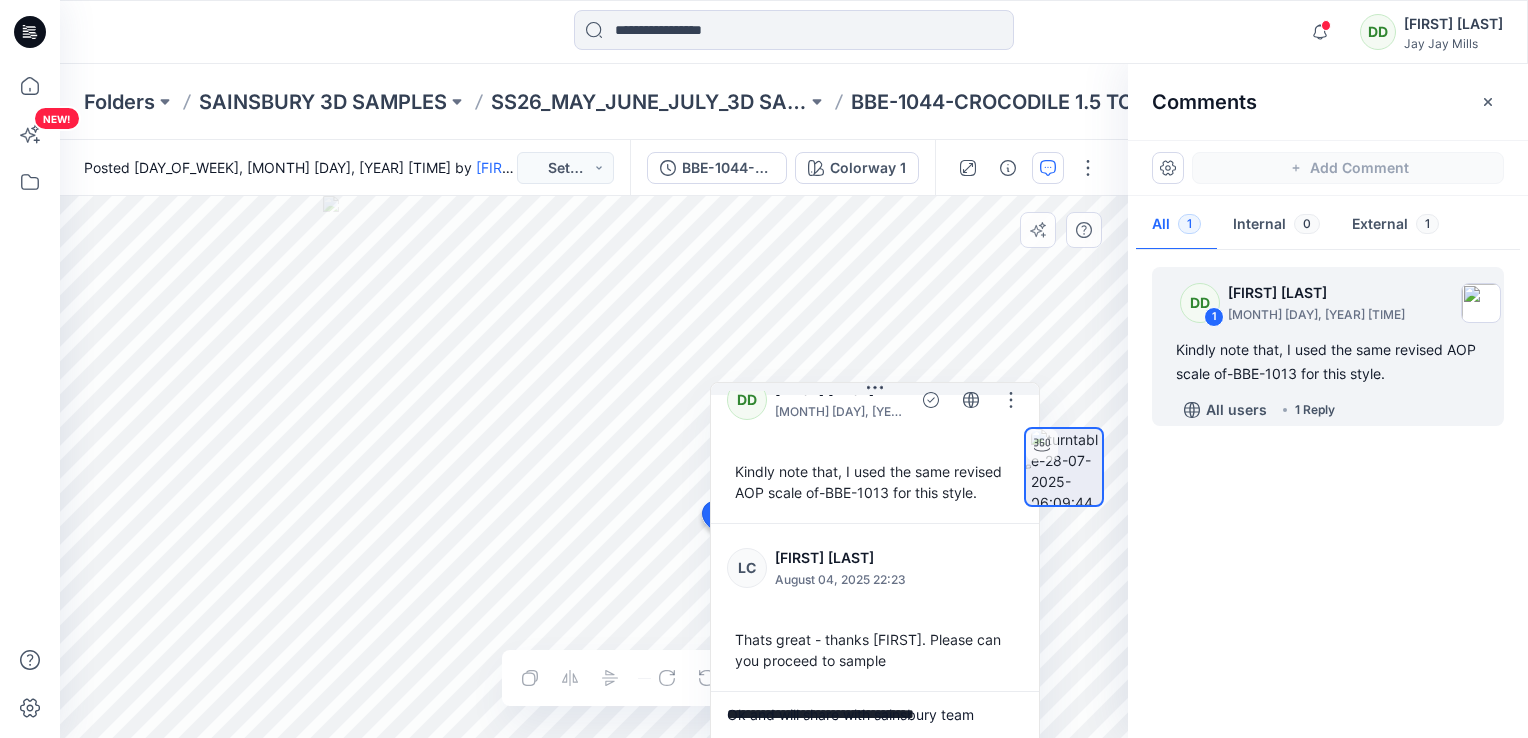 drag, startPoint x: 939, startPoint y: 712, endPoint x: 877, endPoint y: 727, distance: 63.788715 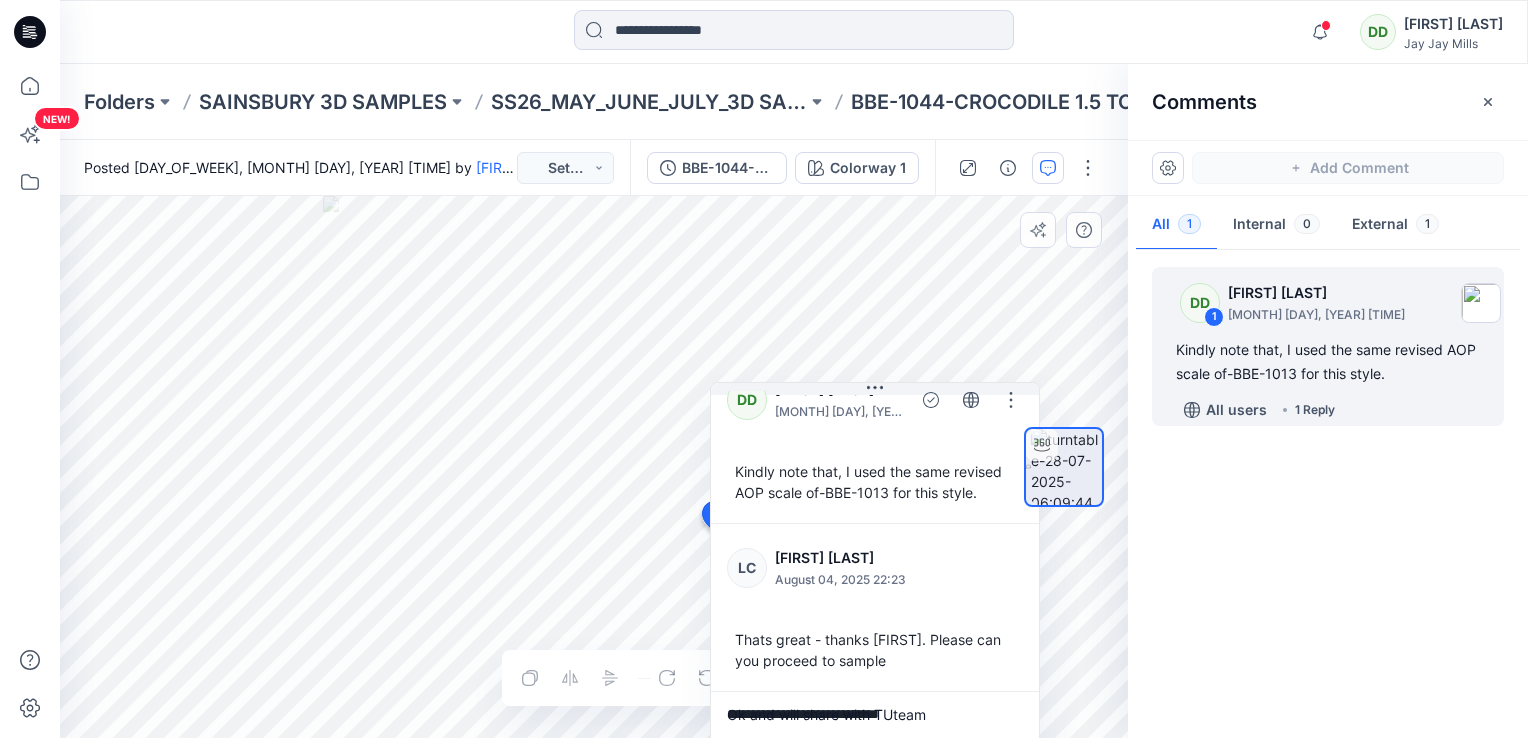 scroll, scrollTop: 34, scrollLeft: 0, axis: vertical 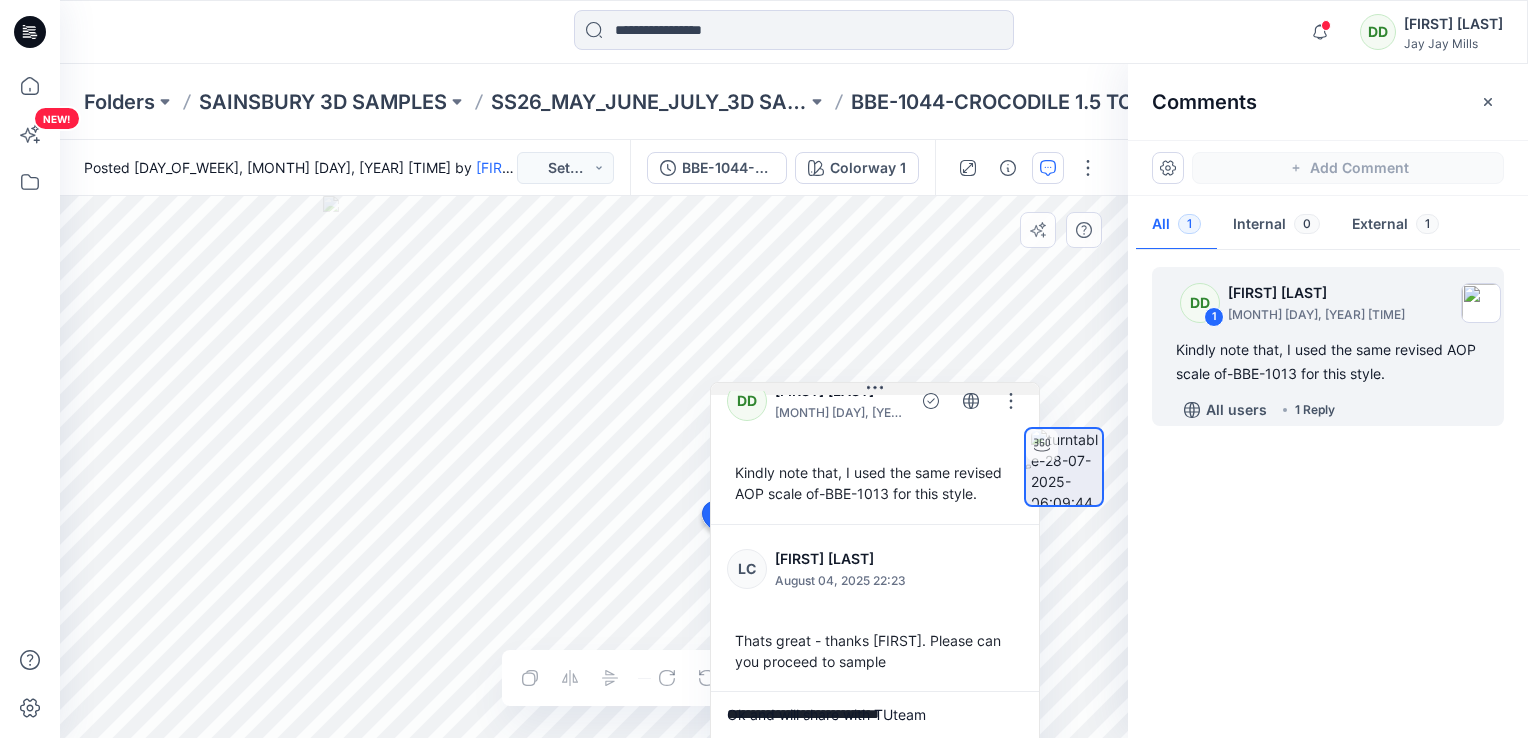 type on "**********" 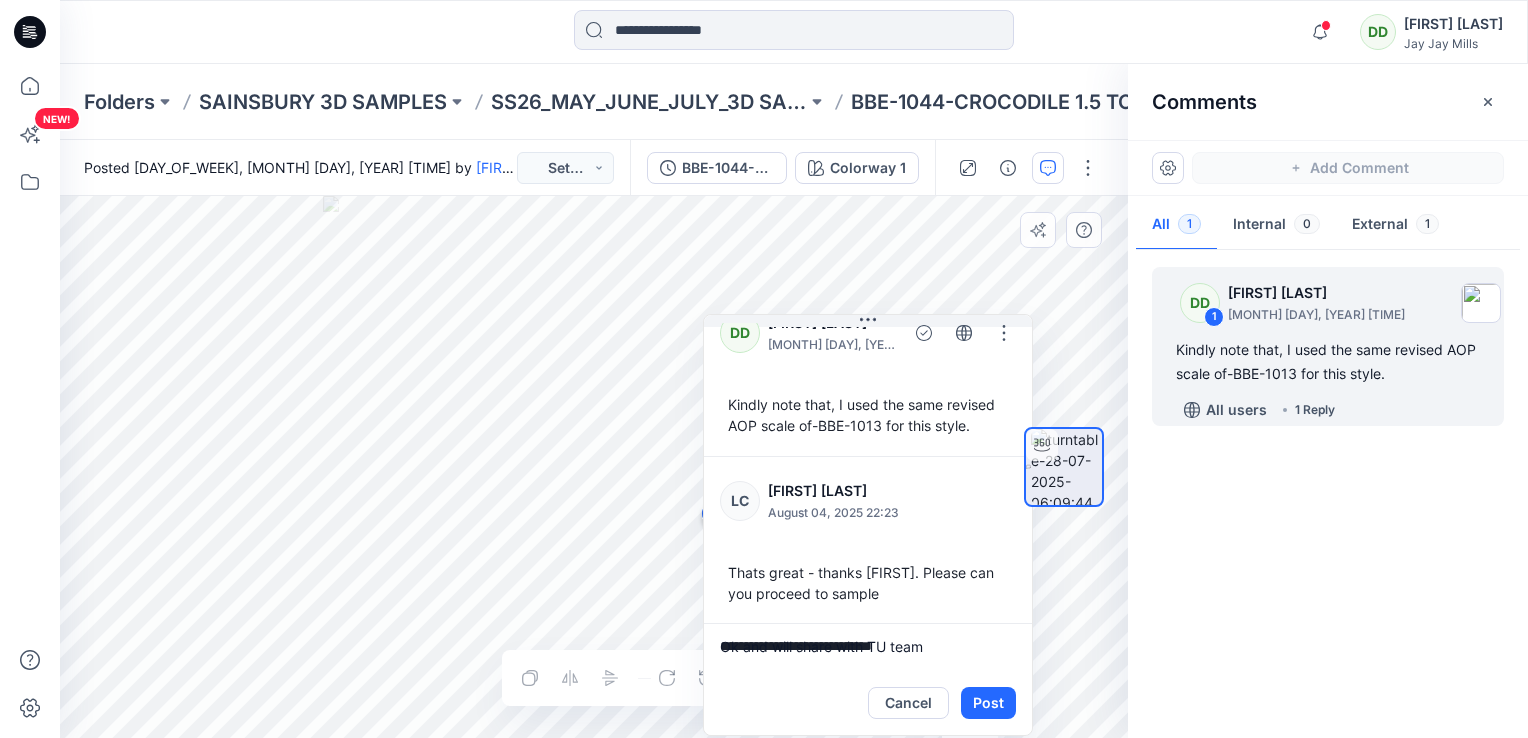 drag, startPoint x: 903, startPoint y: 390, endPoint x: 888, endPoint y: 298, distance: 93.214806 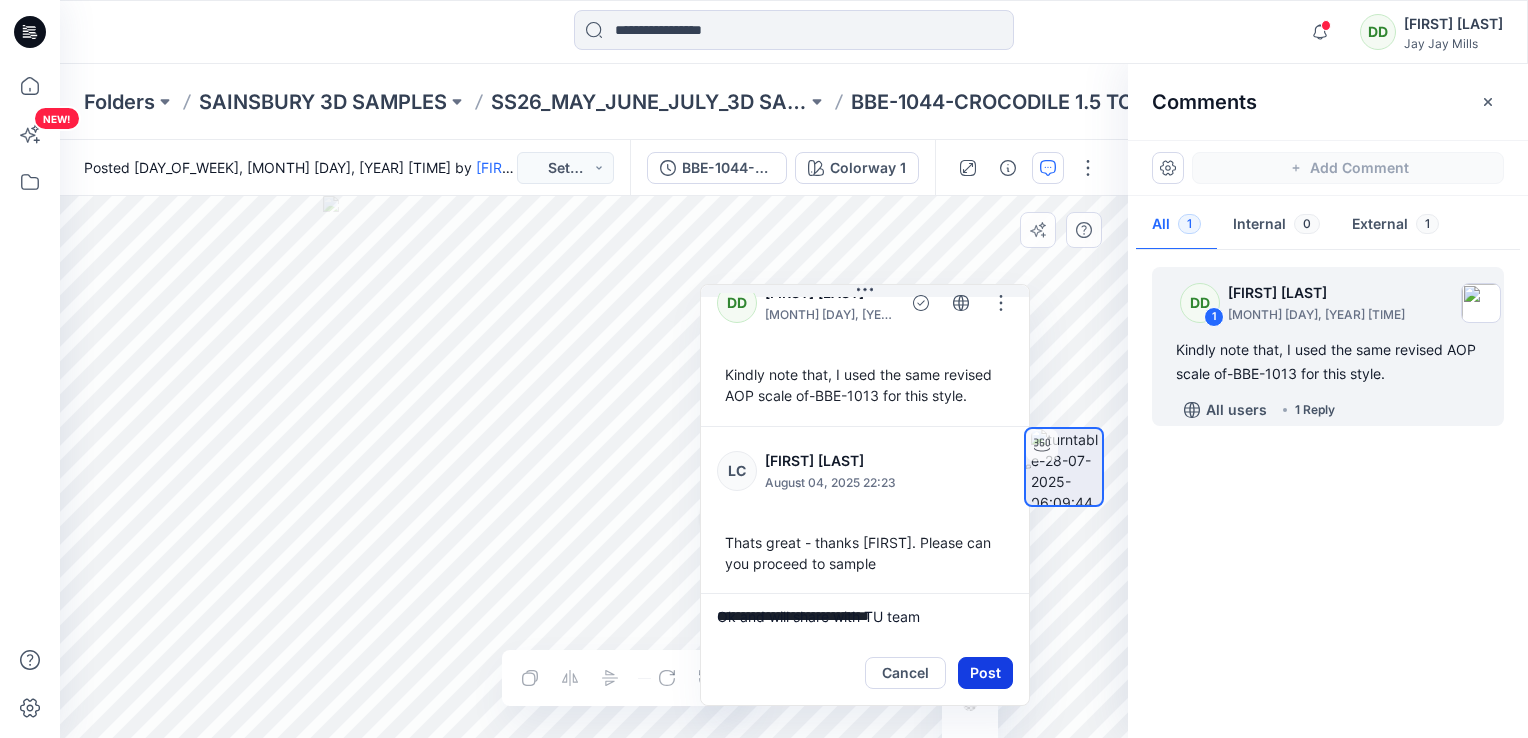 click on "Post" at bounding box center (985, 673) 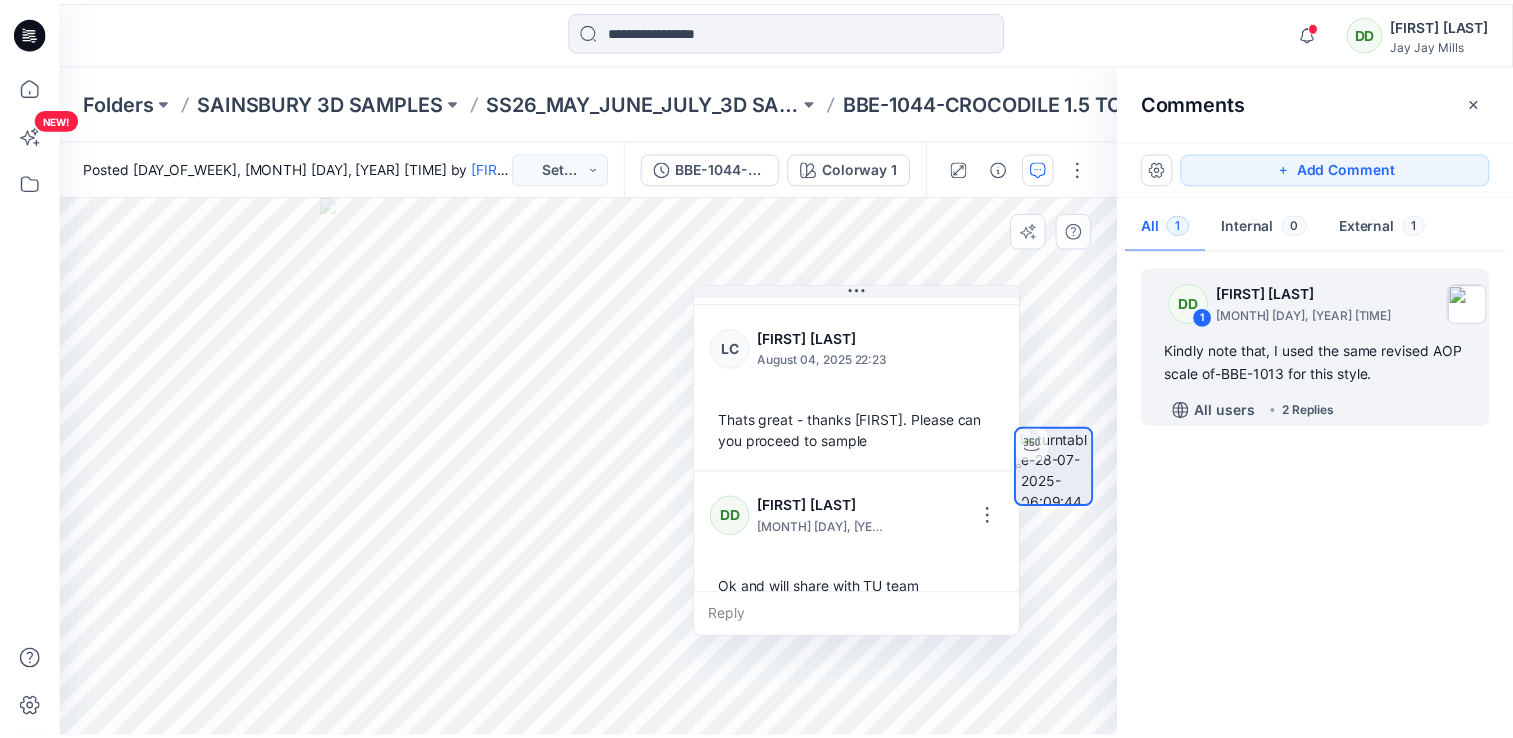 scroll, scrollTop: 181, scrollLeft: 0, axis: vertical 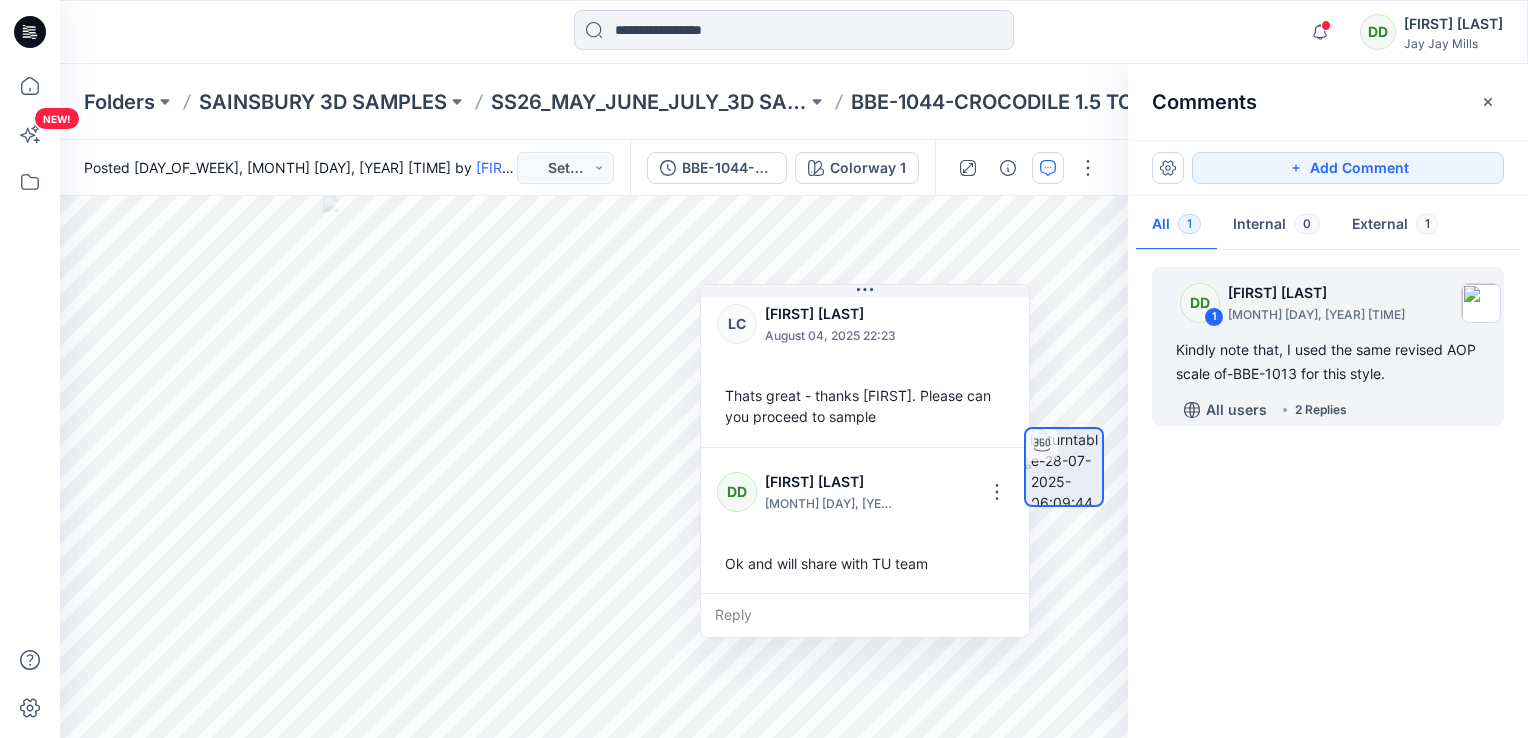 click on "DD 1 Duleeka Dasanayake   July 28, 2025 17:54 Kindly note that, I used the same revised AOP scale of-BBE-1013 for this style. All users 2   Replies" at bounding box center (1328, 489) 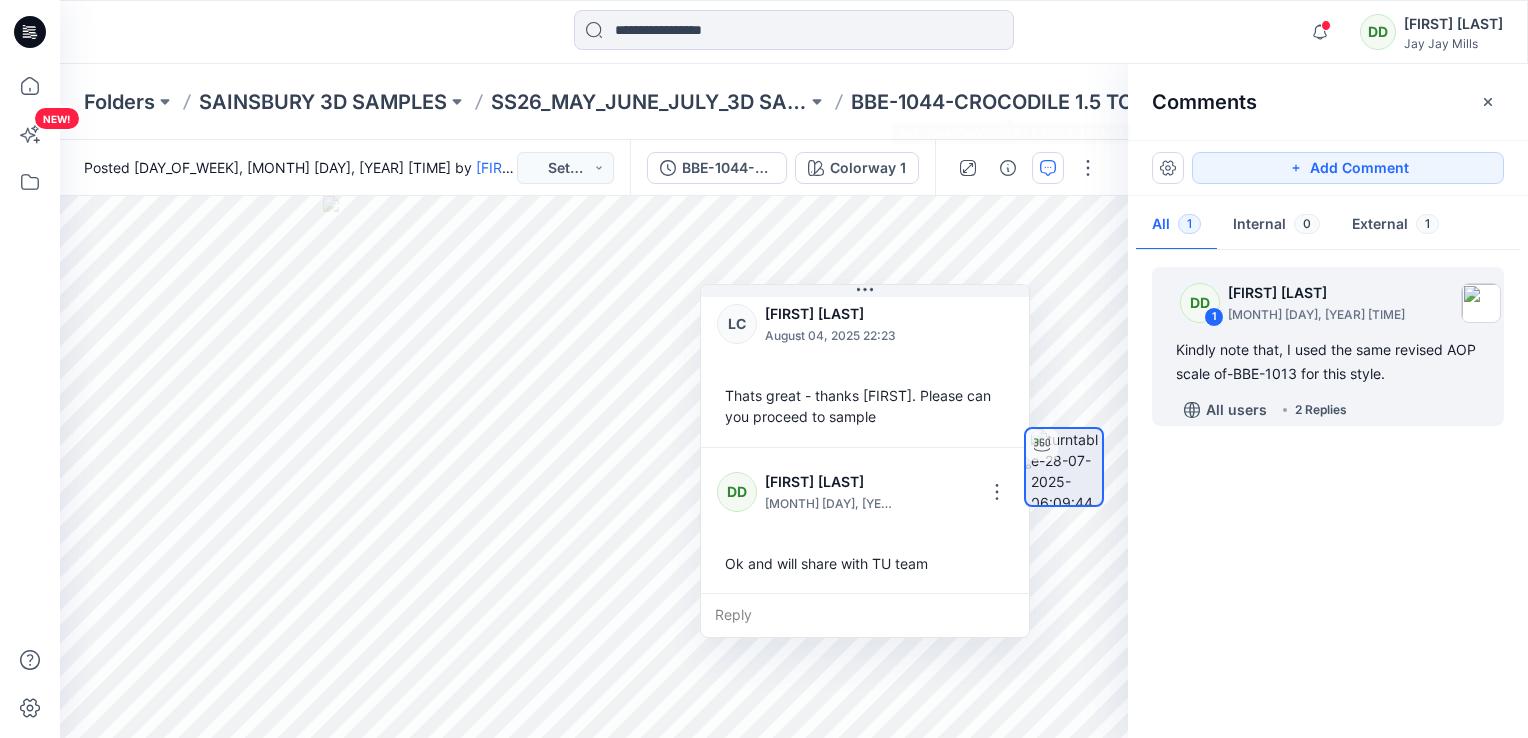 click on "BBE-1044-CROCODILE 1.5 TOG SLEEPBAG" at bounding box center [1009, 102] 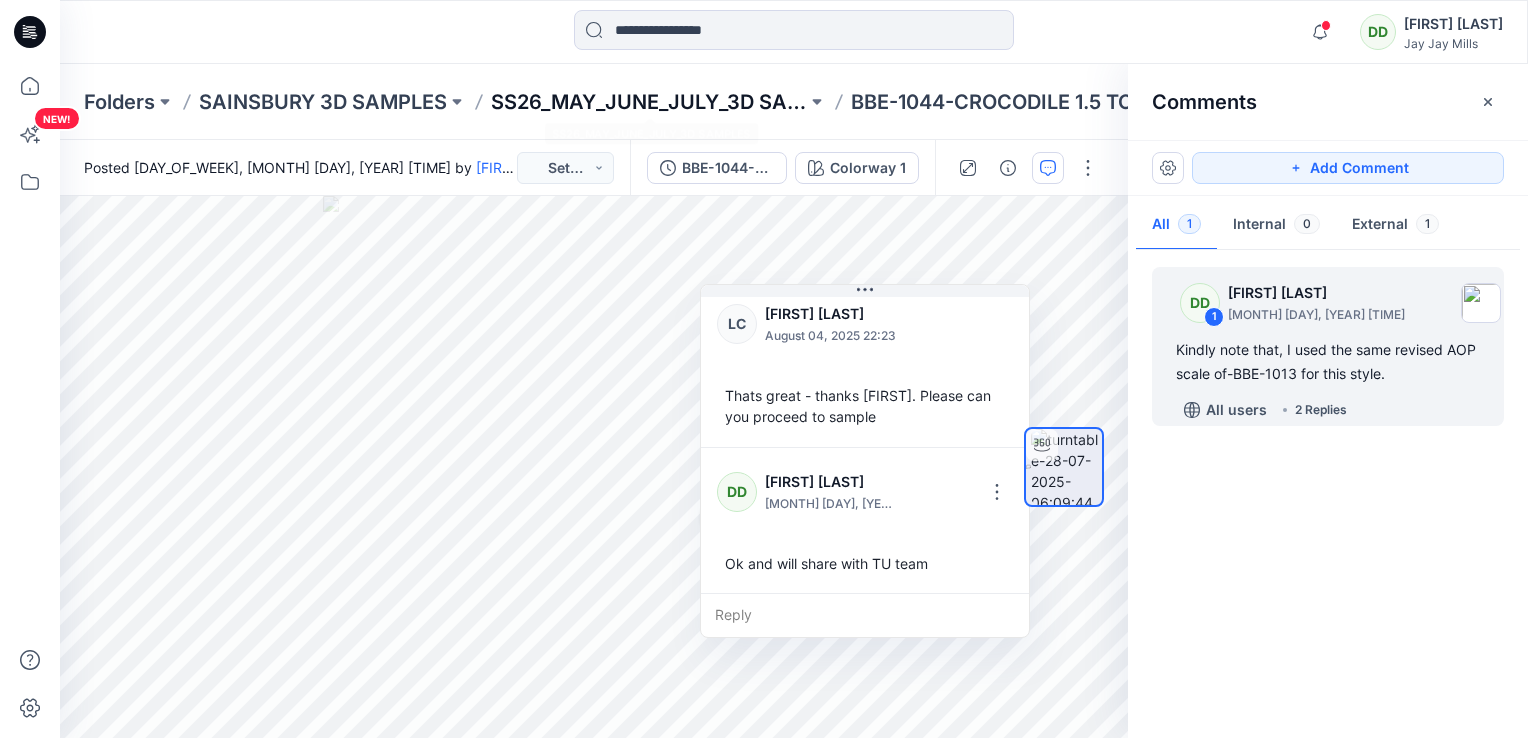 click on "SS26_MAY_JUNE_JULY_3D SAMPLES" at bounding box center [649, 102] 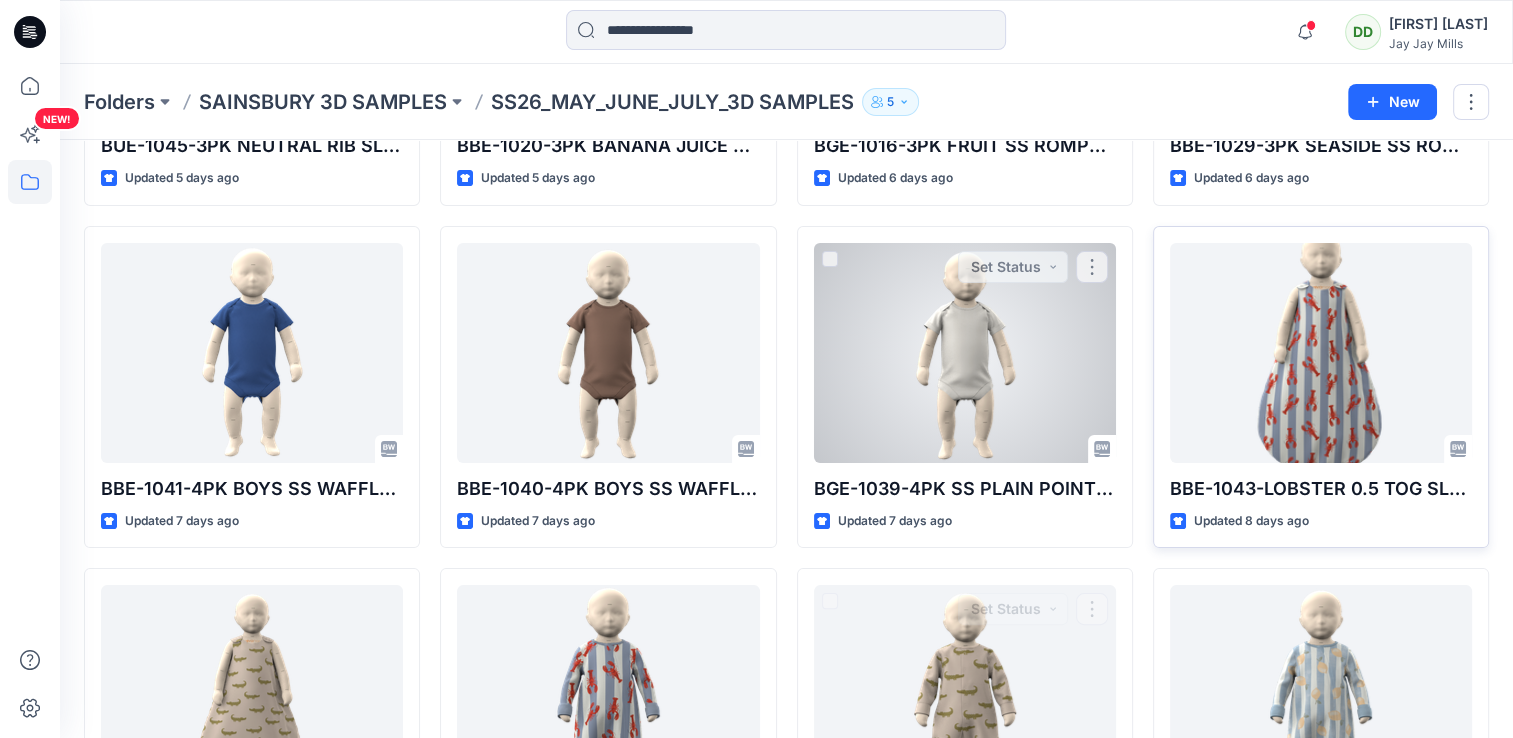 scroll, scrollTop: 300, scrollLeft: 0, axis: vertical 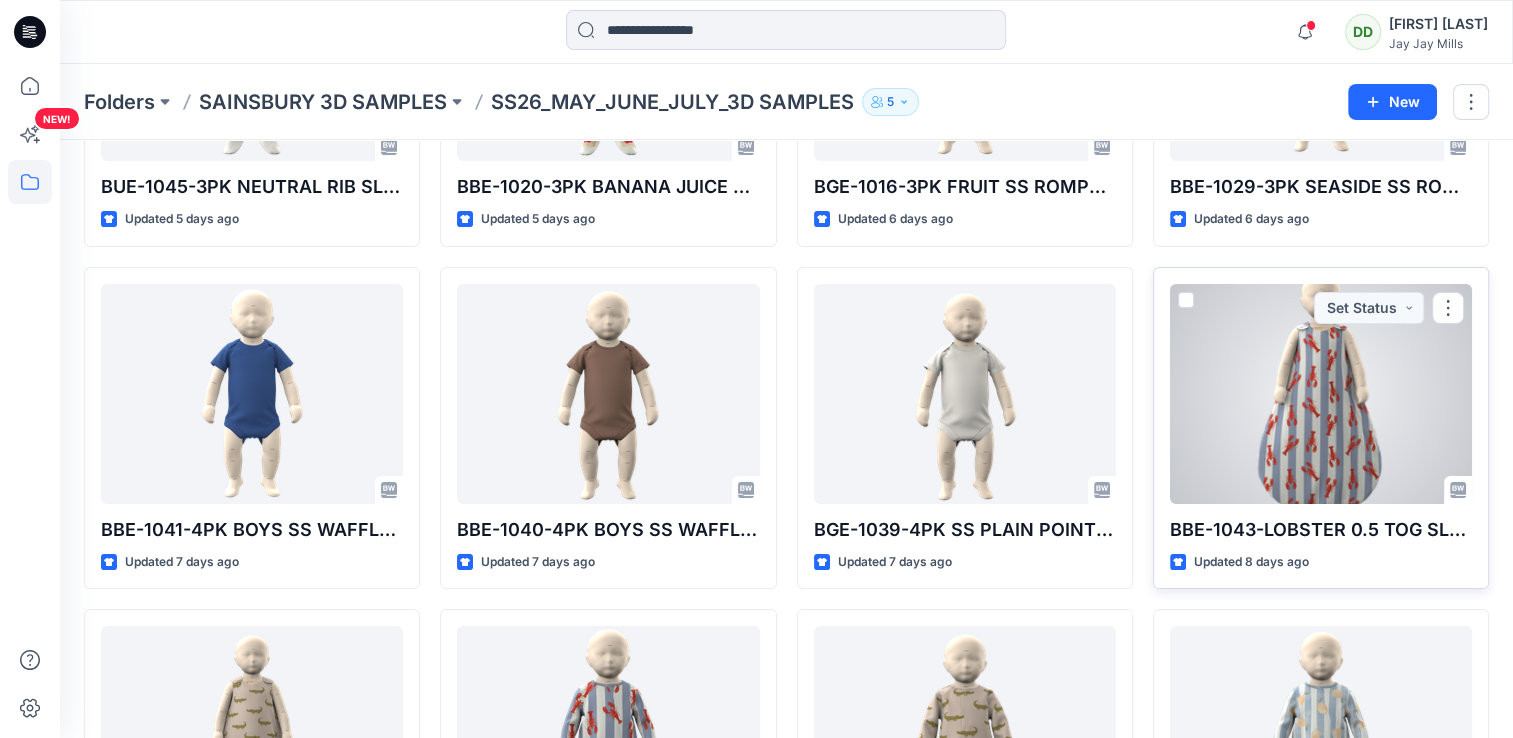 click at bounding box center [1321, 394] 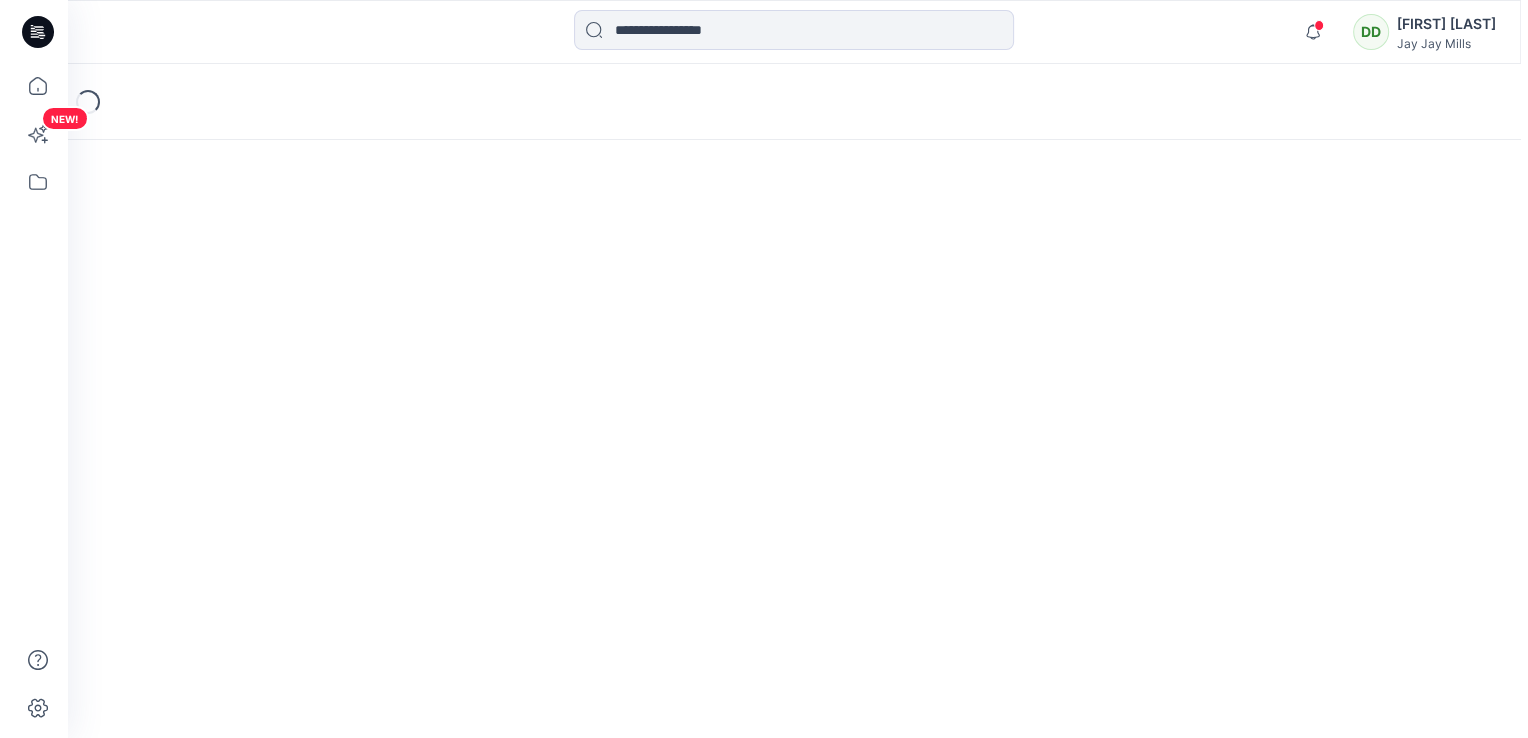 scroll, scrollTop: 0, scrollLeft: 0, axis: both 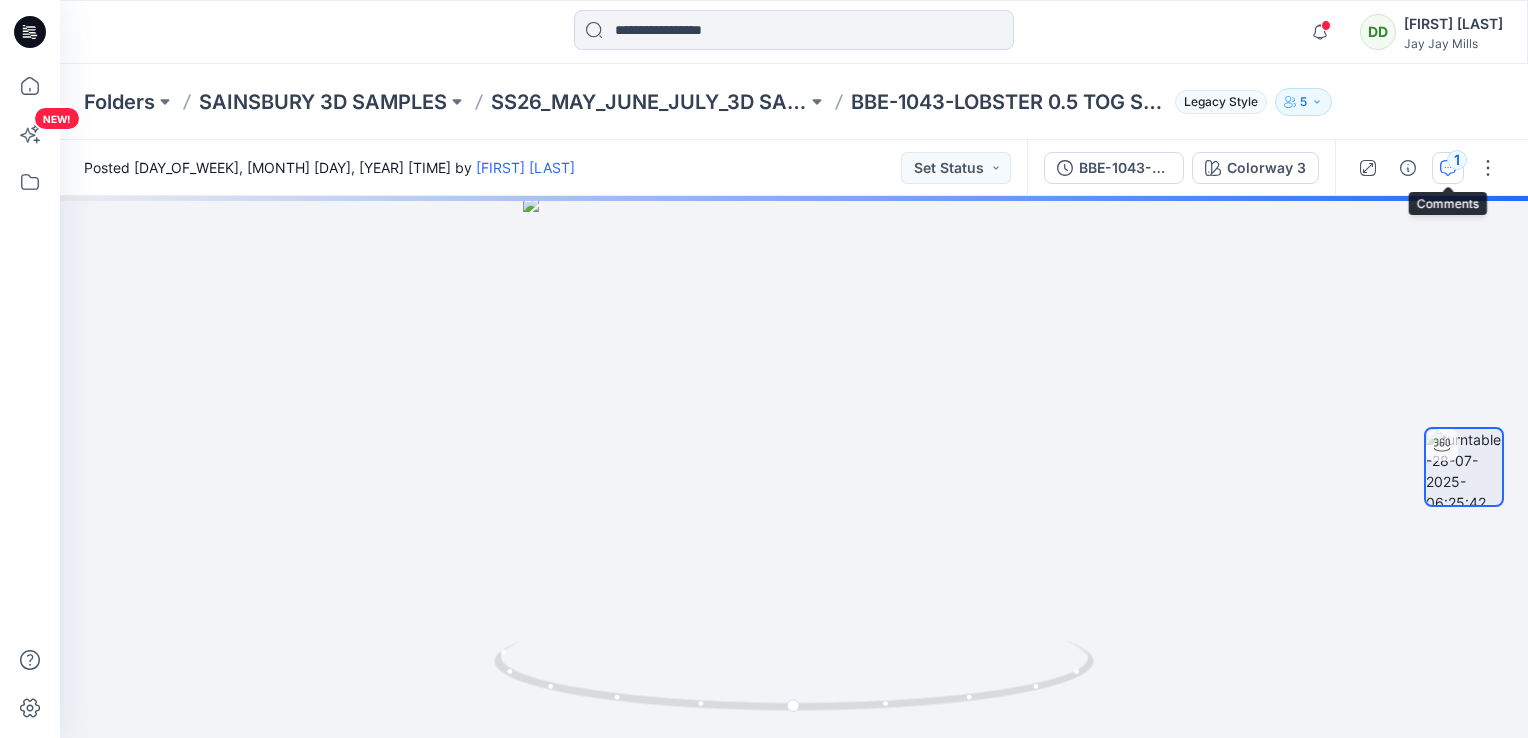 click 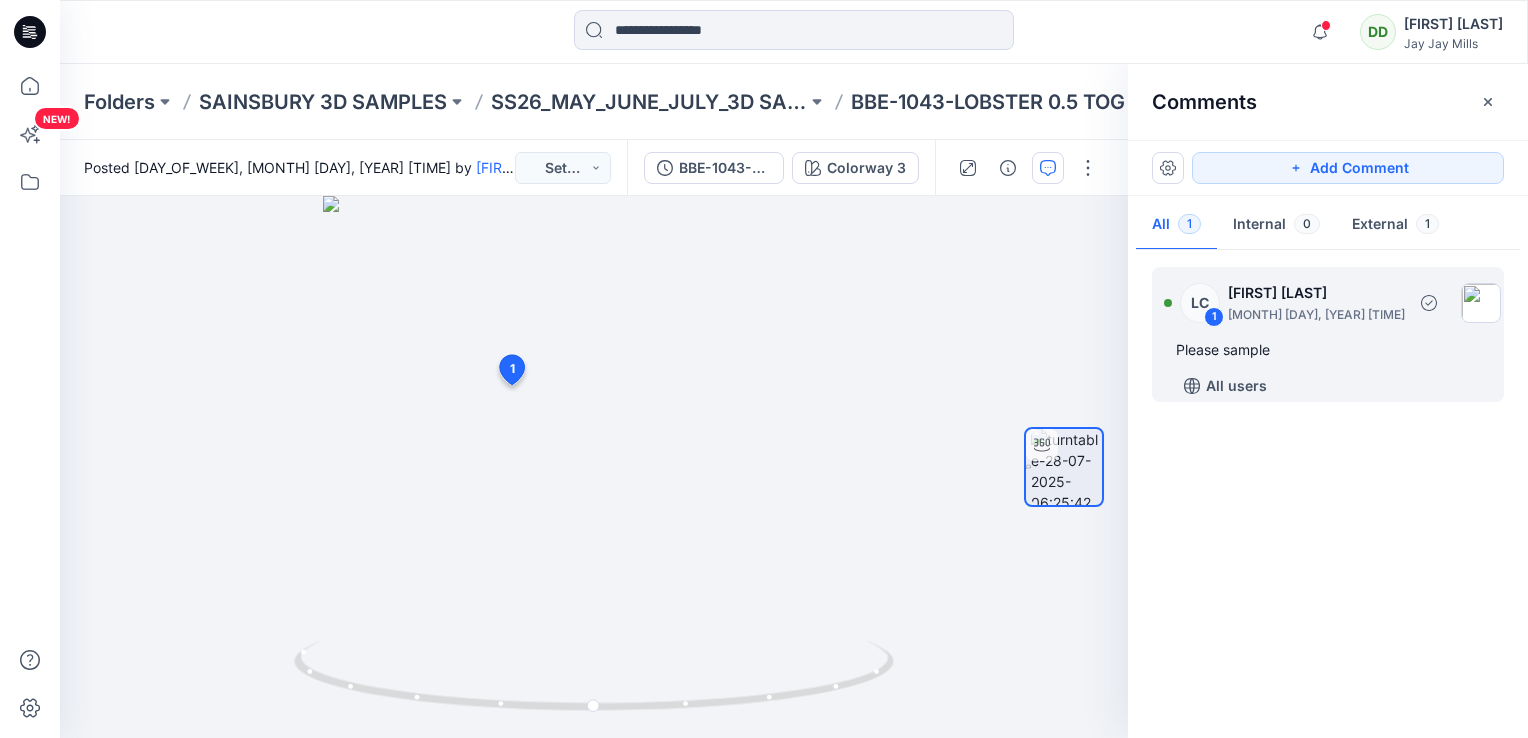 click on "Please sample" at bounding box center (1328, 350) 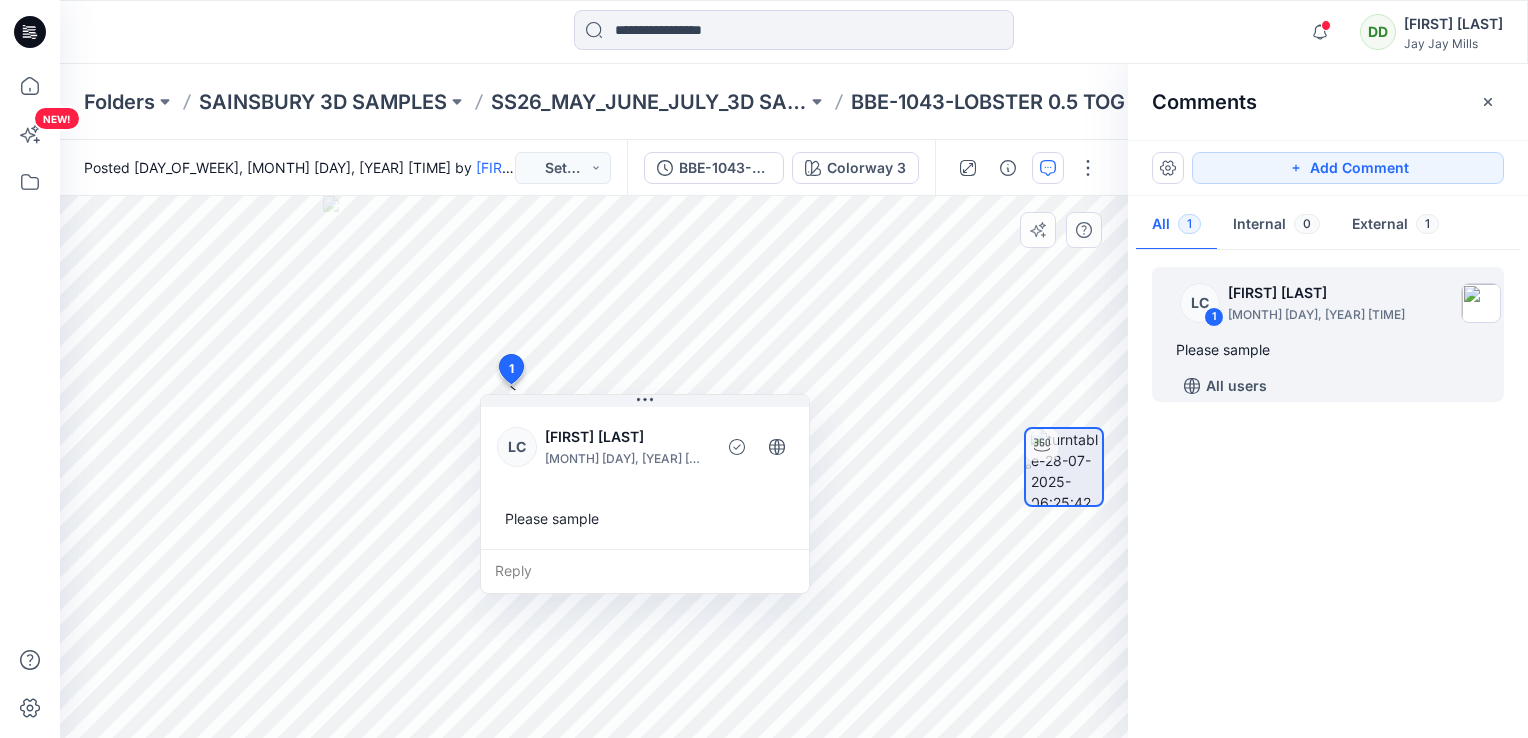 click on "Reply" at bounding box center [645, 571] 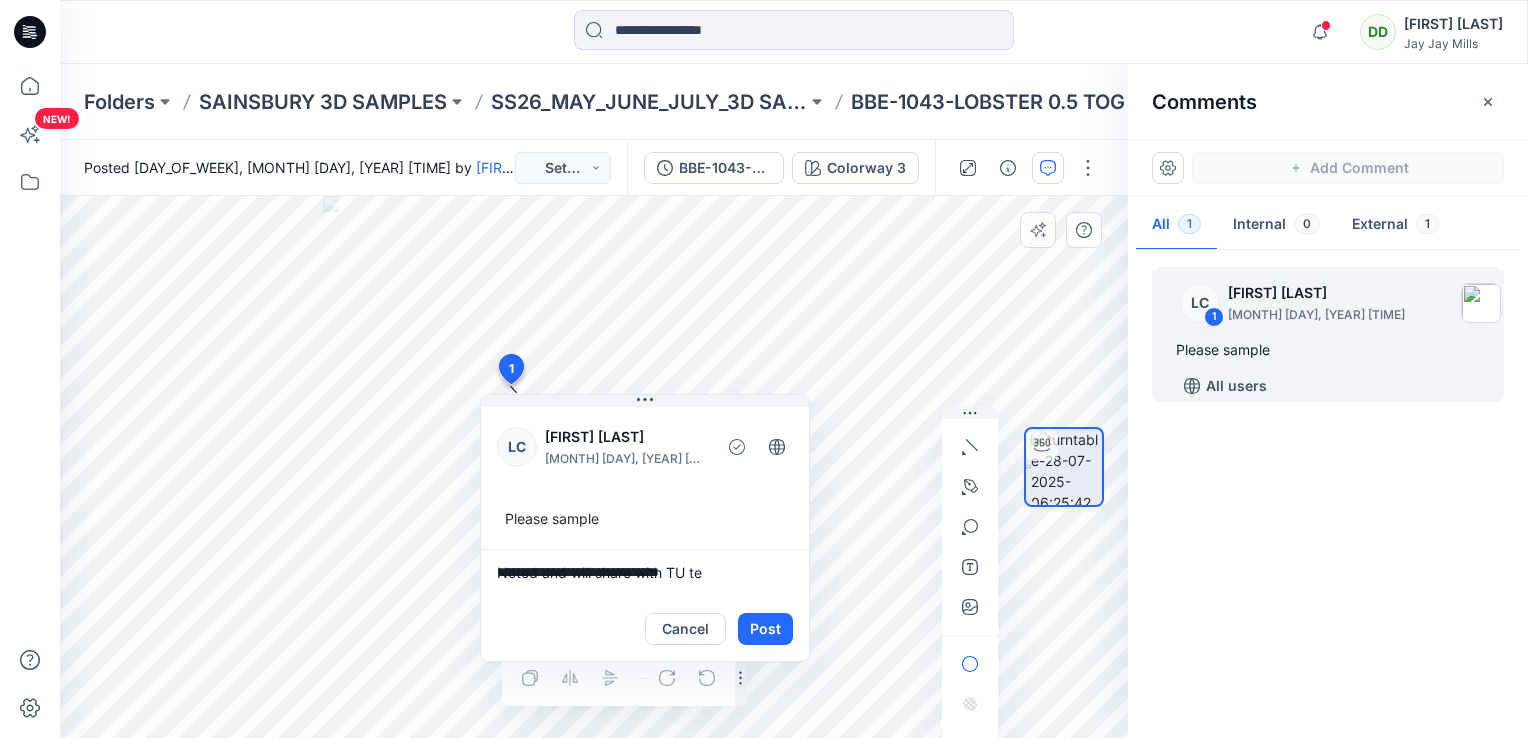 type on "**********" 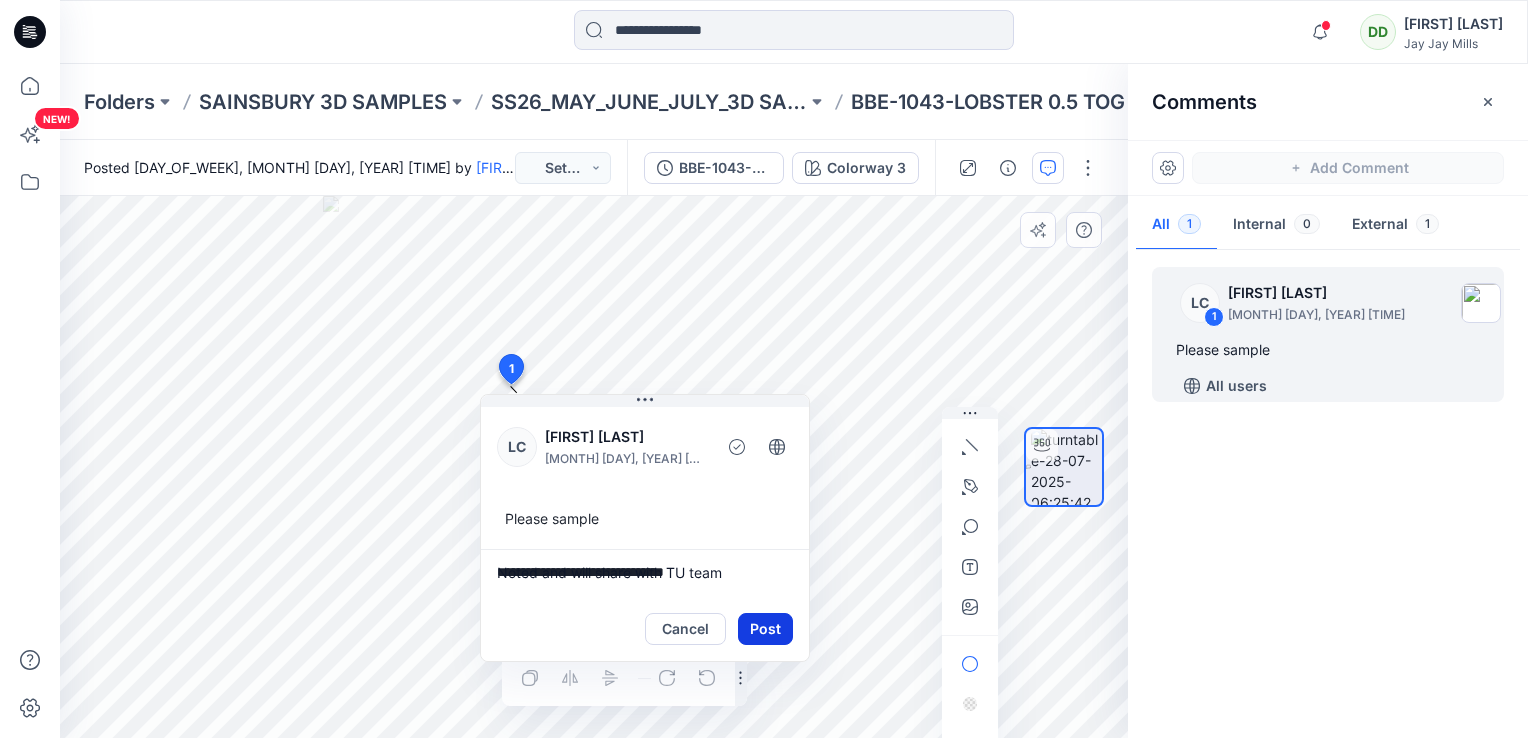 click on "Post" at bounding box center [765, 629] 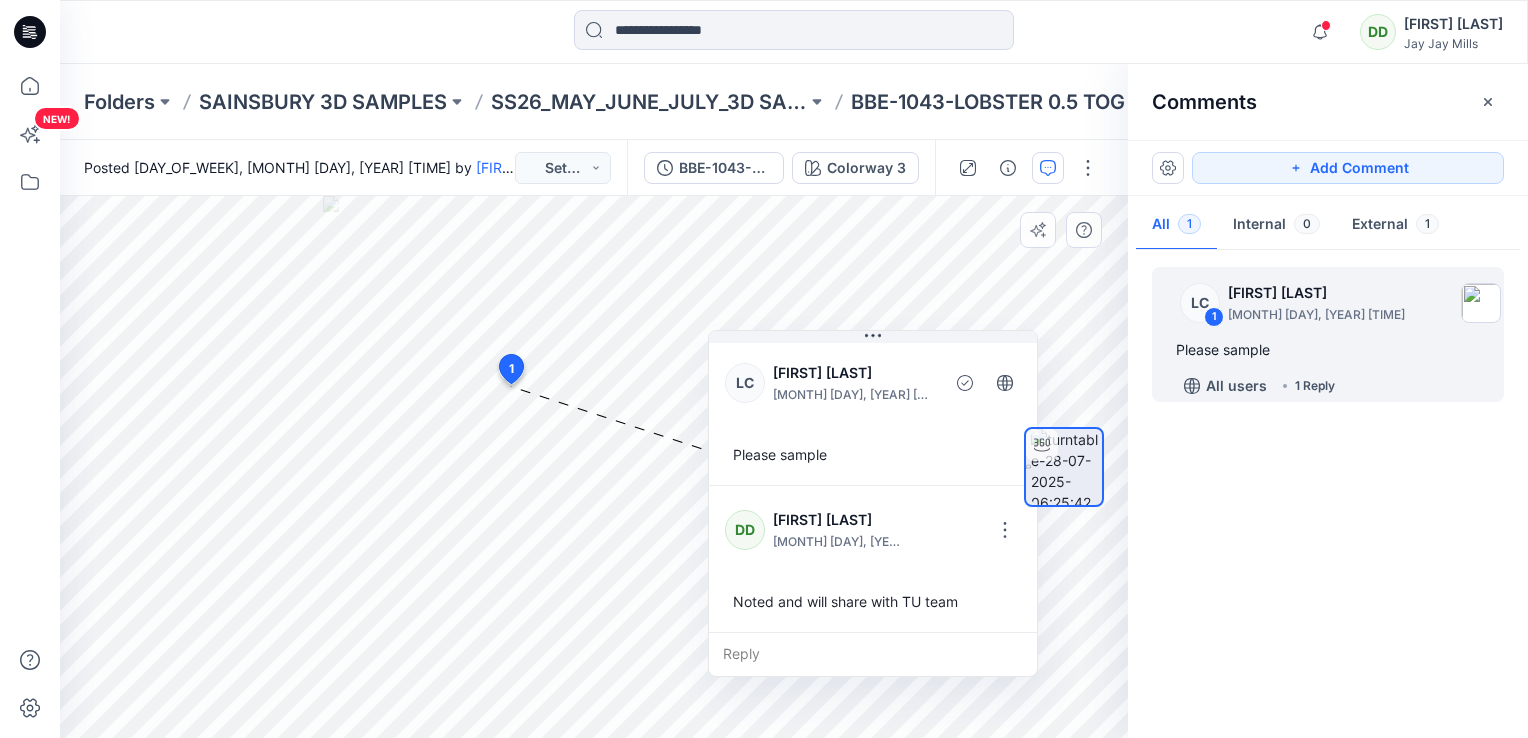 drag, startPoint x: 696, startPoint y: 406, endPoint x: 923, endPoint y: 343, distance: 235.58014 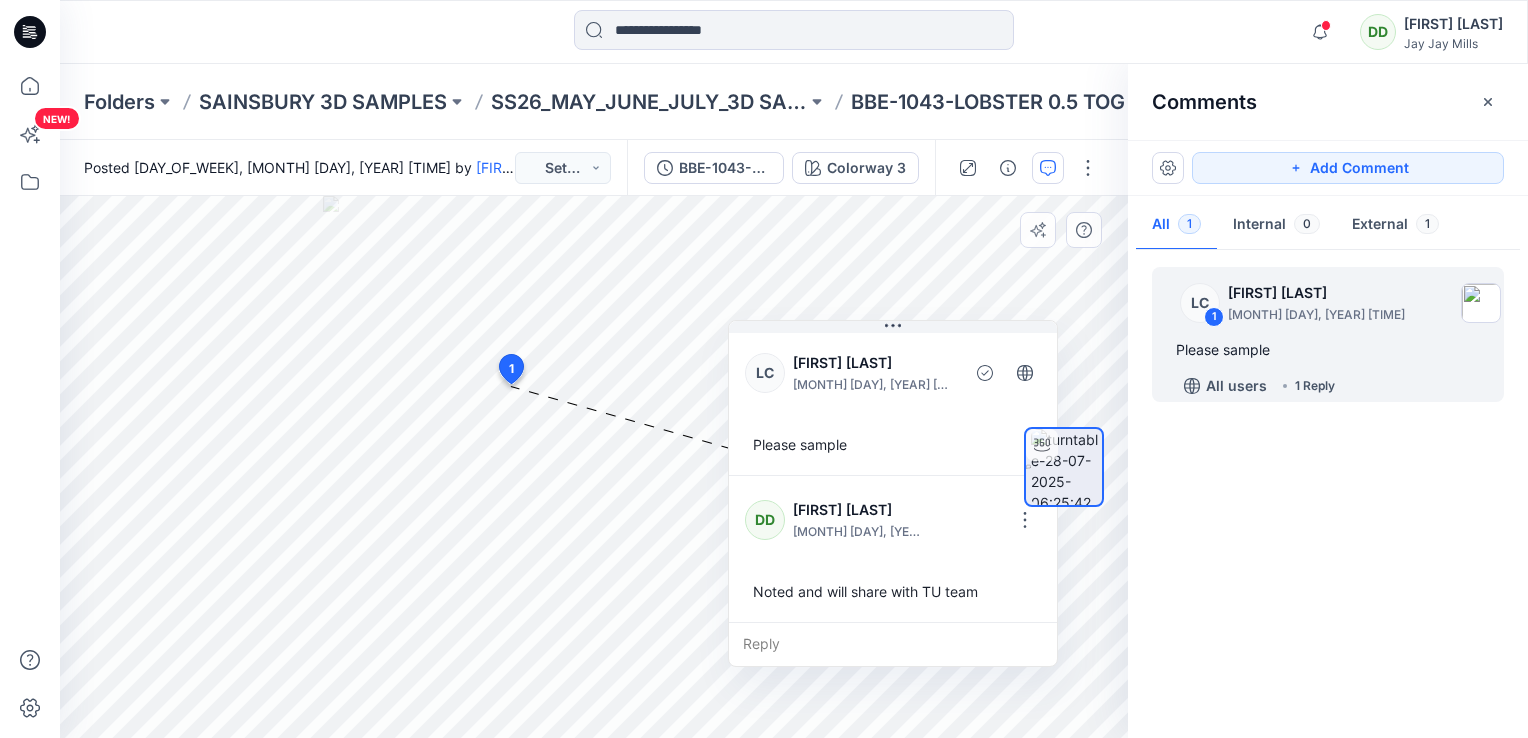 drag, startPoint x: 923, startPoint y: 344, endPoint x: 949, endPoint y: 331, distance: 29.068884 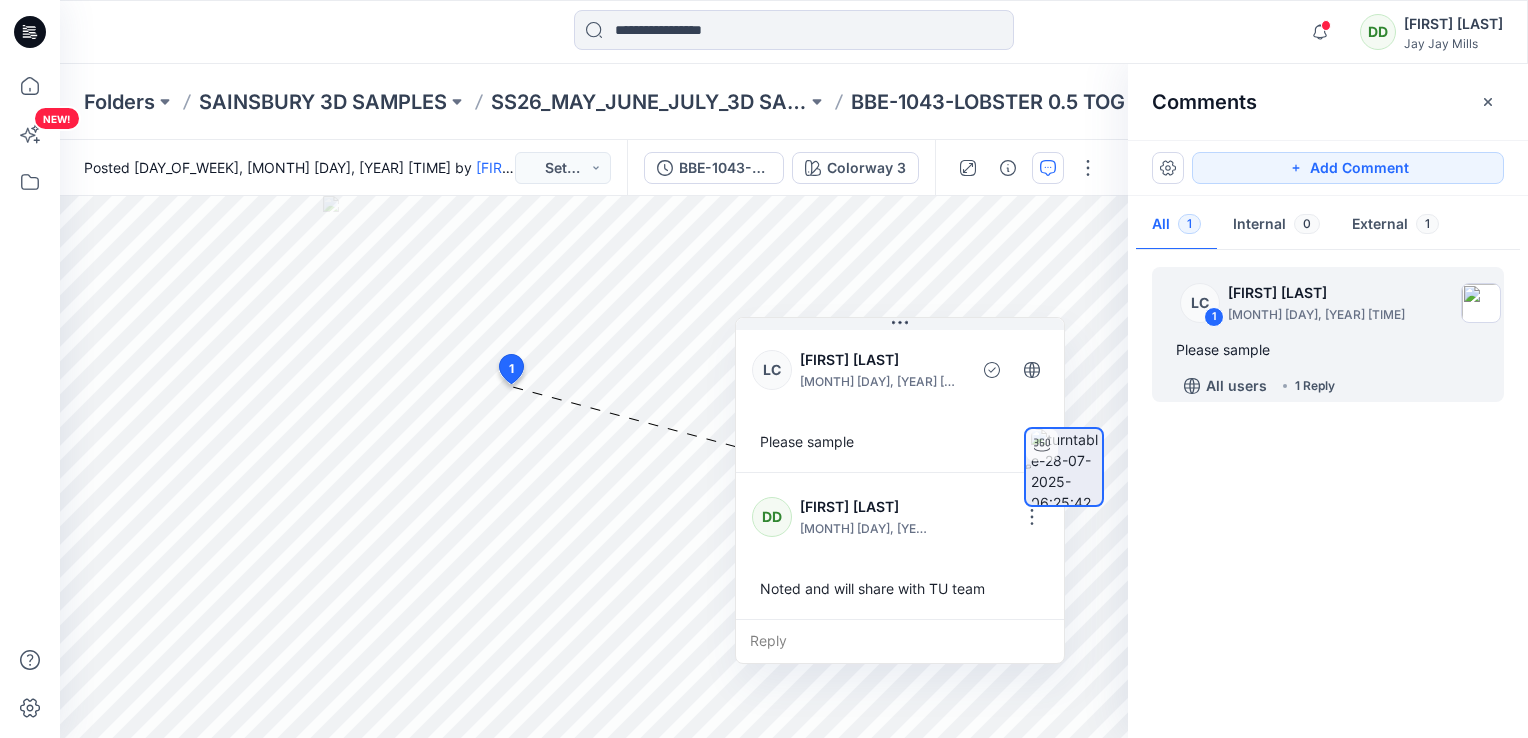 click at bounding box center [794, 32] 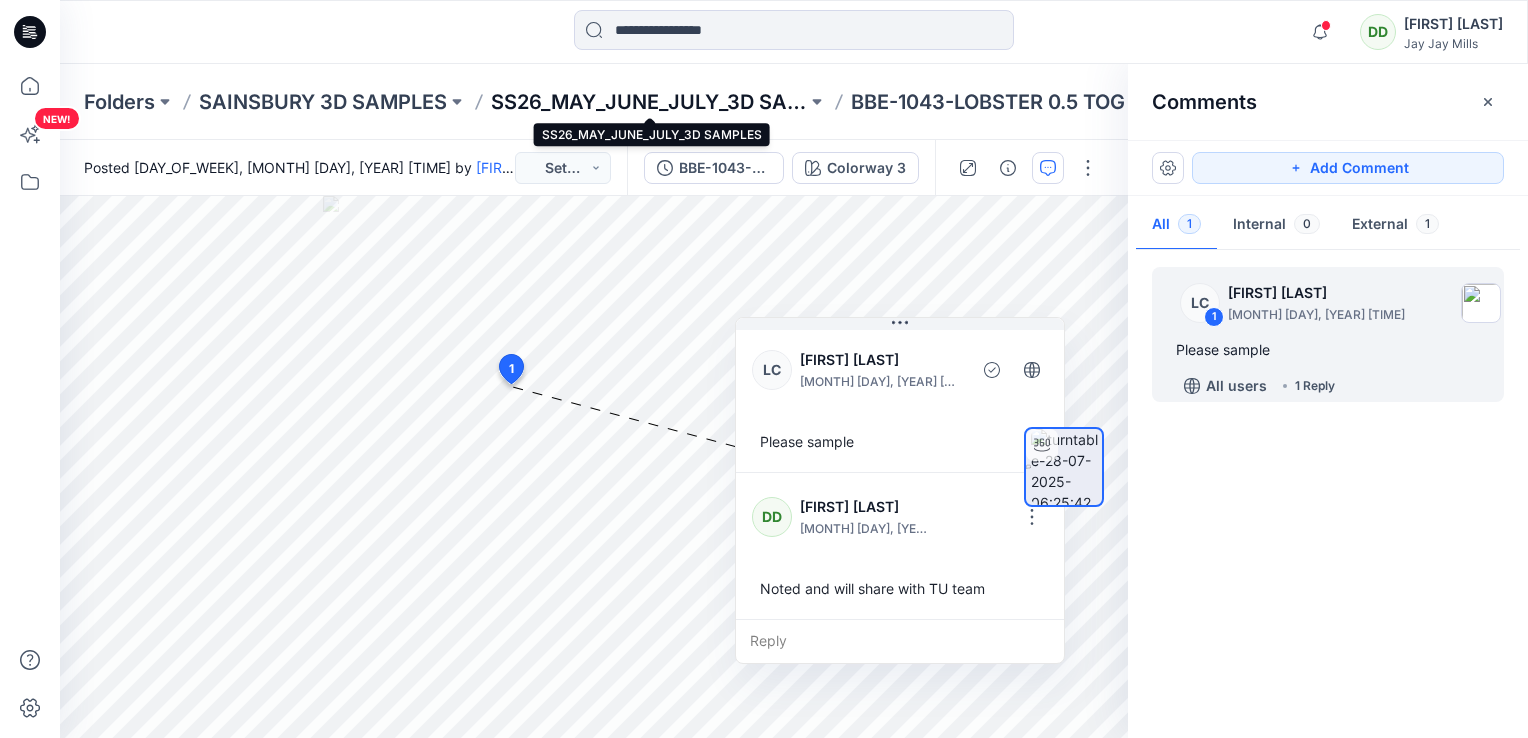 click on "SS26_MAY_JUNE_JULY_3D SAMPLES" at bounding box center [649, 102] 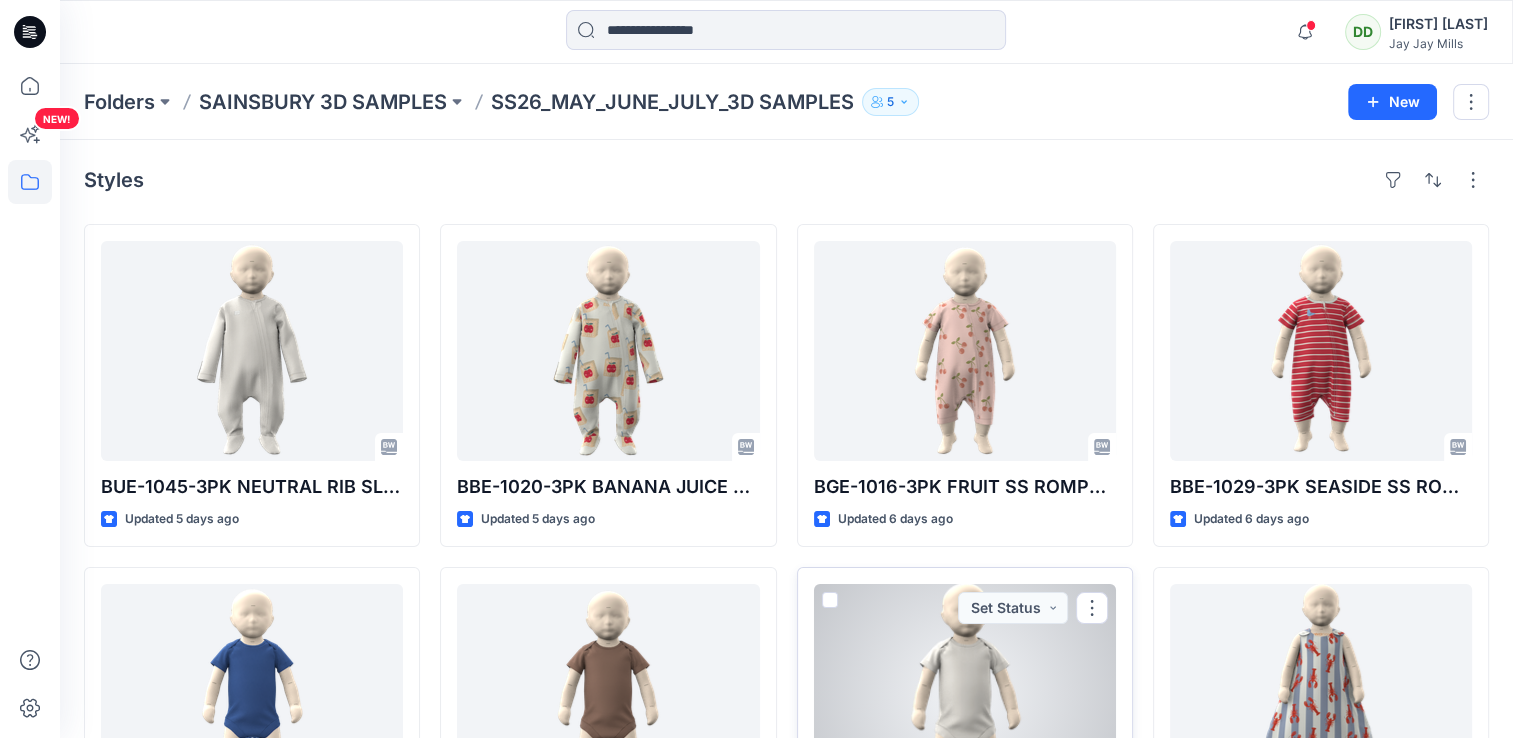 click at bounding box center [965, 694] 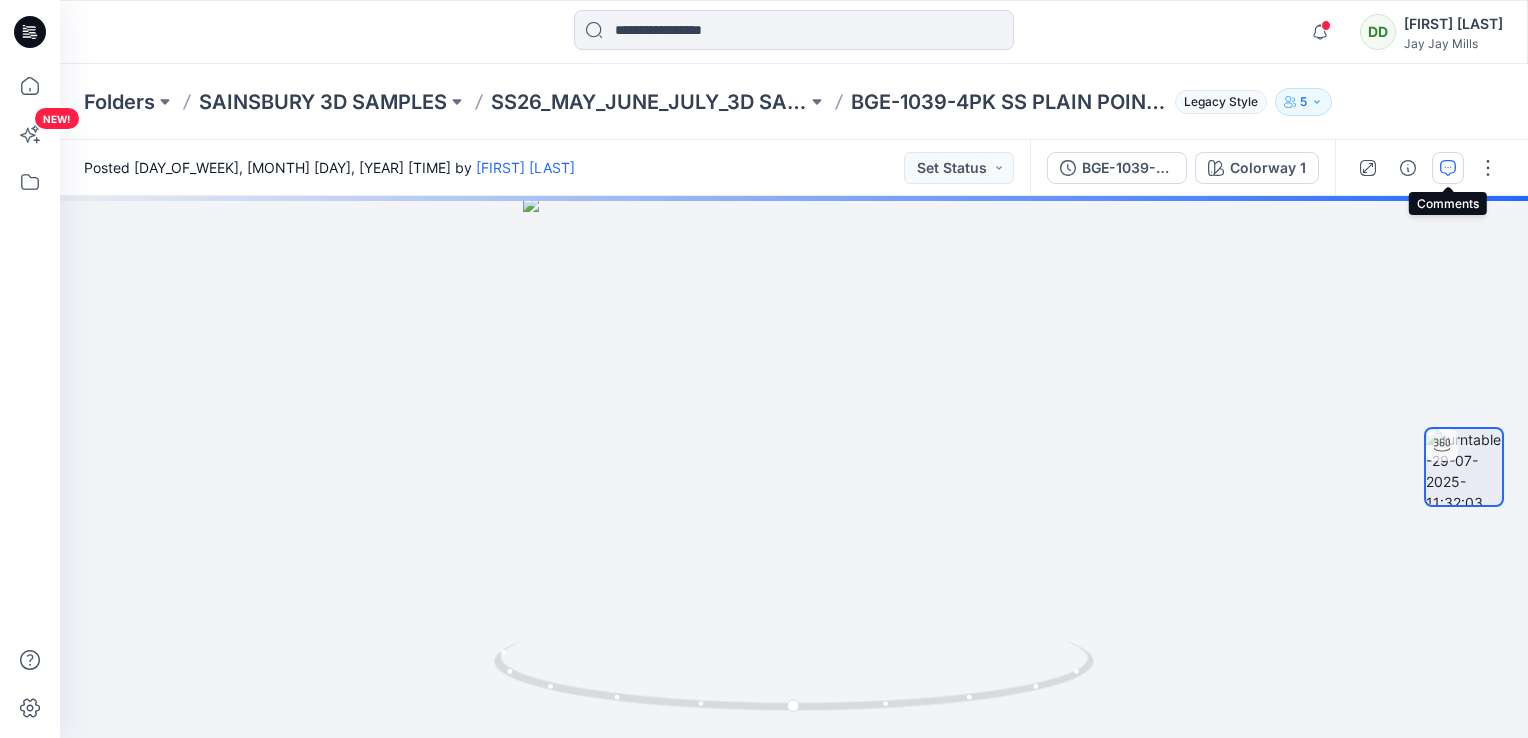 click 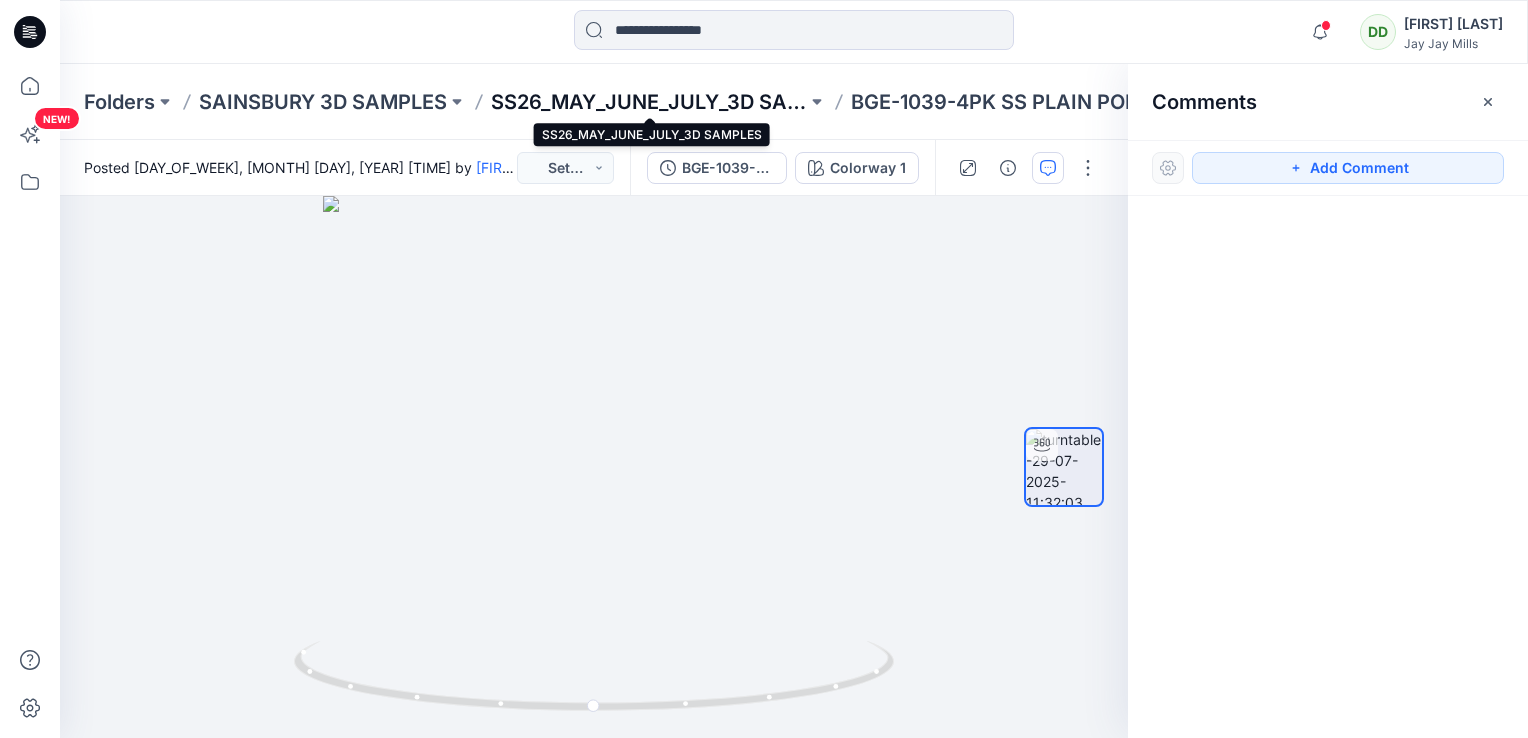 click on "SS26_MAY_JUNE_JULY_3D SAMPLES" at bounding box center (649, 102) 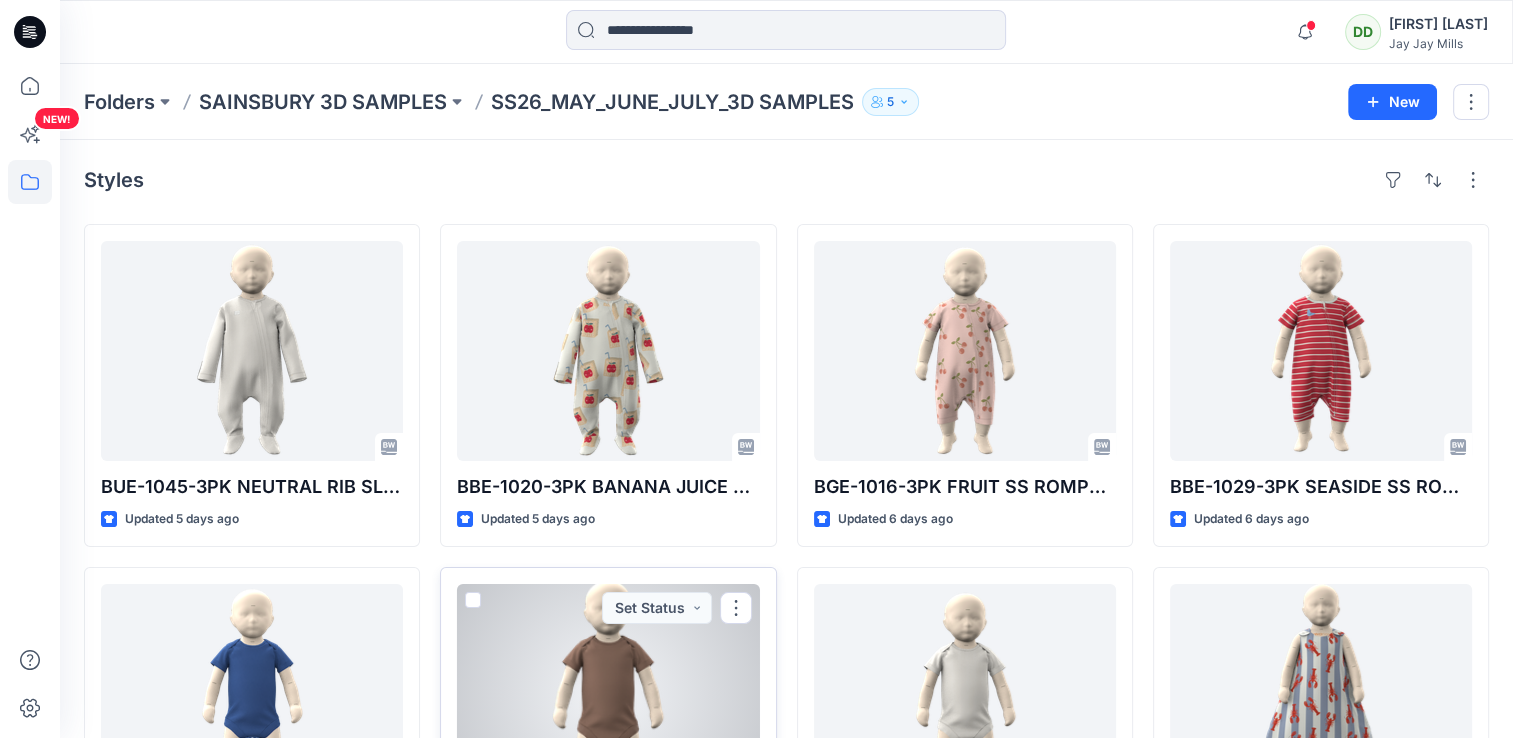 click at bounding box center [608, 694] 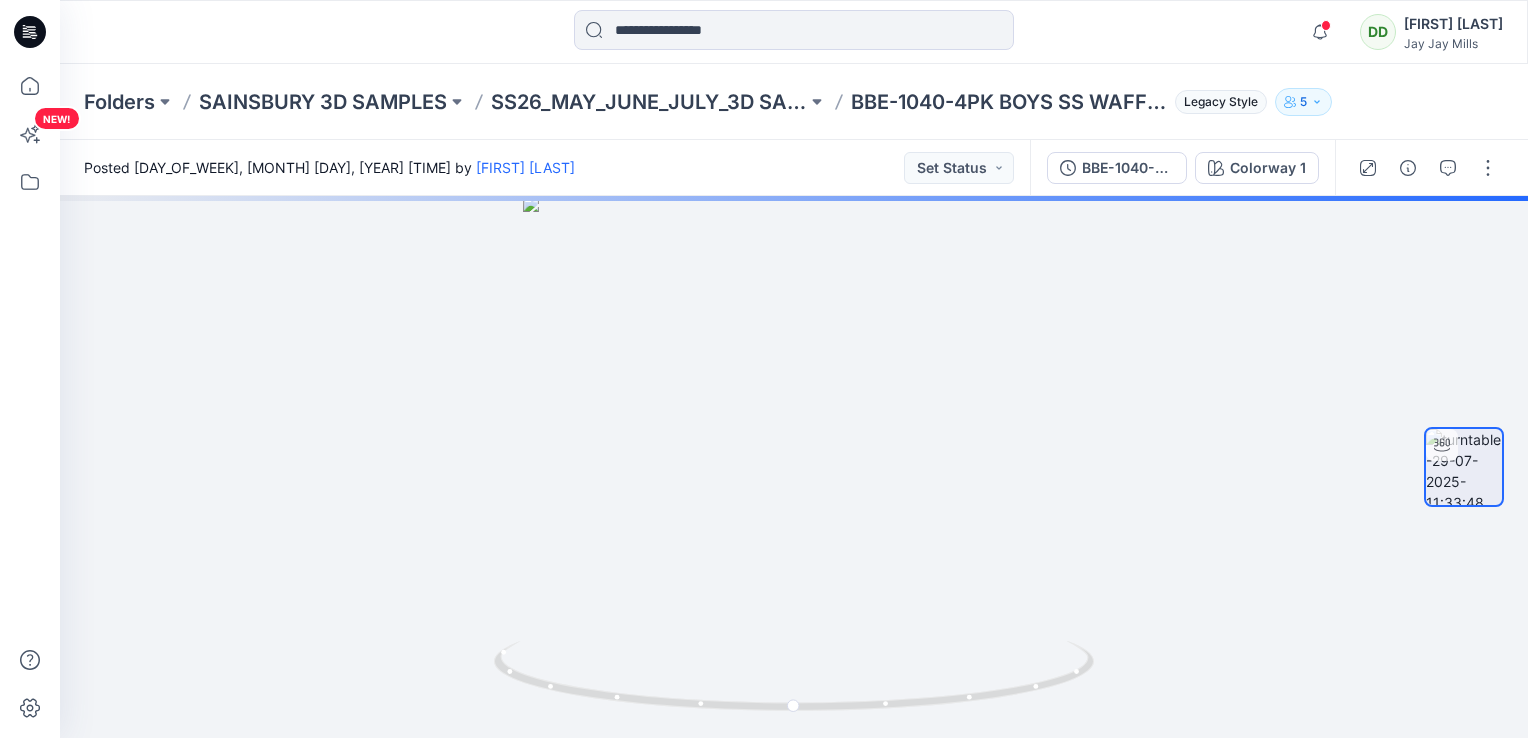 click at bounding box center (1427, 168) 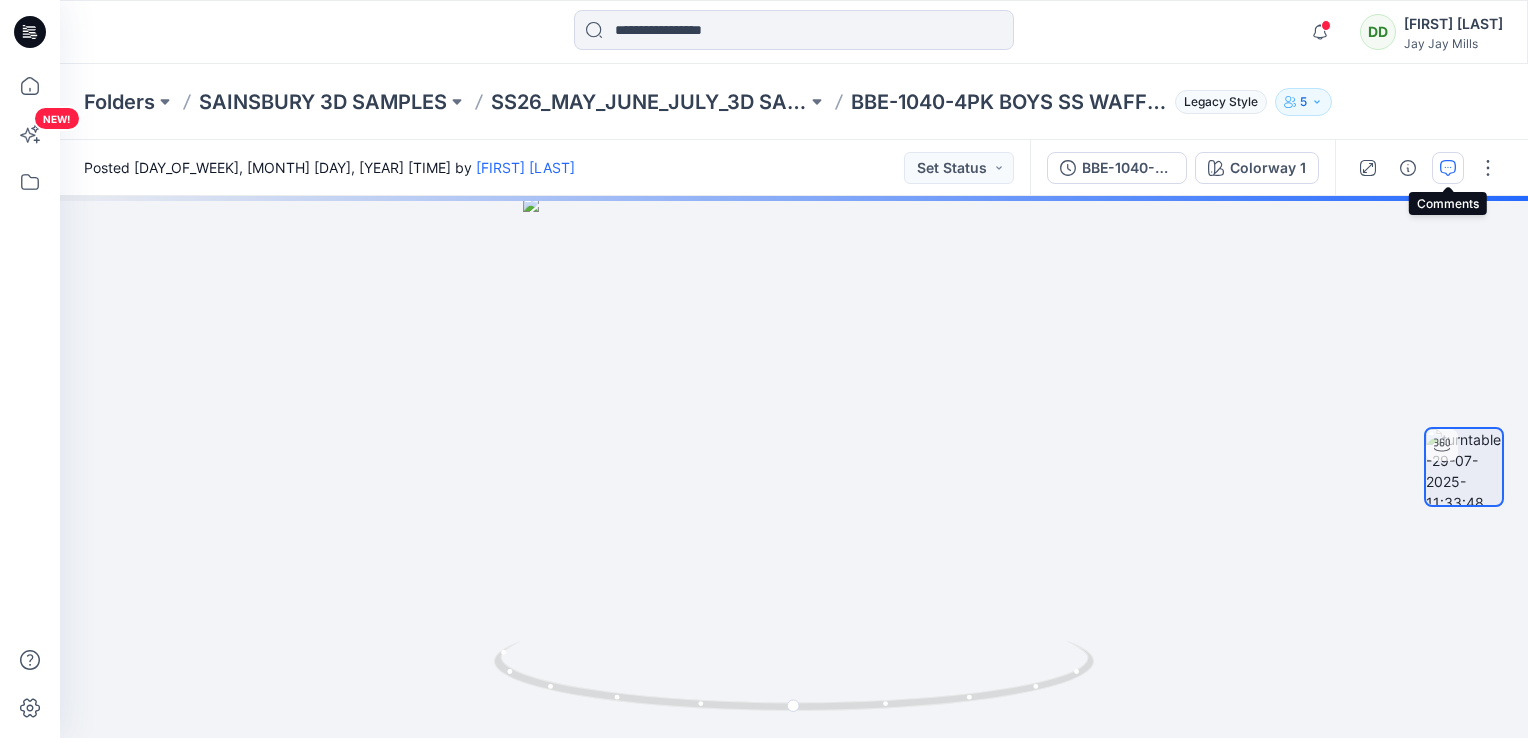 click 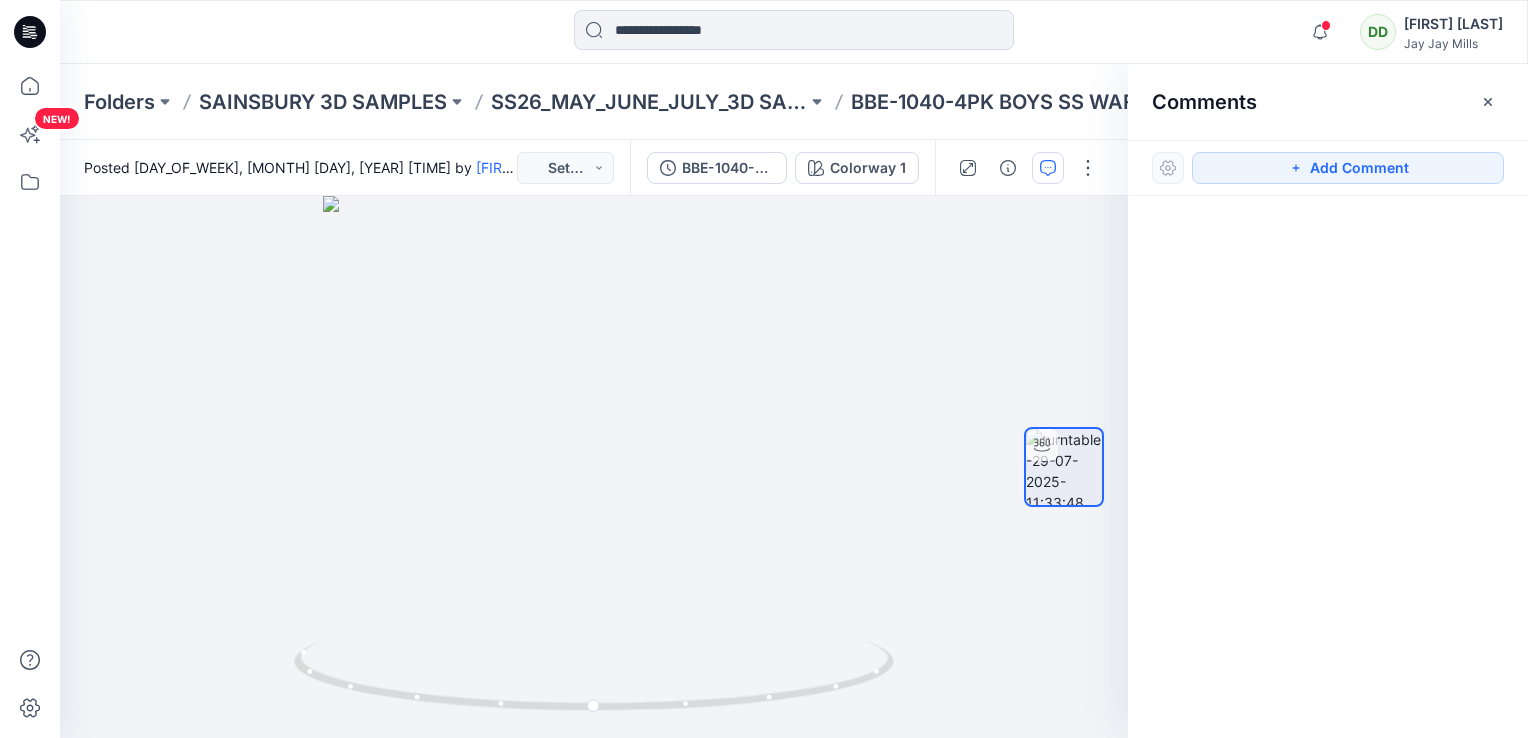 click on "Folders SAINSBURY 3D SAMPLES SS26_MAY_JUNE_JULY_3D SAMPLES BBE-1040-4PK BOYS SS WAFFLE PLAIN BODYSUITS Legacy Style 5" at bounding box center (794, 102) 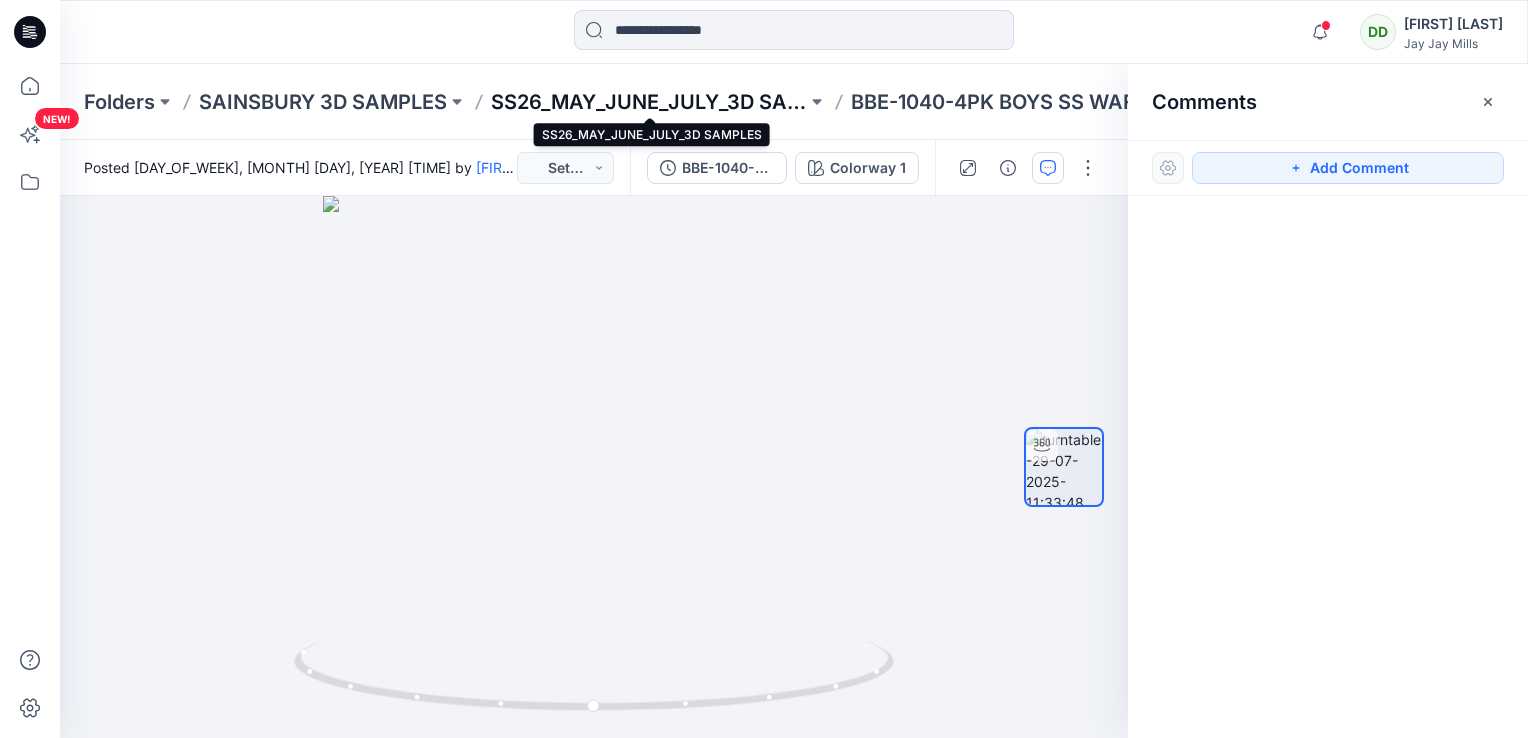 click on "SS26_MAY_JUNE_JULY_3D SAMPLES" at bounding box center [649, 102] 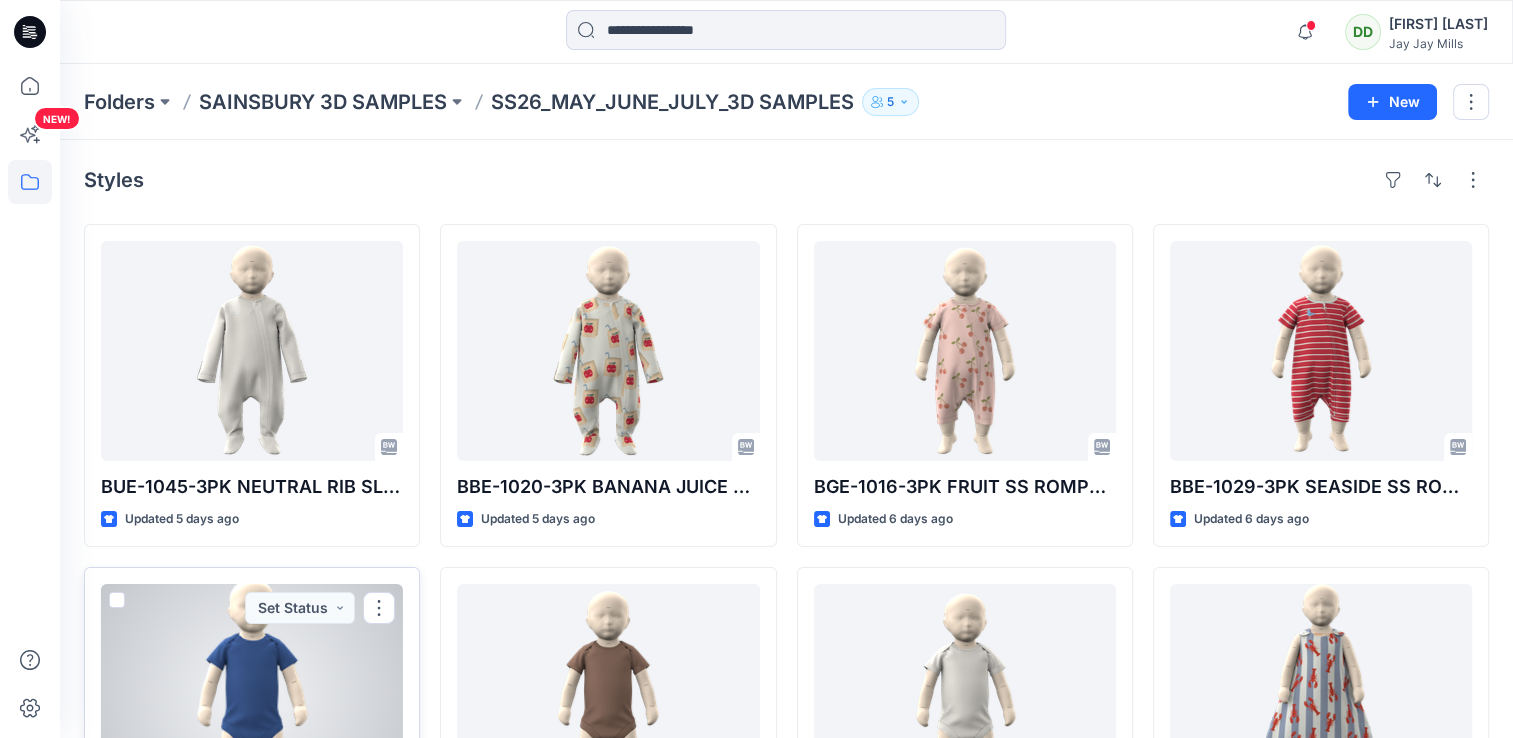 click on "Set Status" at bounding box center (300, 608) 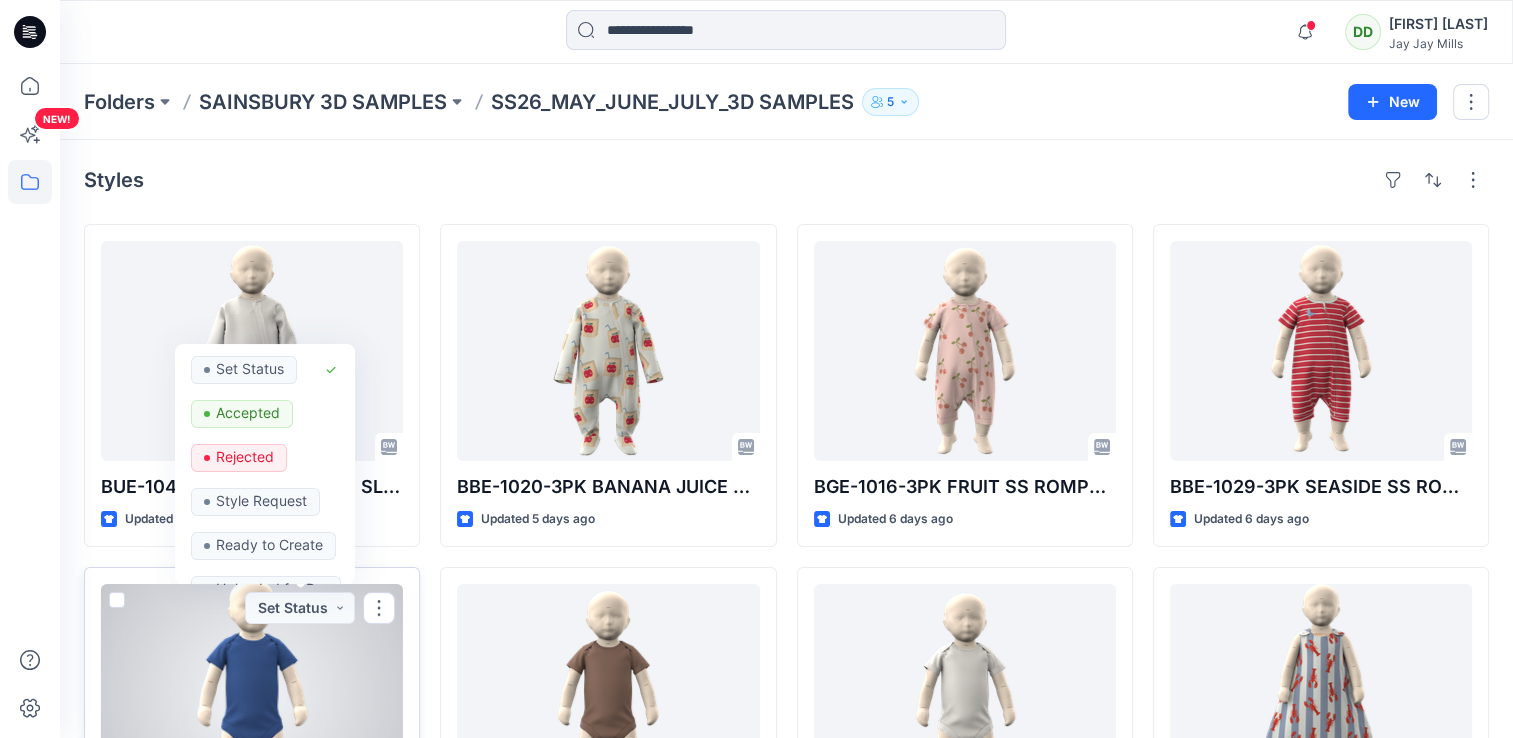 click at bounding box center [252, 694] 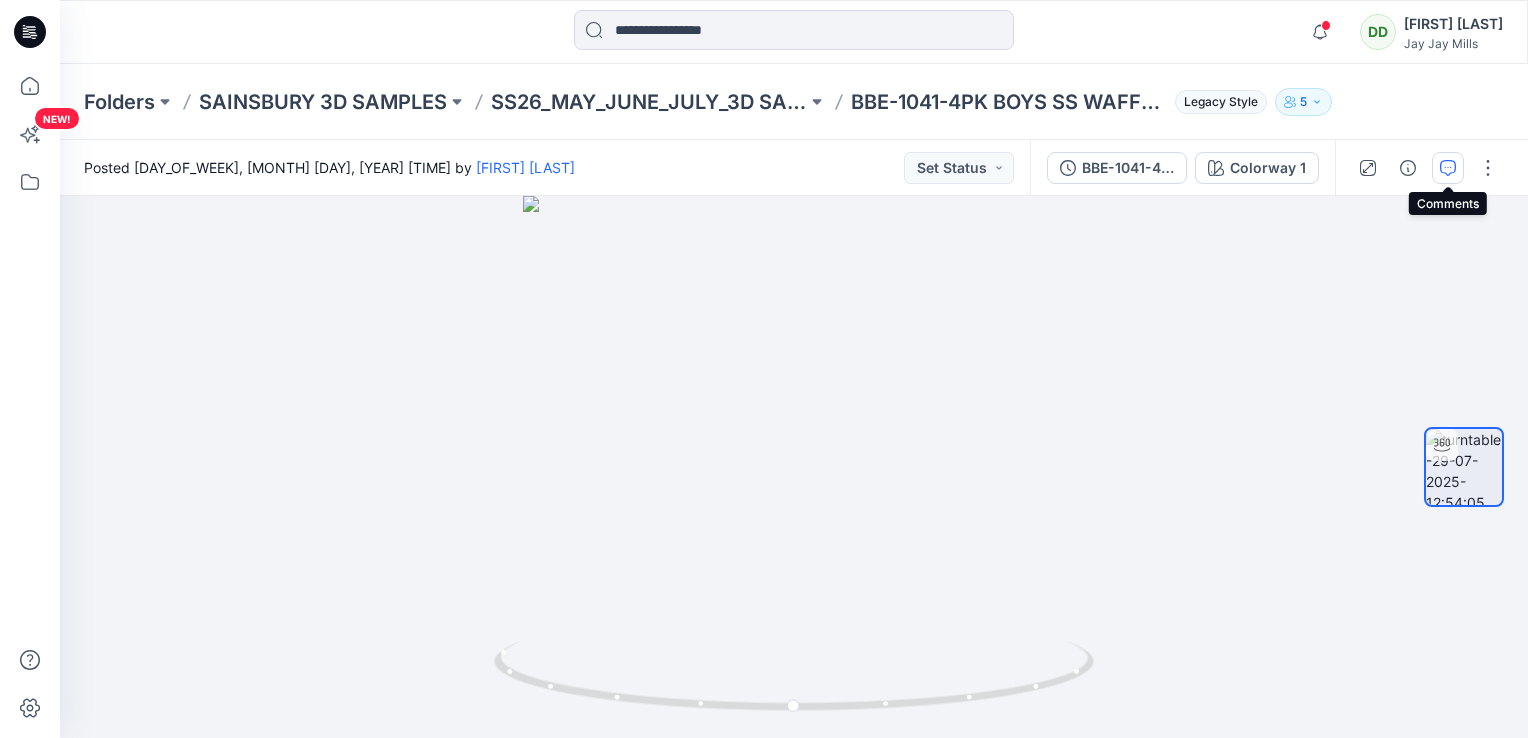 click 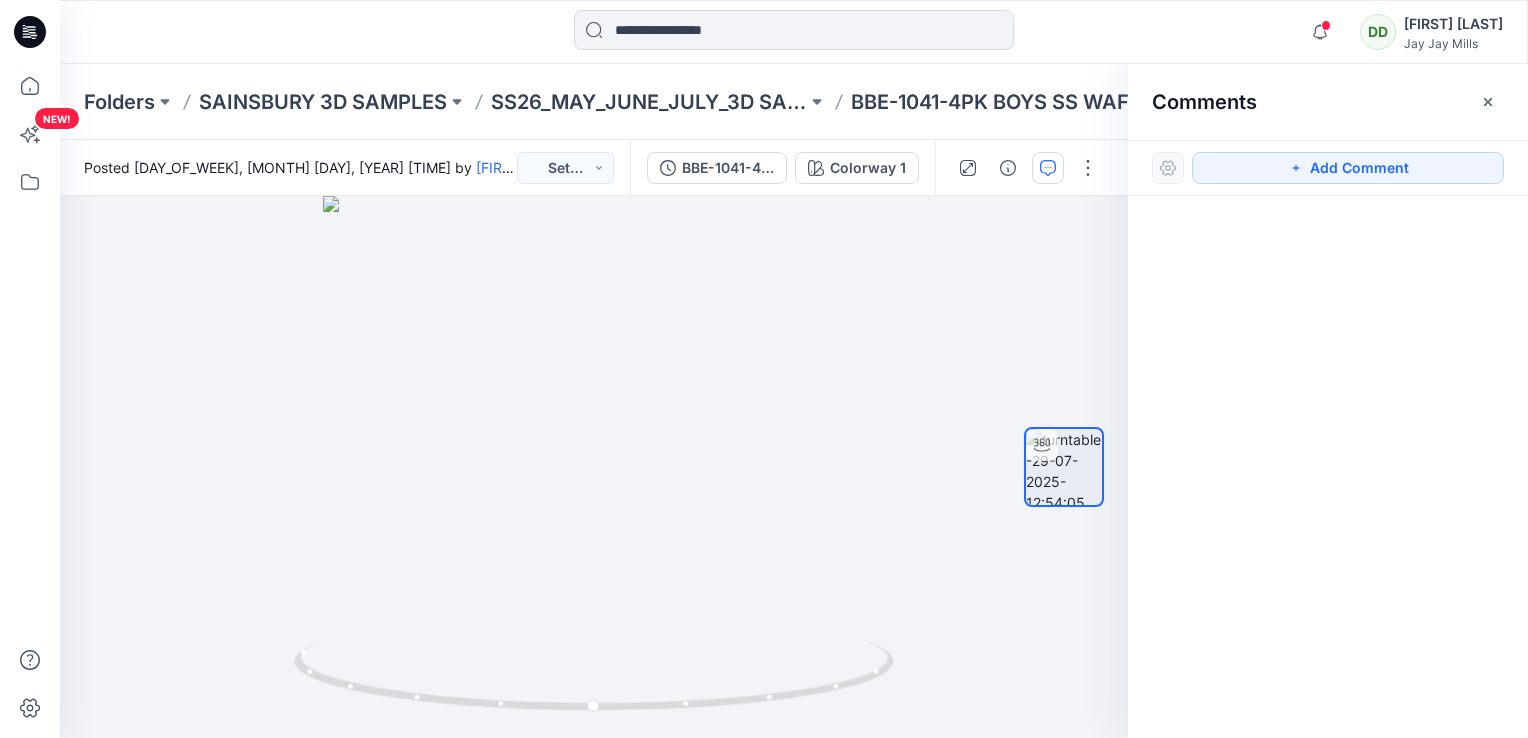 click on "Add Comment" at bounding box center (1328, 168) 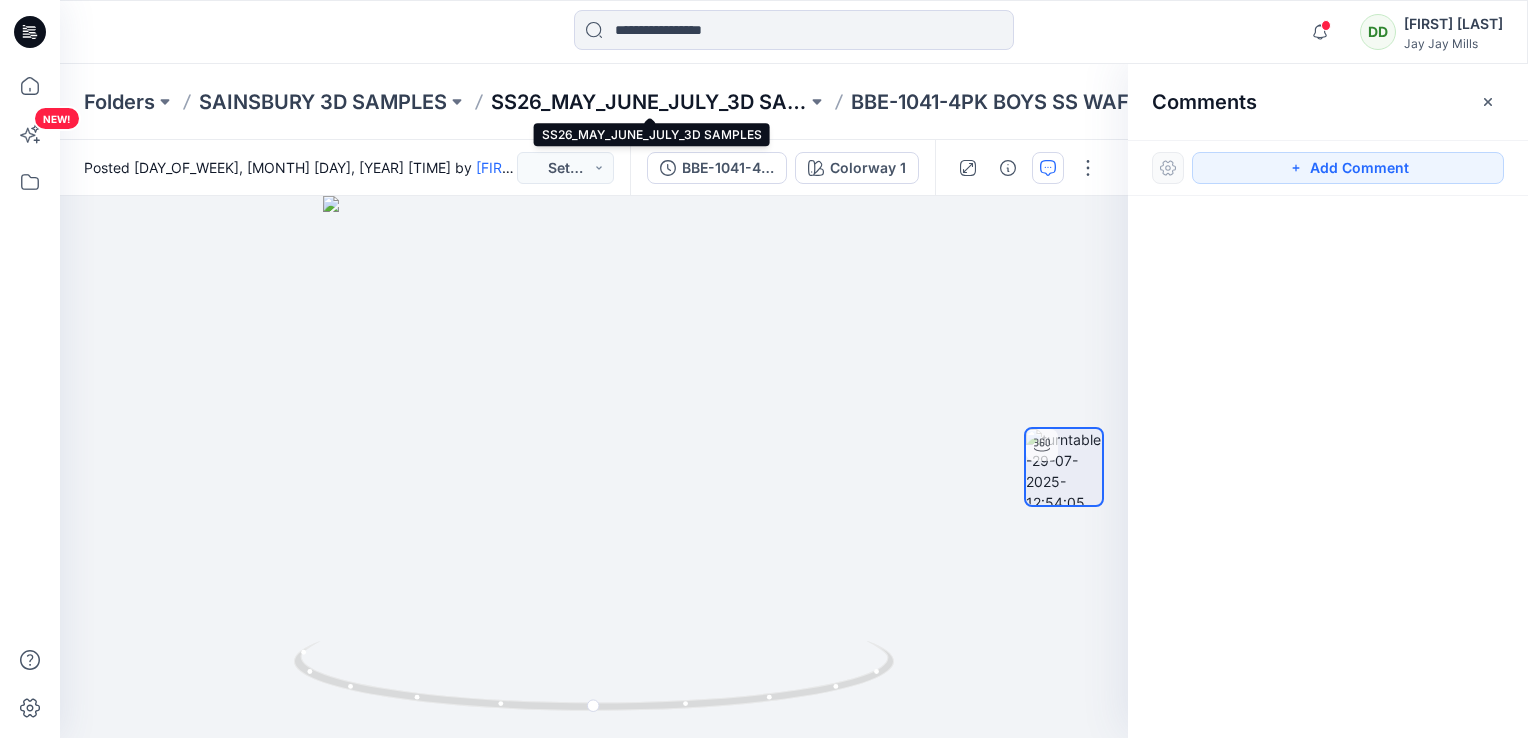 click on "SS26_MAY_JUNE_JULY_3D SAMPLES" at bounding box center (649, 102) 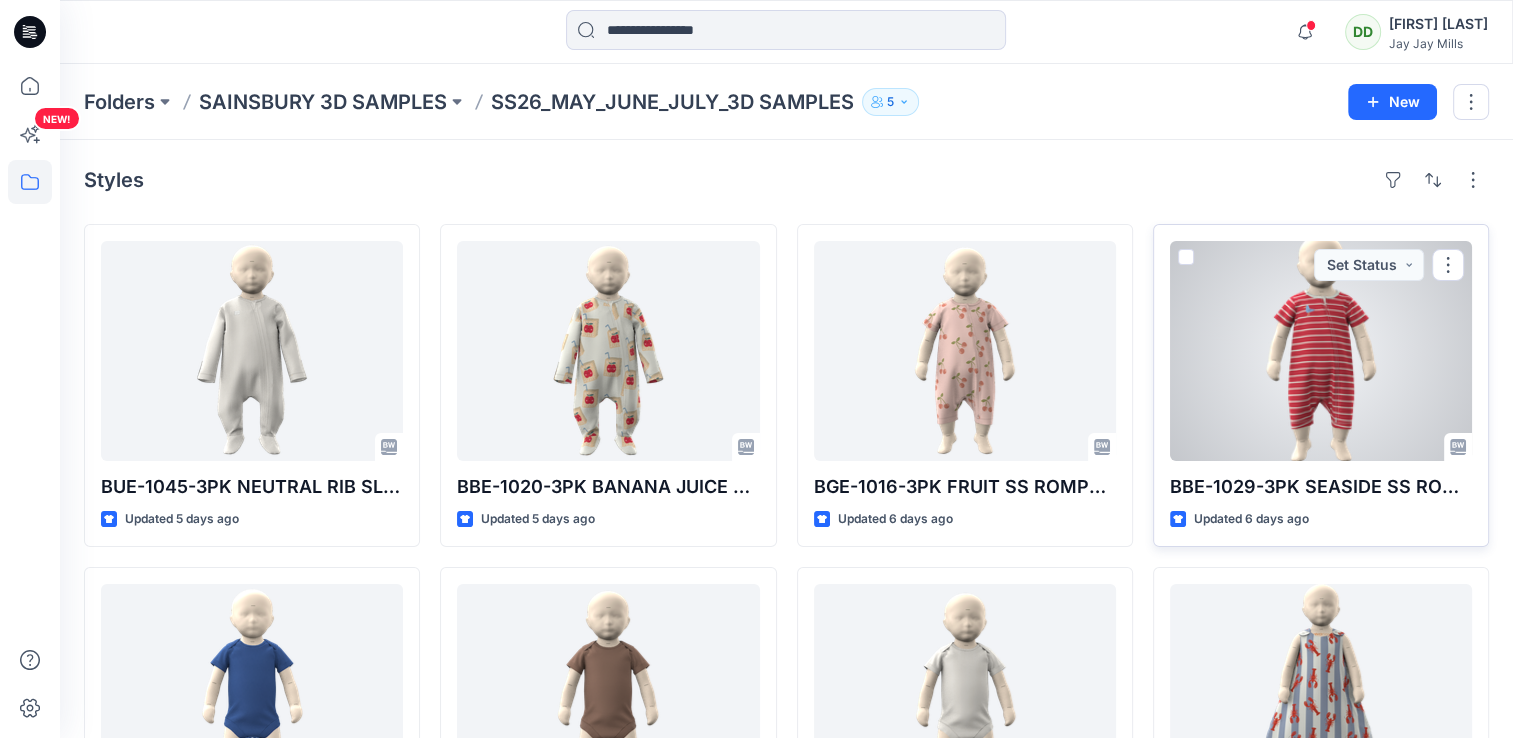 click at bounding box center (1321, 351) 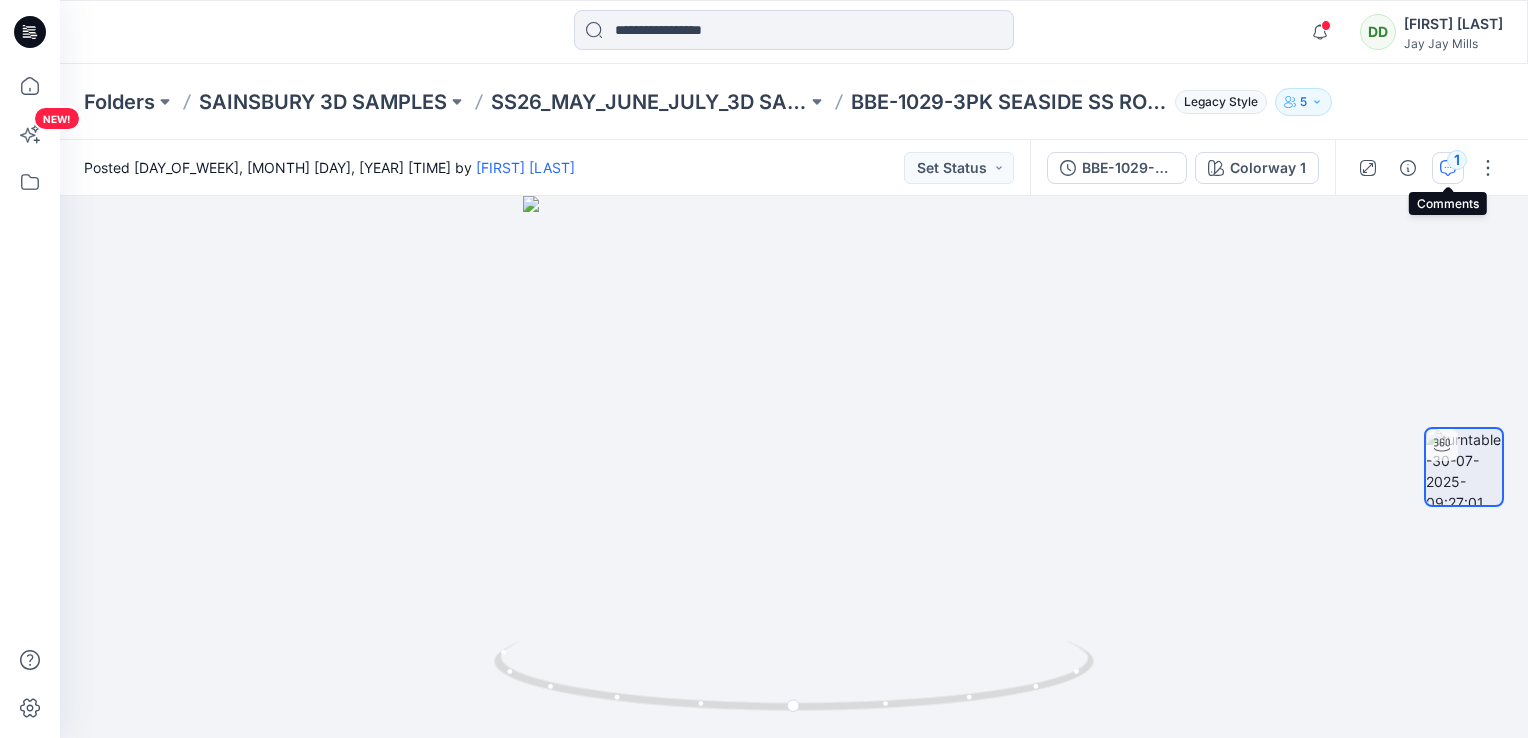 click 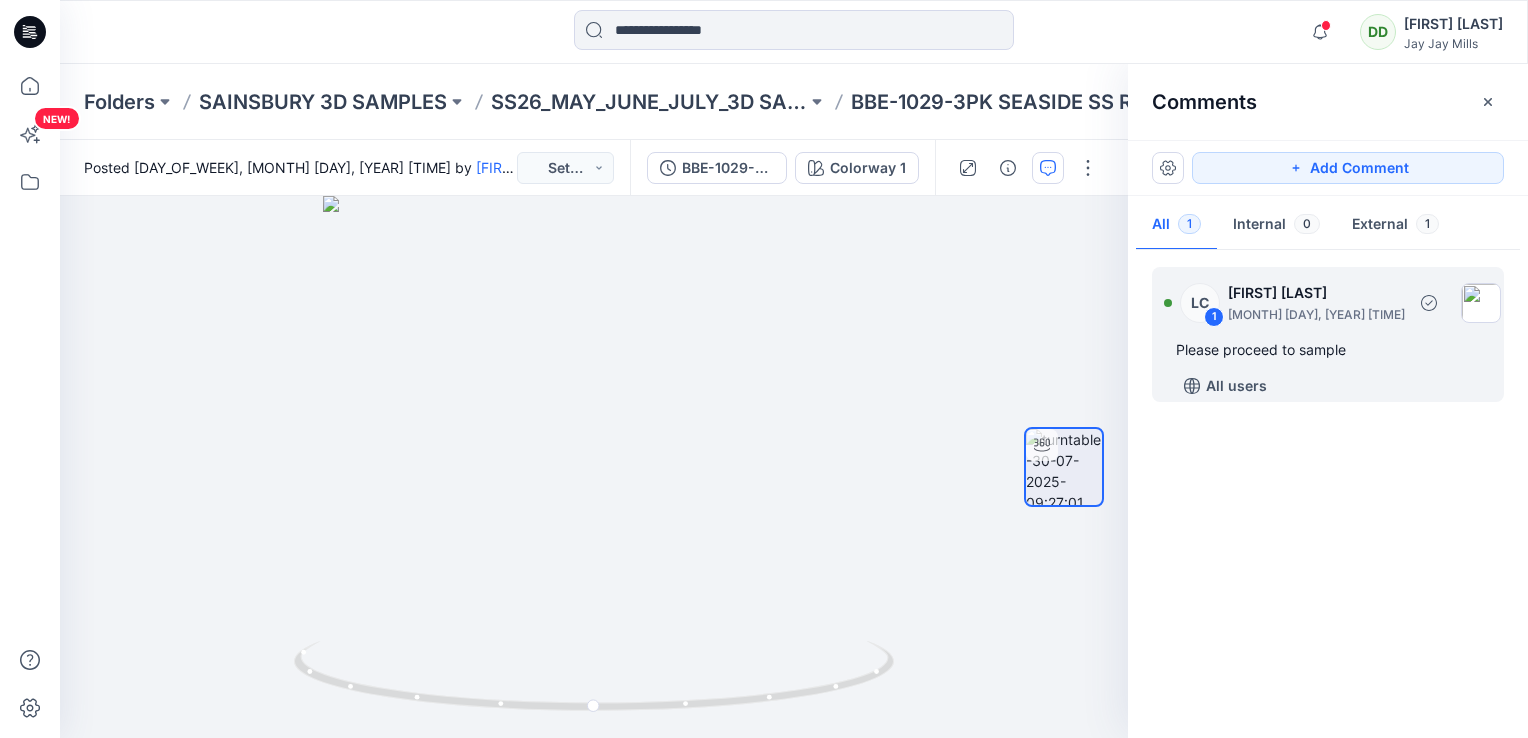 click on "Please proceed to sample" at bounding box center (1328, 350) 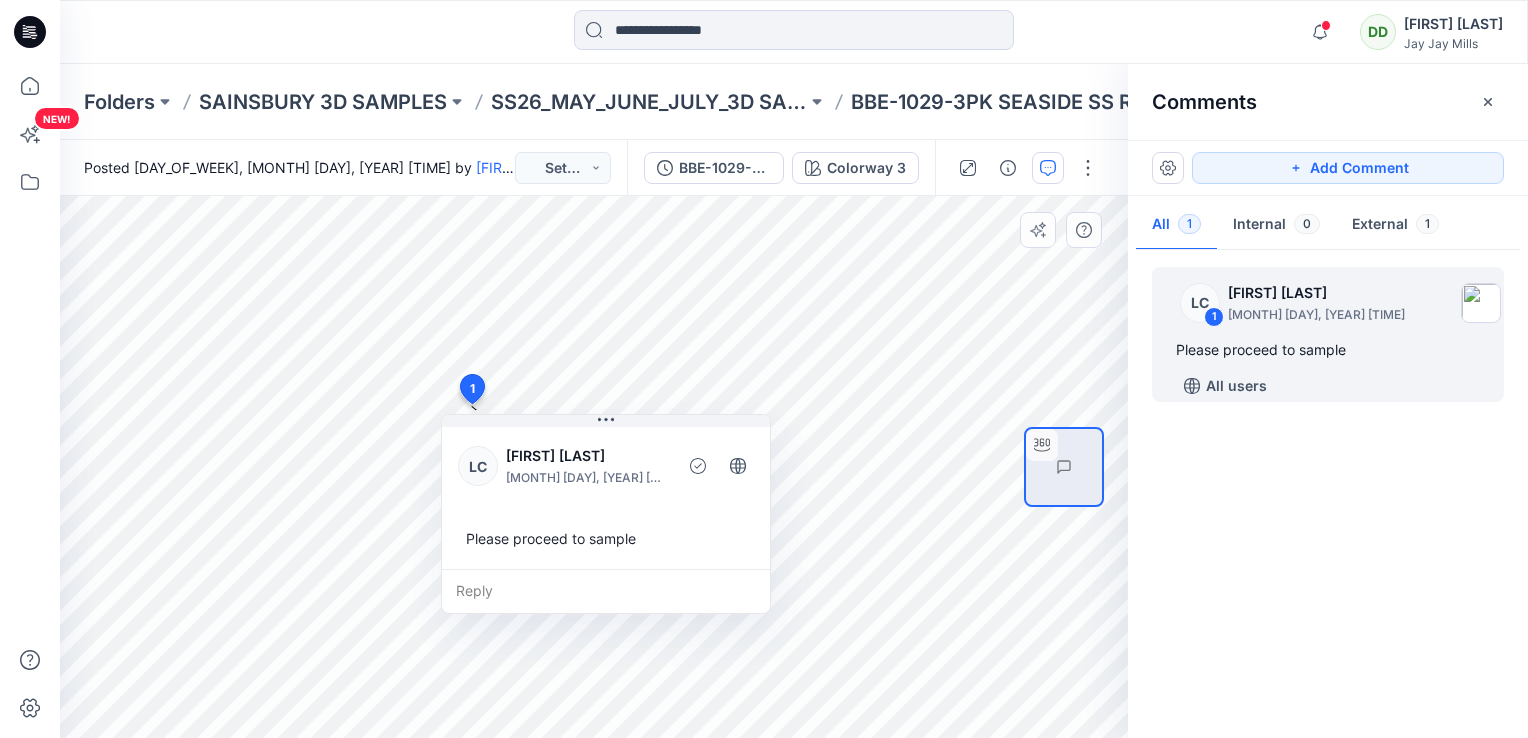 click on "Reply" at bounding box center [606, 591] 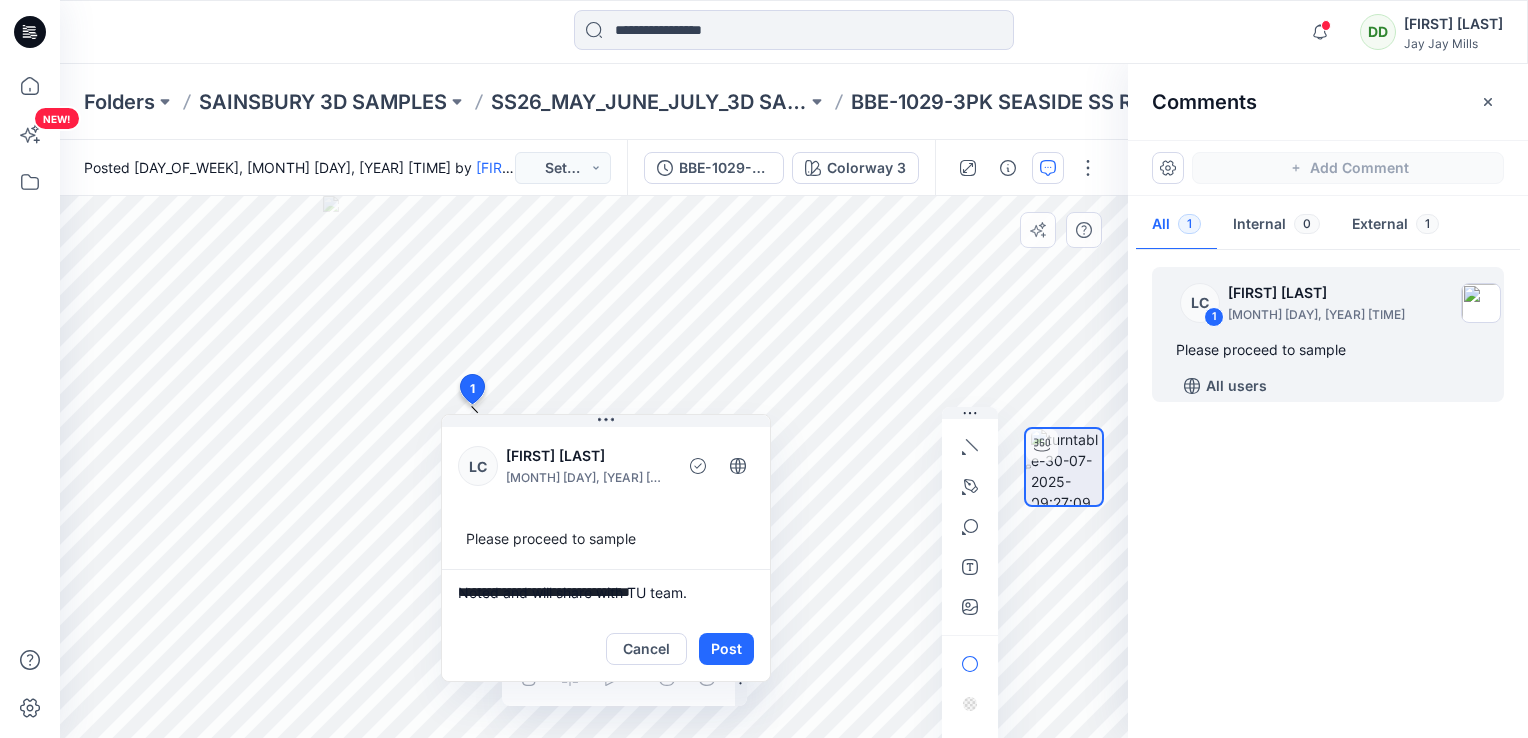 type on "**********" 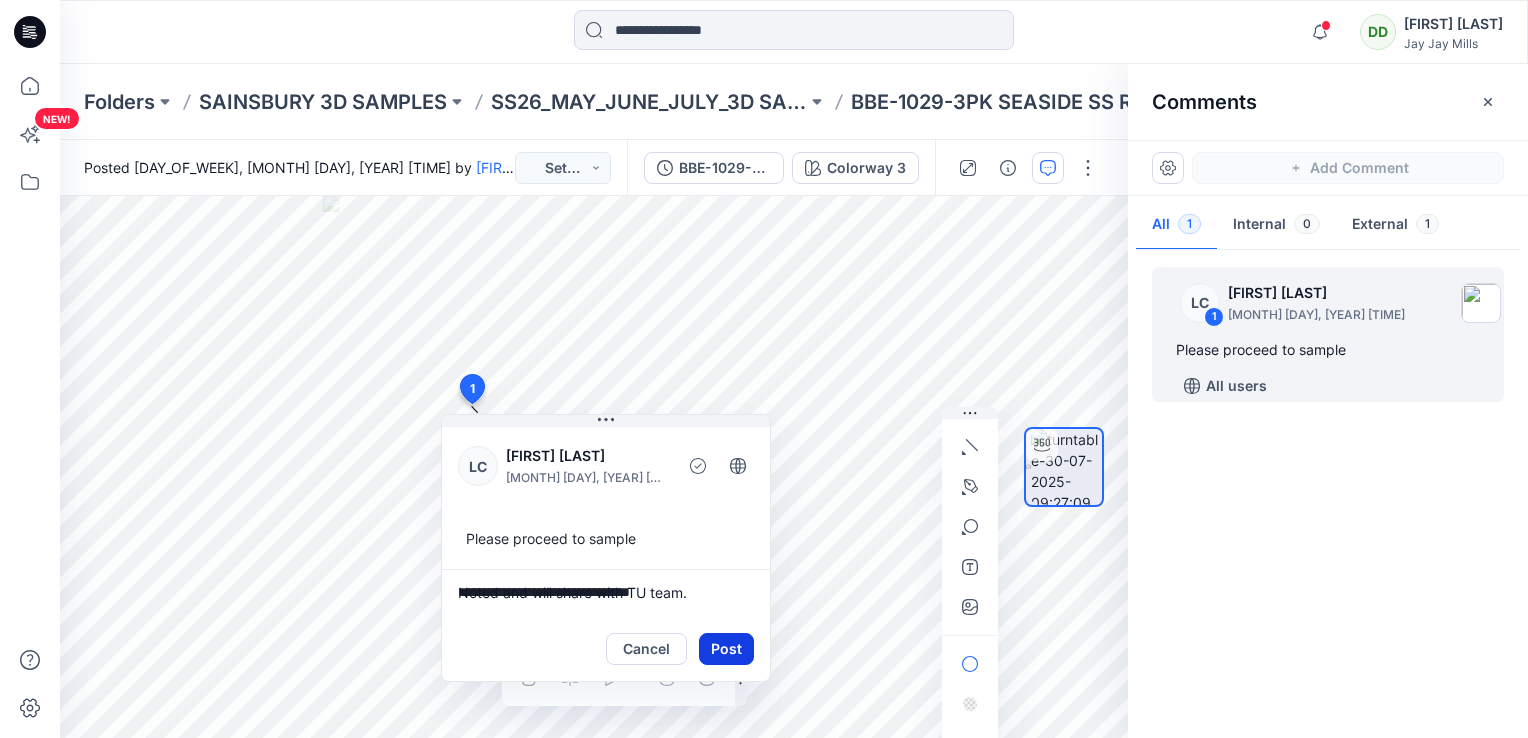 click on "Post" at bounding box center (726, 649) 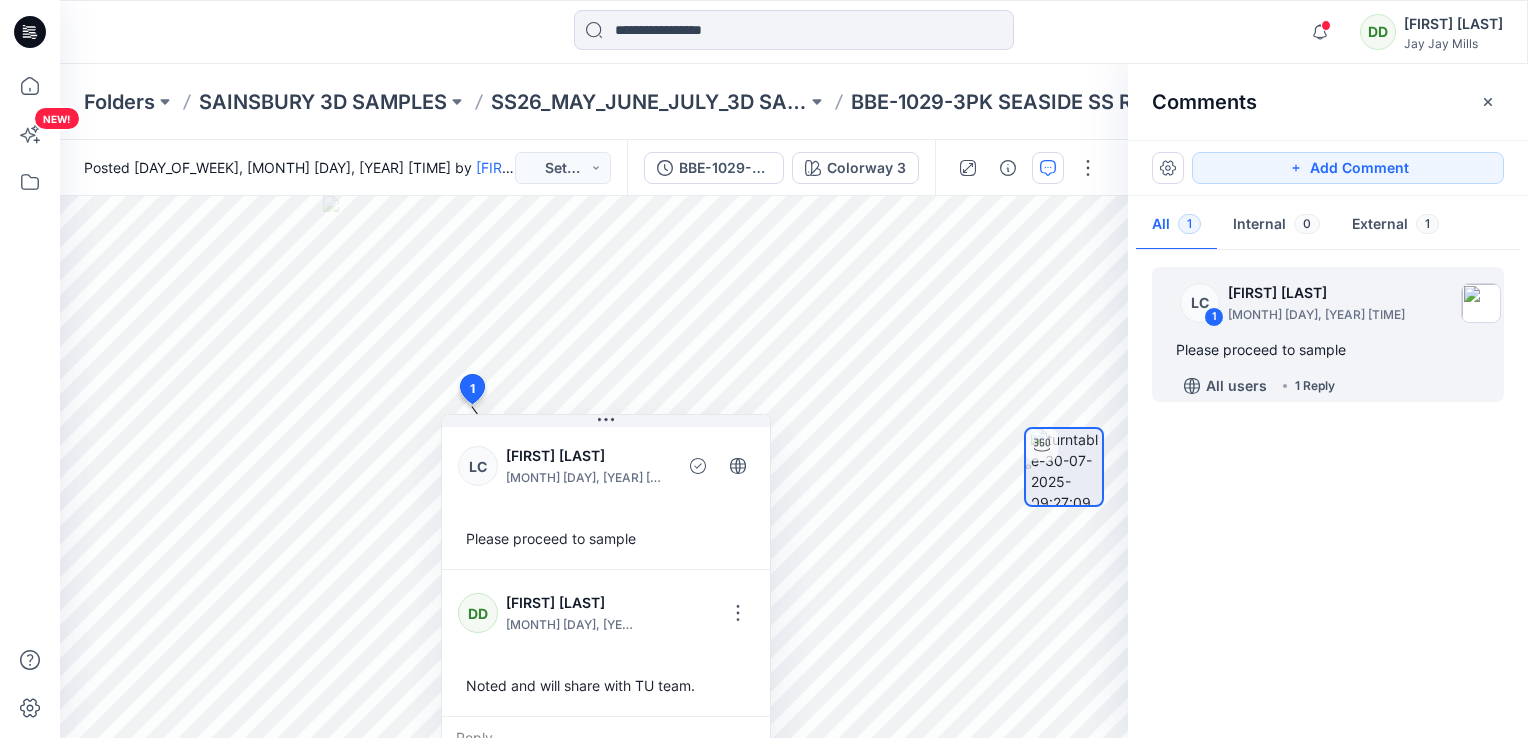 click on "Folders SAINSBURY 3D SAMPLES SS26_MAY_JUNE_JULY_3D SAMPLES BBE-1029-3PK SEASIDE SS ROMPERS Legacy Style 5" at bounding box center (794, 102) 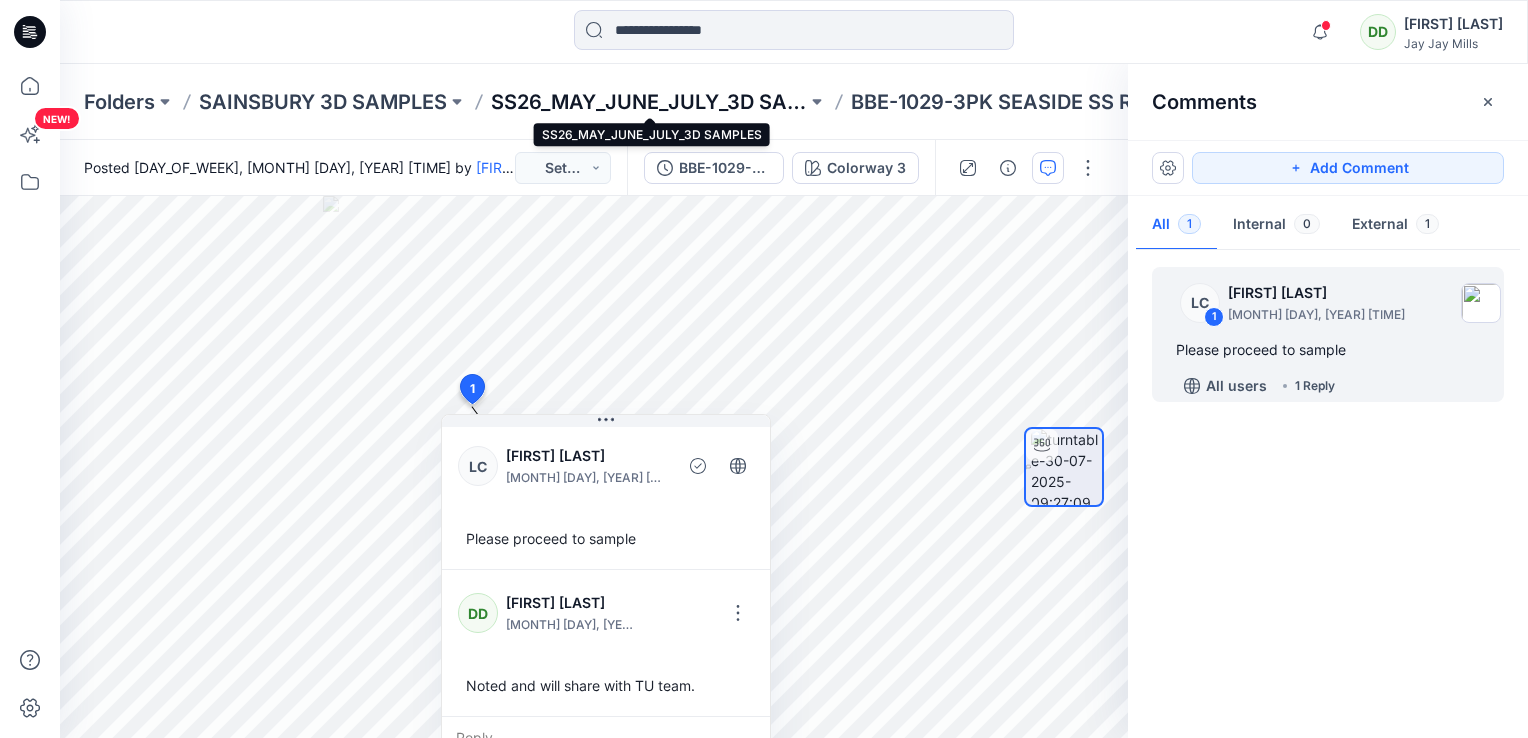 click on "SS26_MAY_JUNE_JULY_3D SAMPLES" at bounding box center [649, 102] 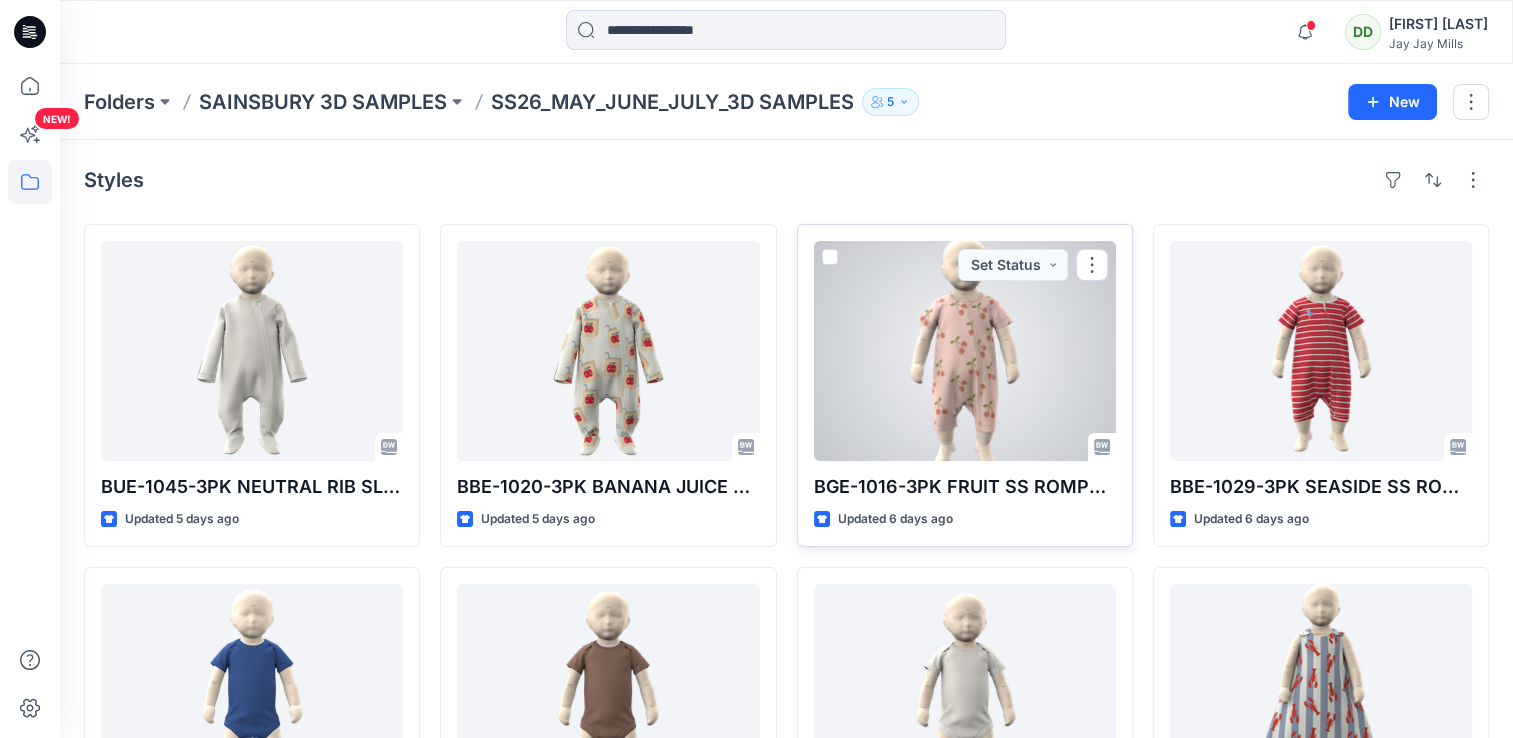 click at bounding box center (965, 351) 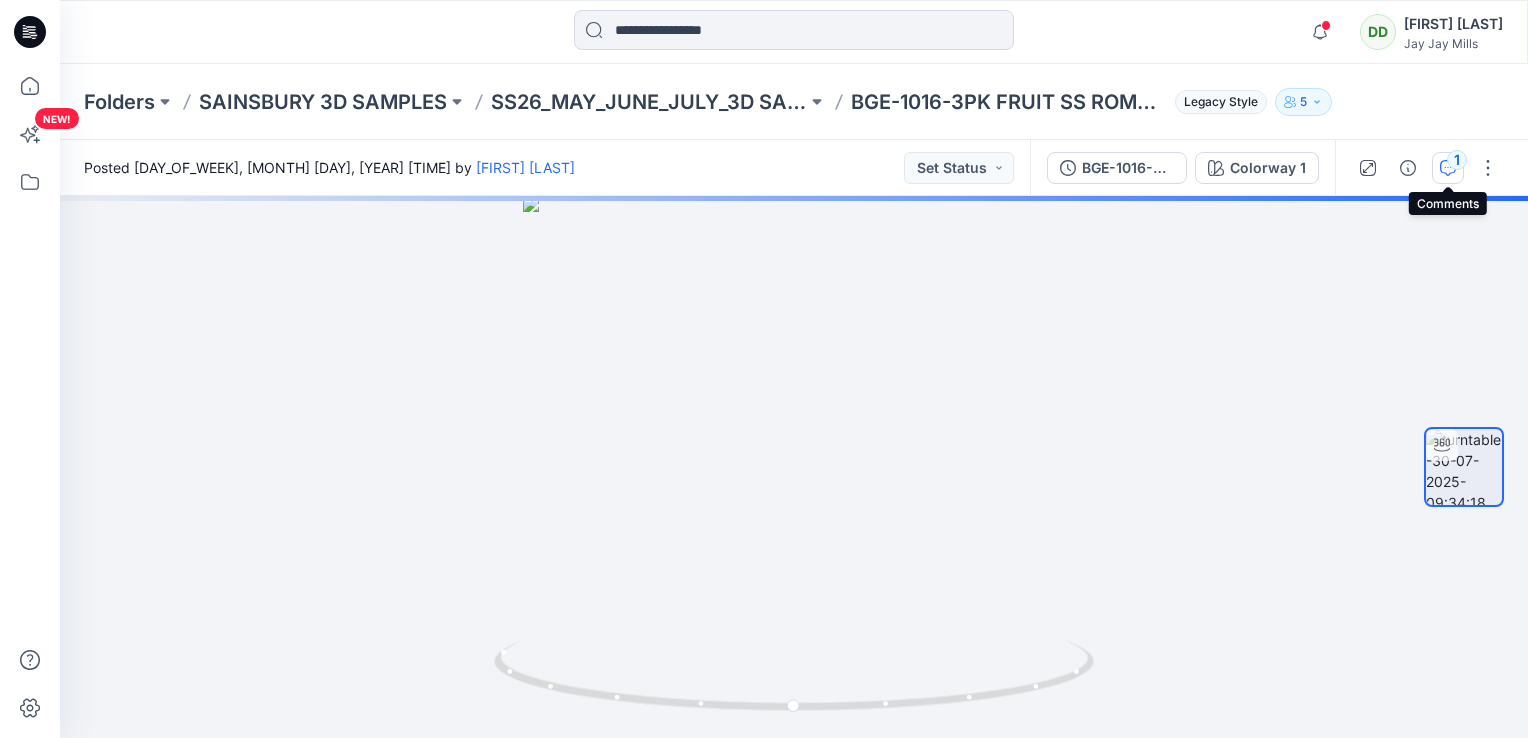 click on "1" at bounding box center (1448, 168) 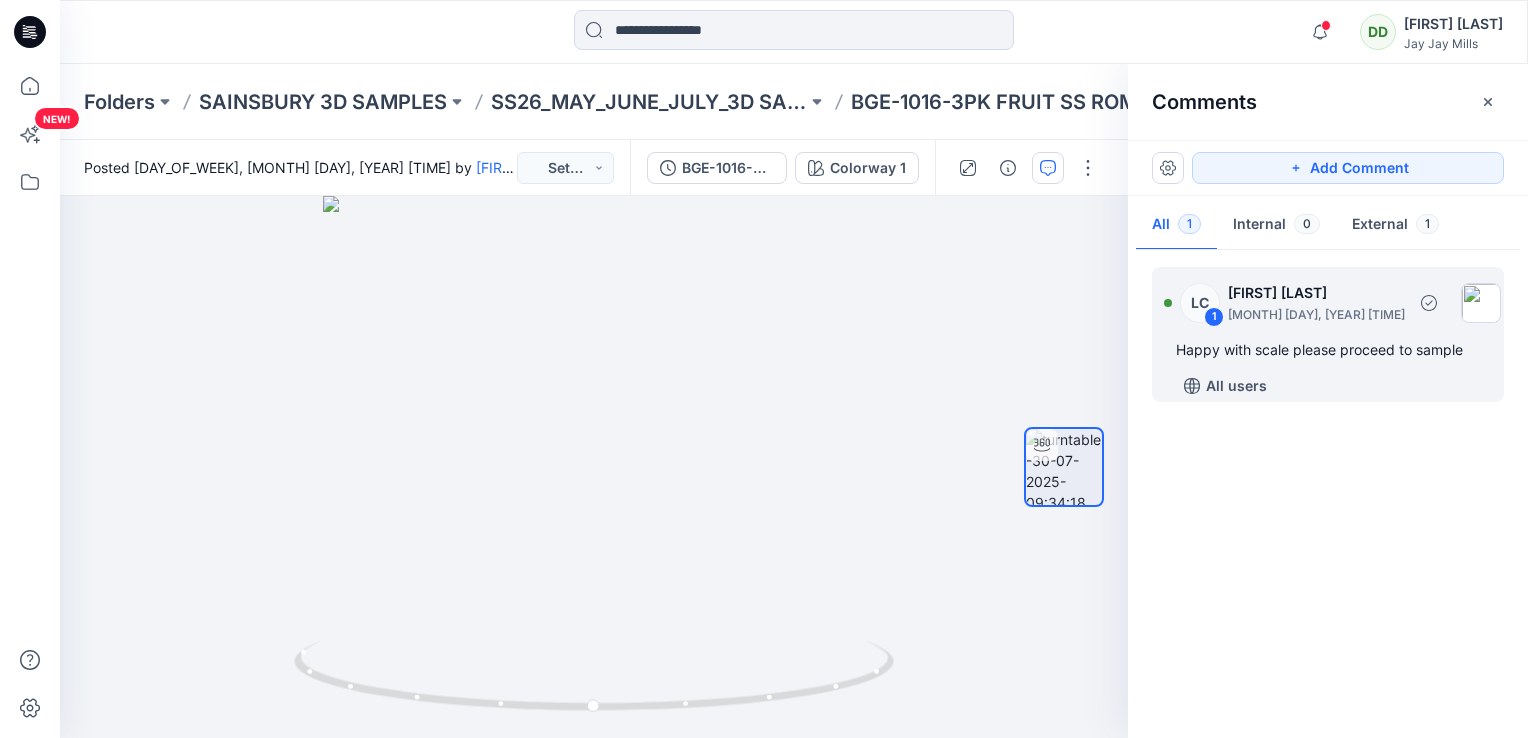 click on "Happy with scale please proceed to sample" at bounding box center (1328, 350) 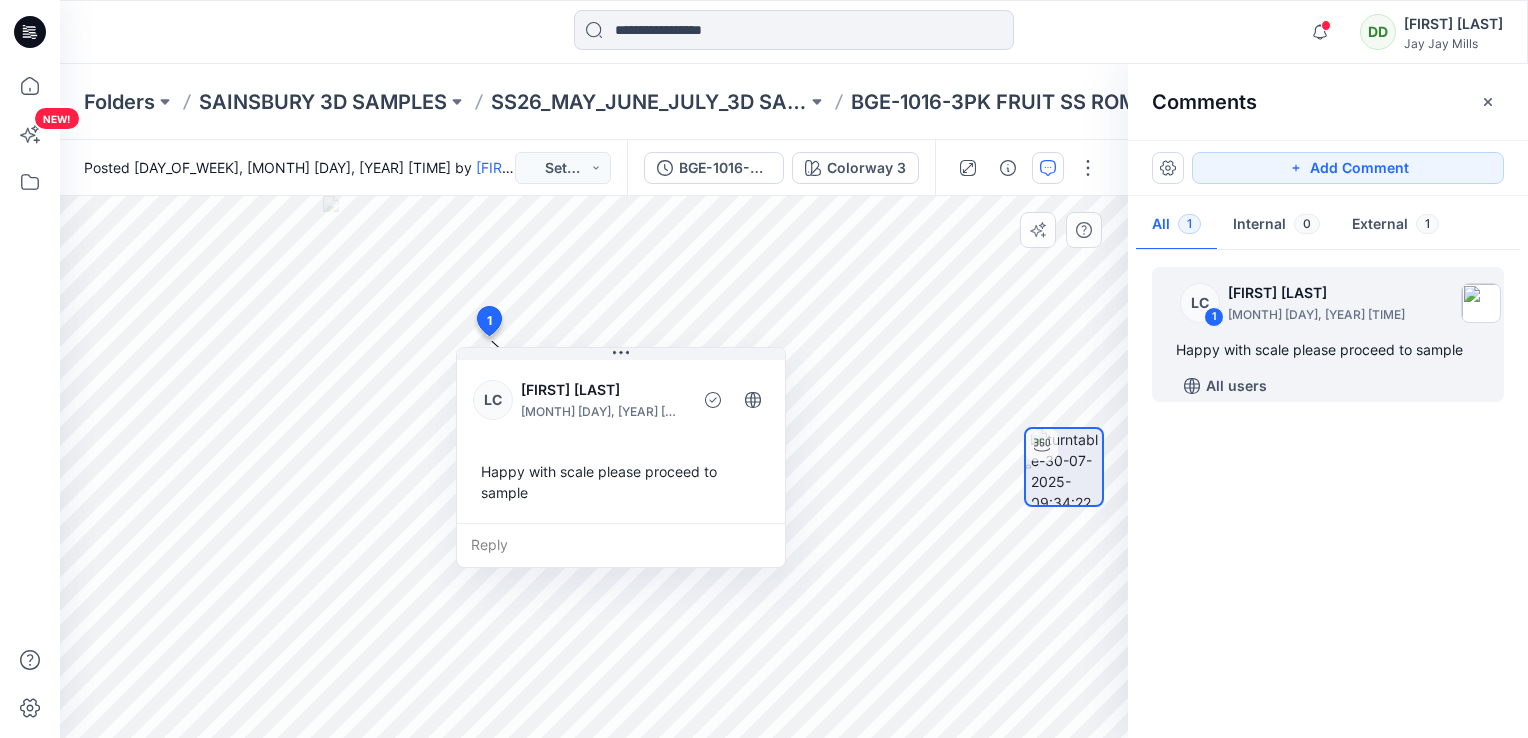 click on "Reply" at bounding box center [621, 545] 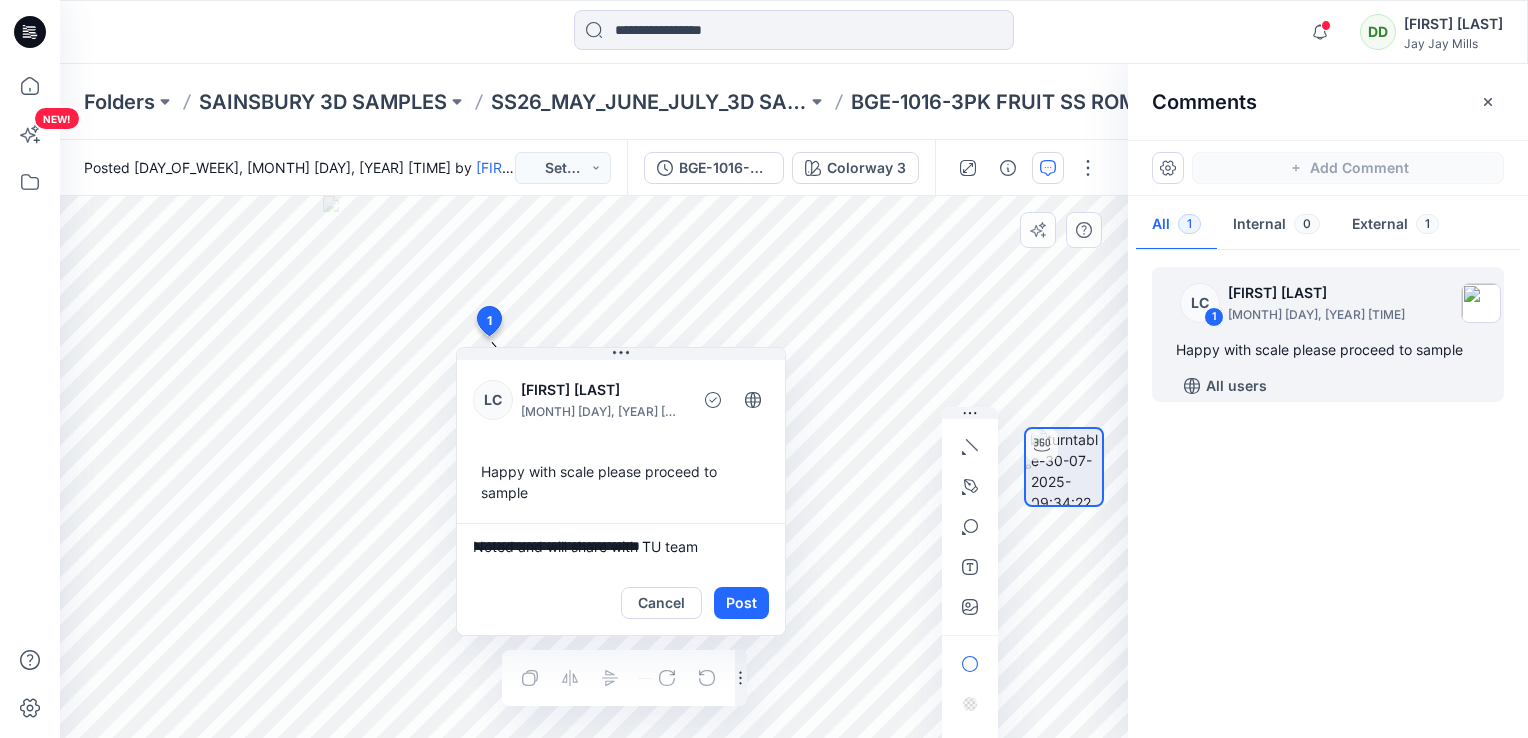 type on "**********" 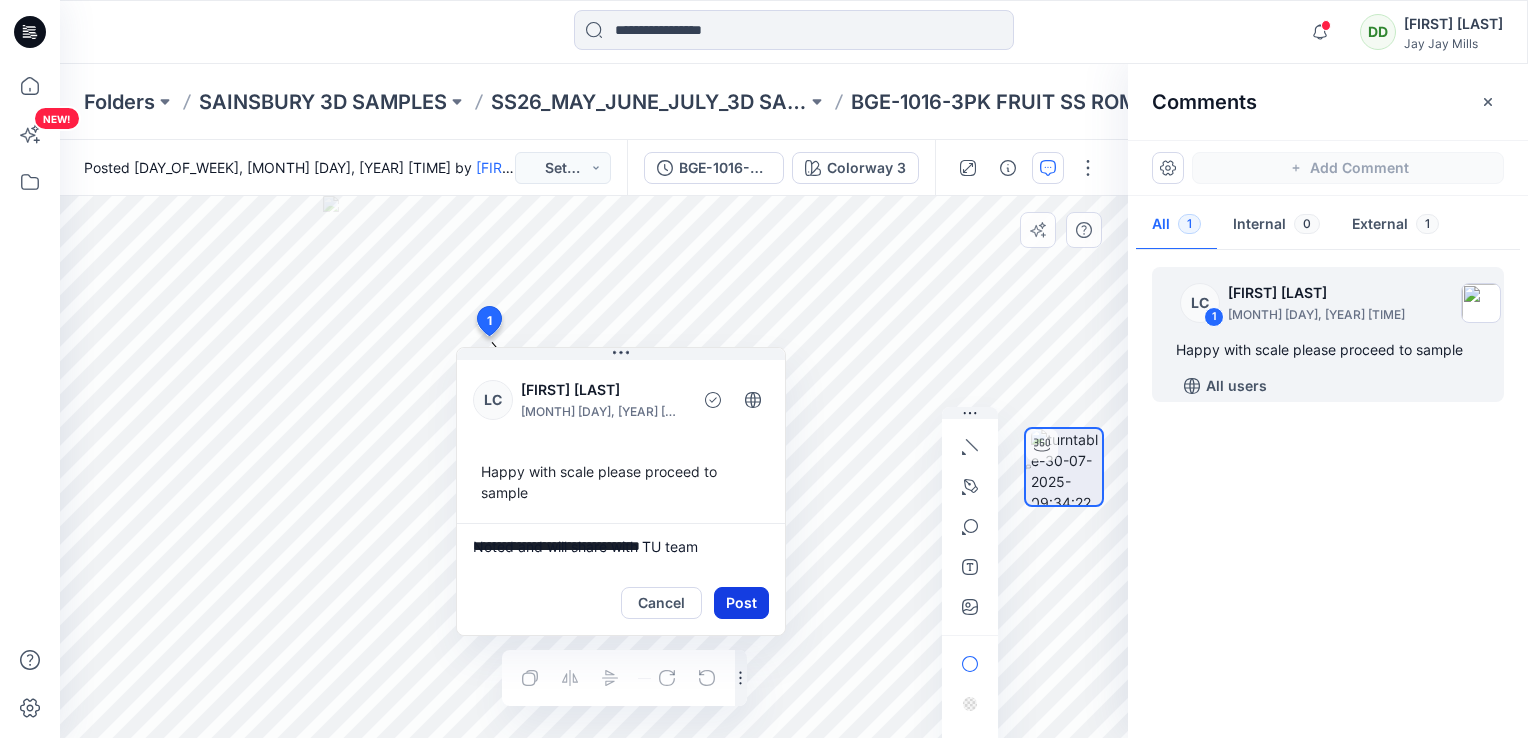 drag, startPoint x: 761, startPoint y: 582, endPoint x: 750, endPoint y: 587, distance: 12.083046 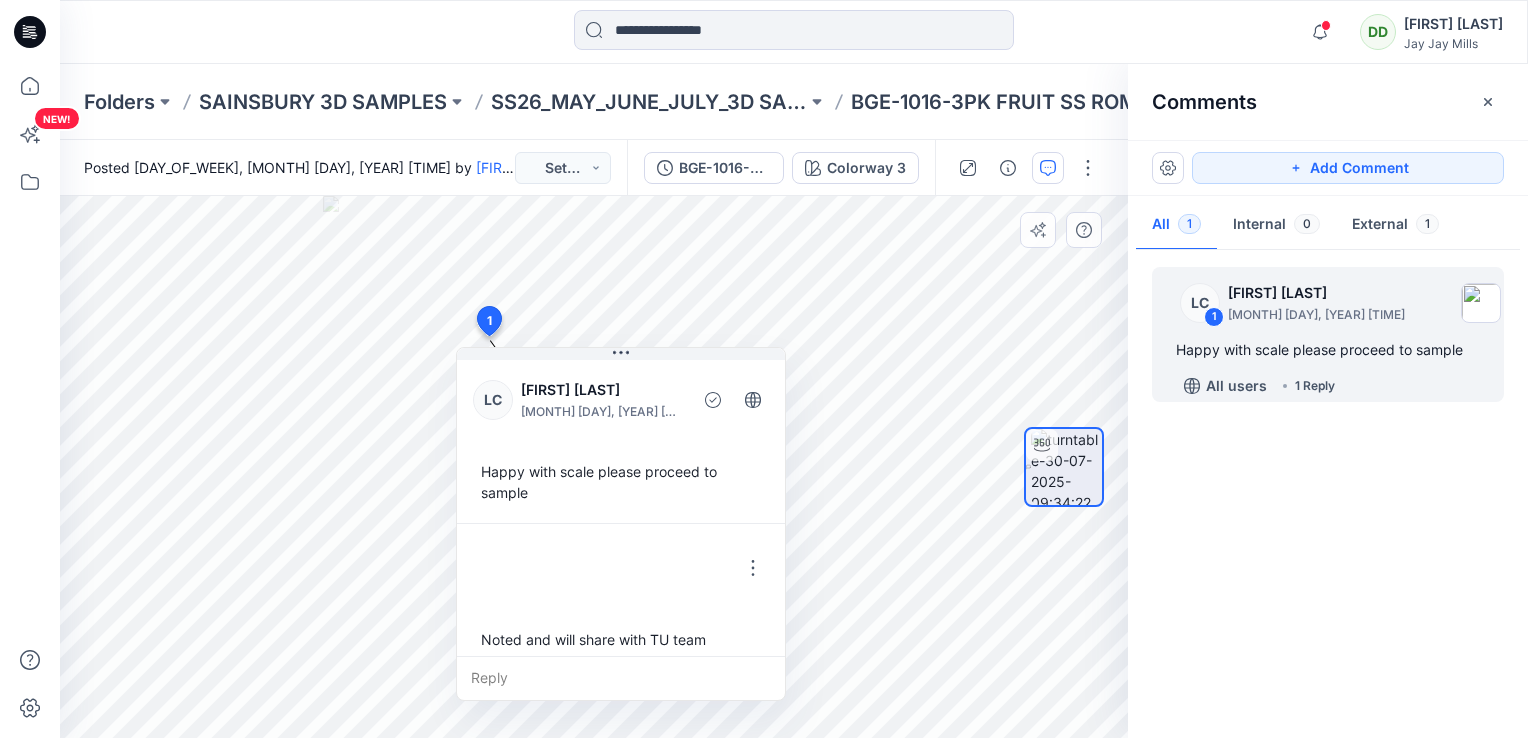 scroll, scrollTop: 13, scrollLeft: 0, axis: vertical 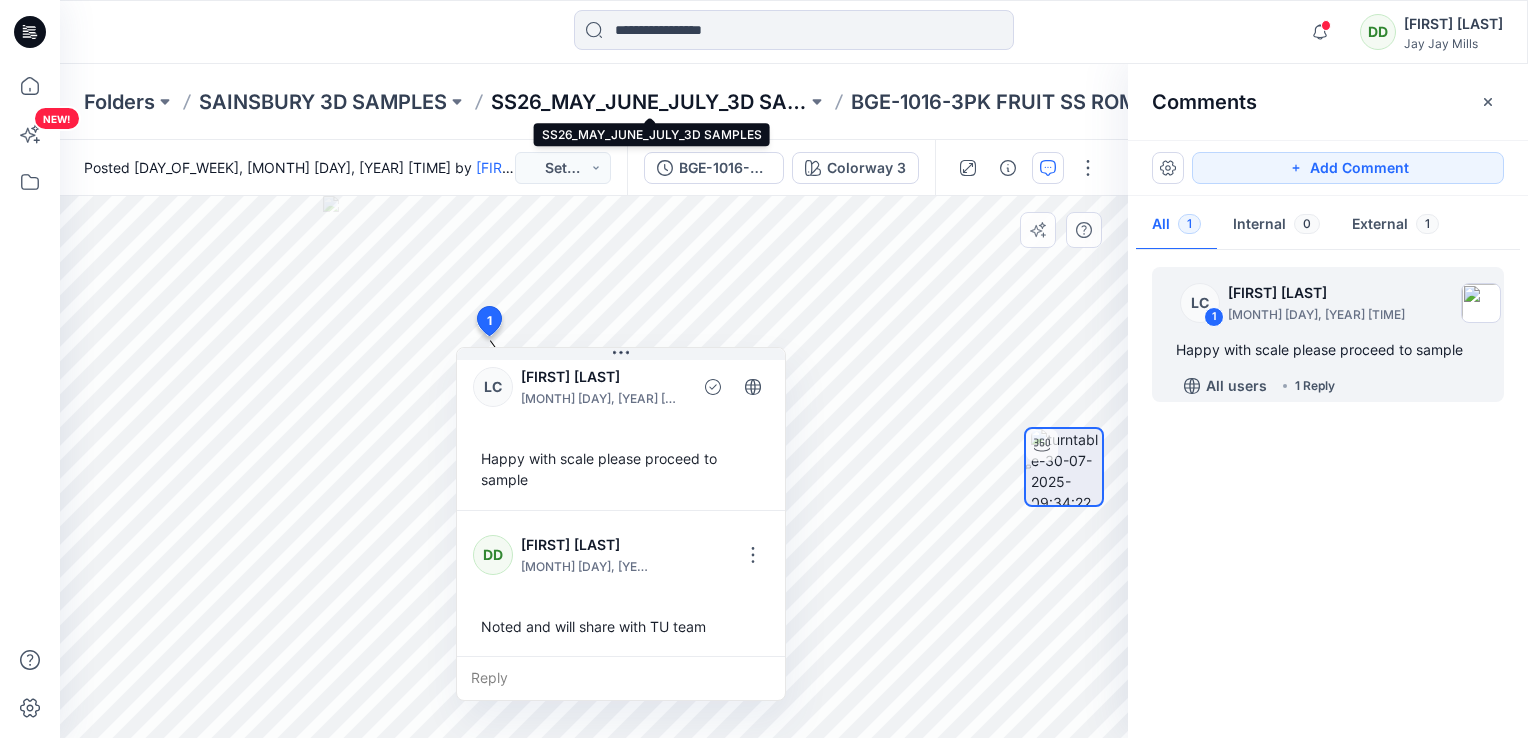 click on "SS26_MAY_JUNE_JULY_3D SAMPLES" at bounding box center [649, 102] 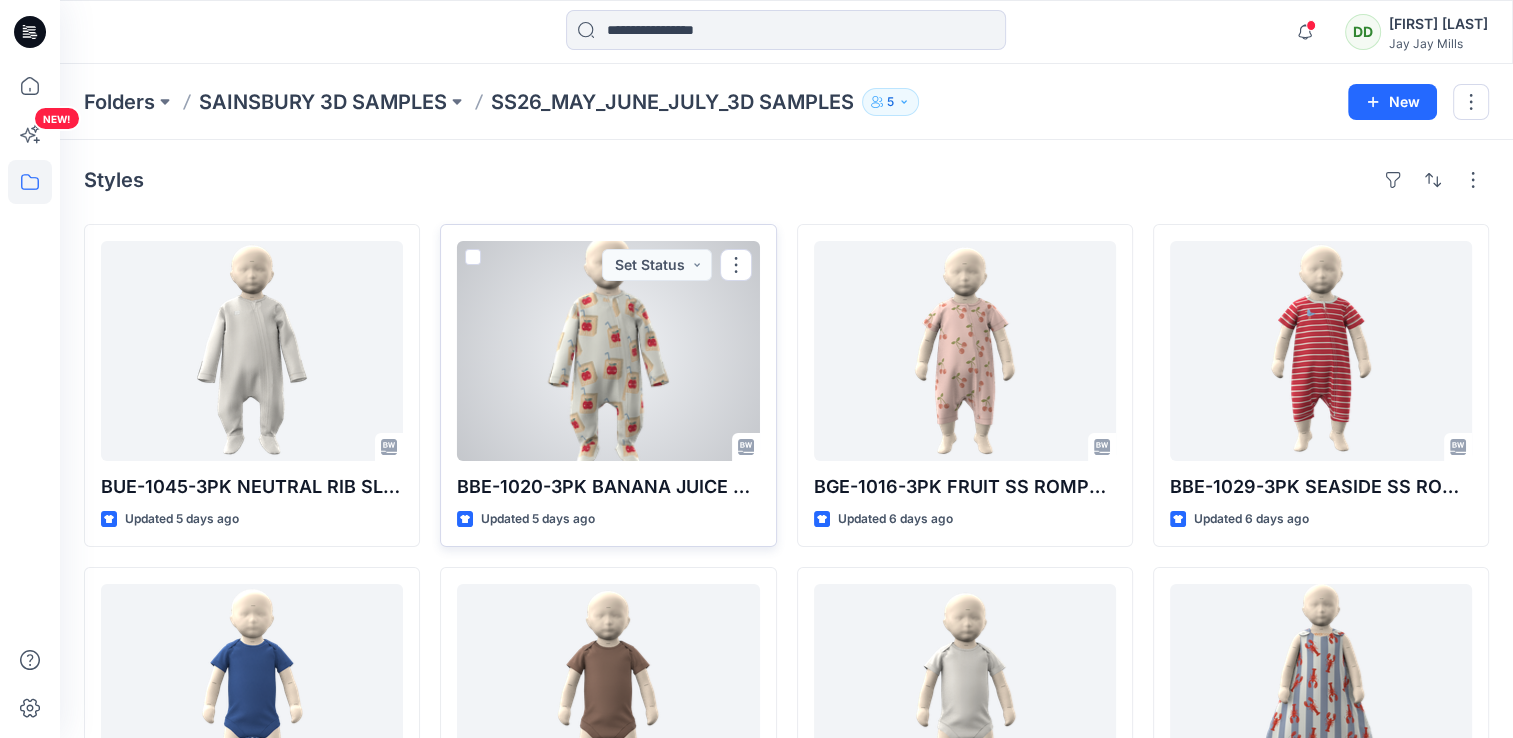 click at bounding box center (608, 351) 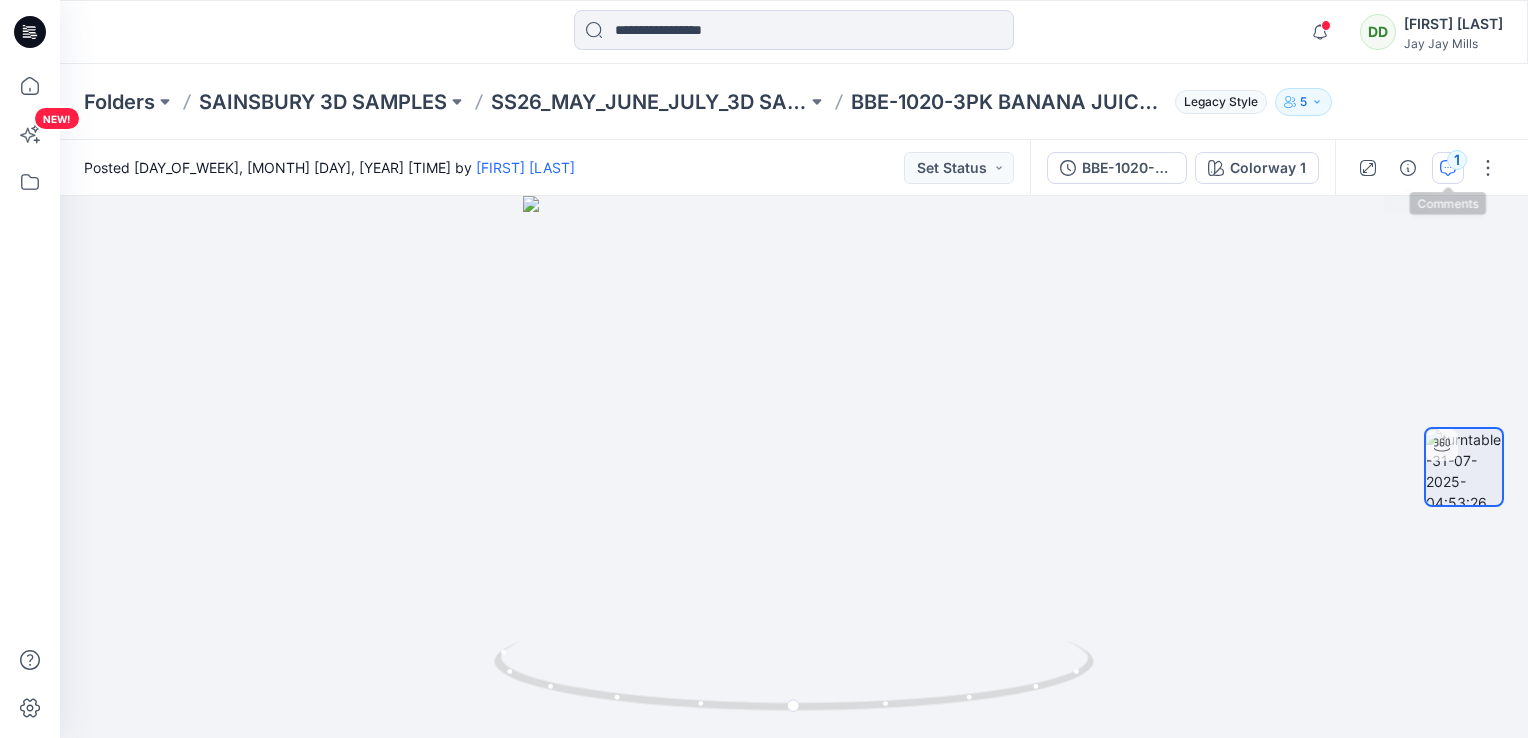 click on "1" at bounding box center [1457, 160] 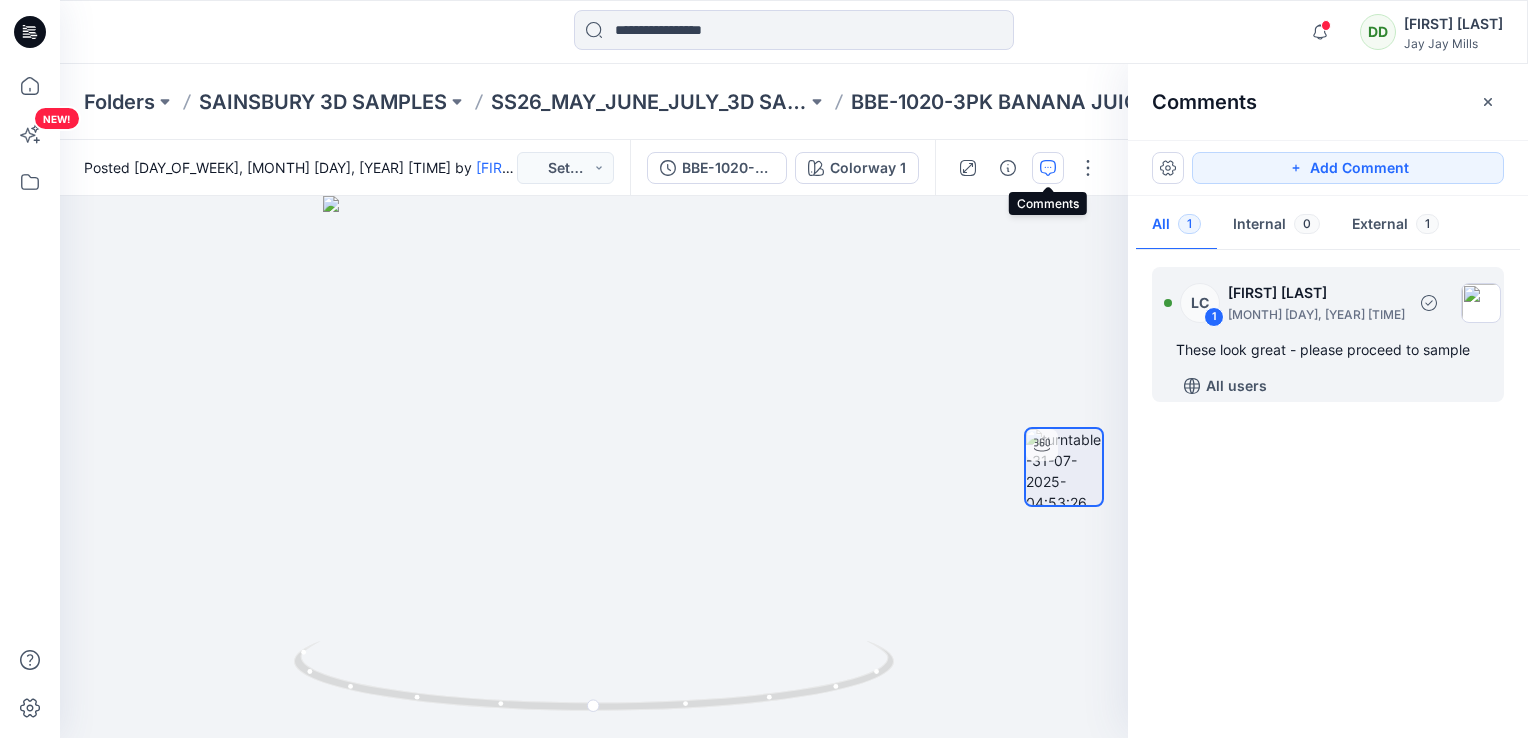 click on "These look great - please proceed to sample" at bounding box center [1328, 350] 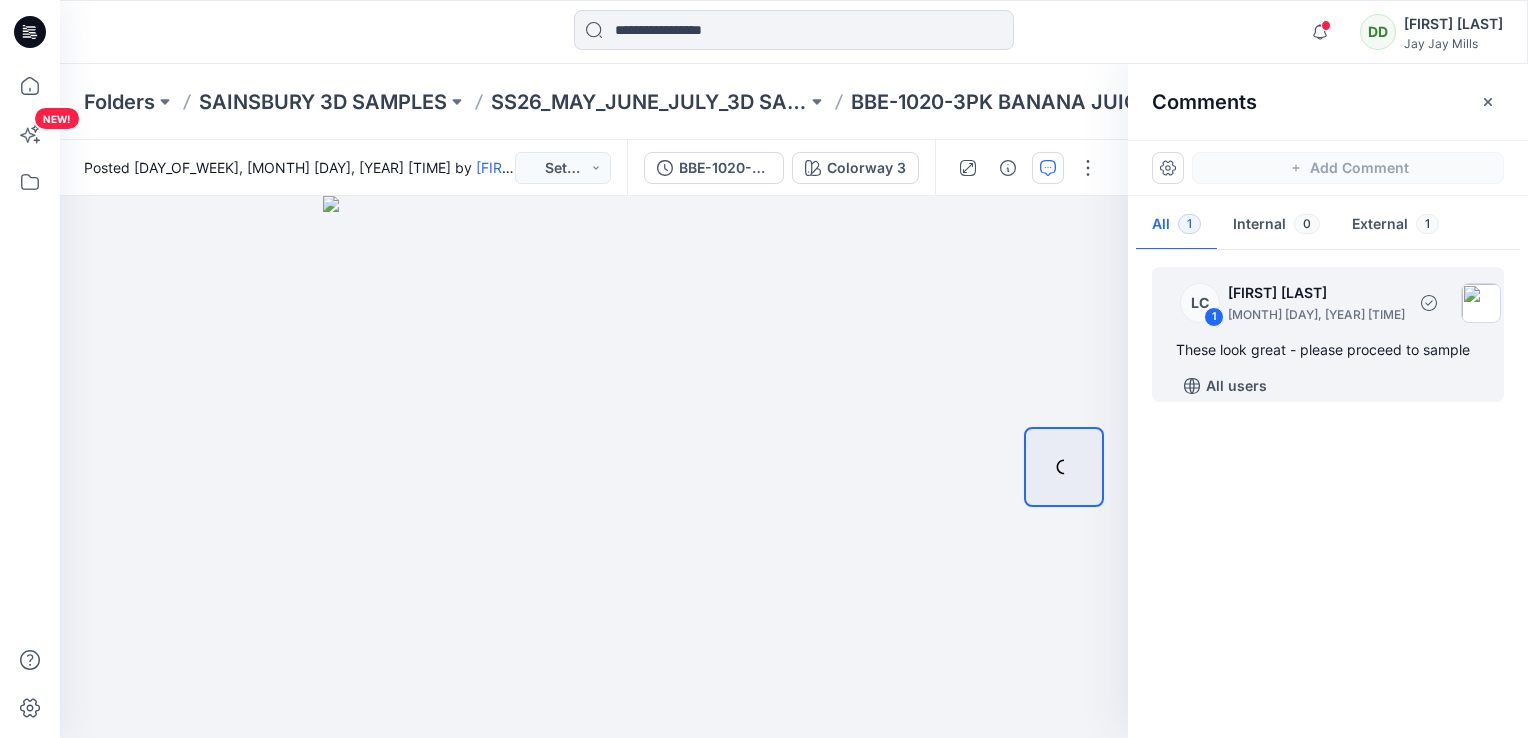 click on "These look great - please proceed to sample" at bounding box center (1328, 350) 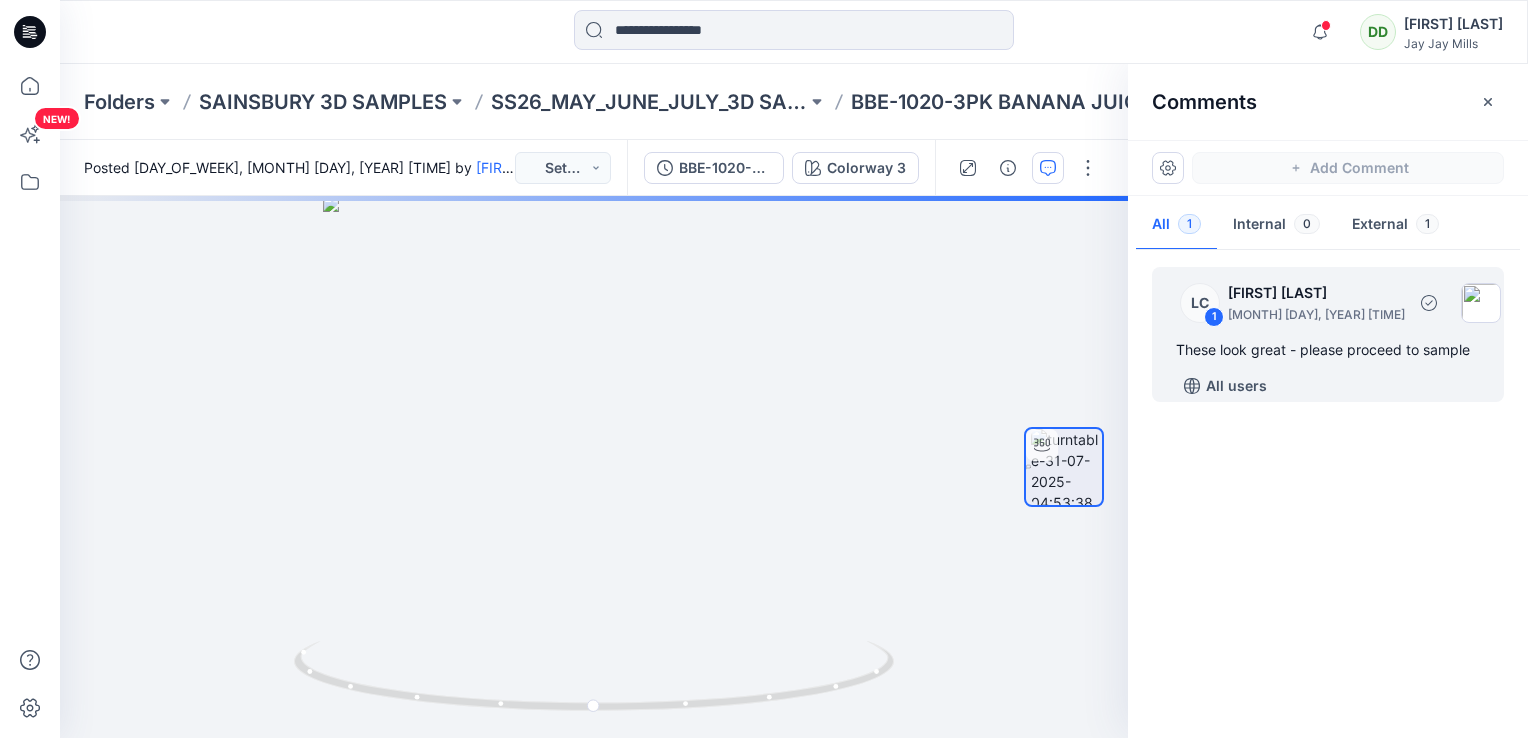 click on "These look great - please proceed to sample" at bounding box center [1328, 350] 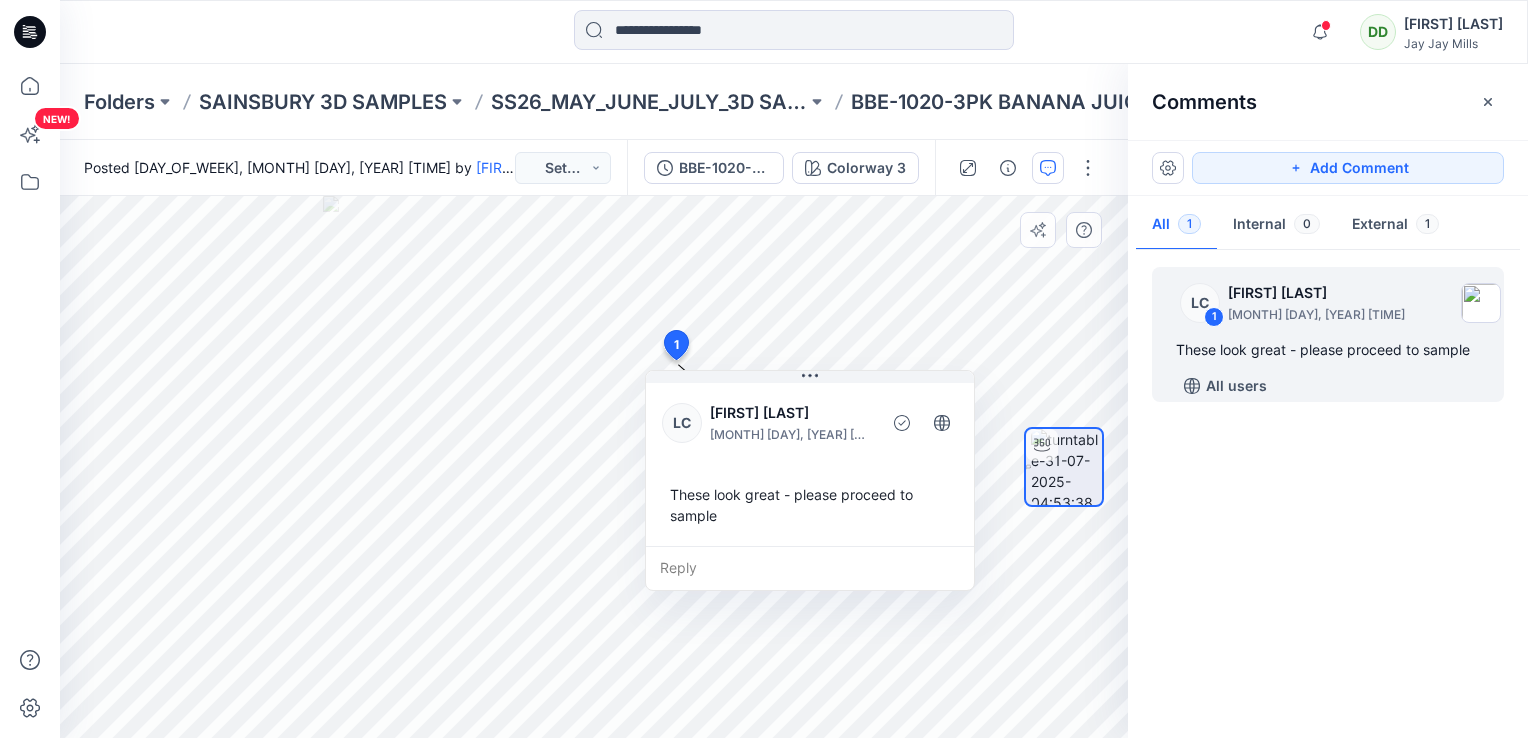 click on "Reply" at bounding box center [810, 568] 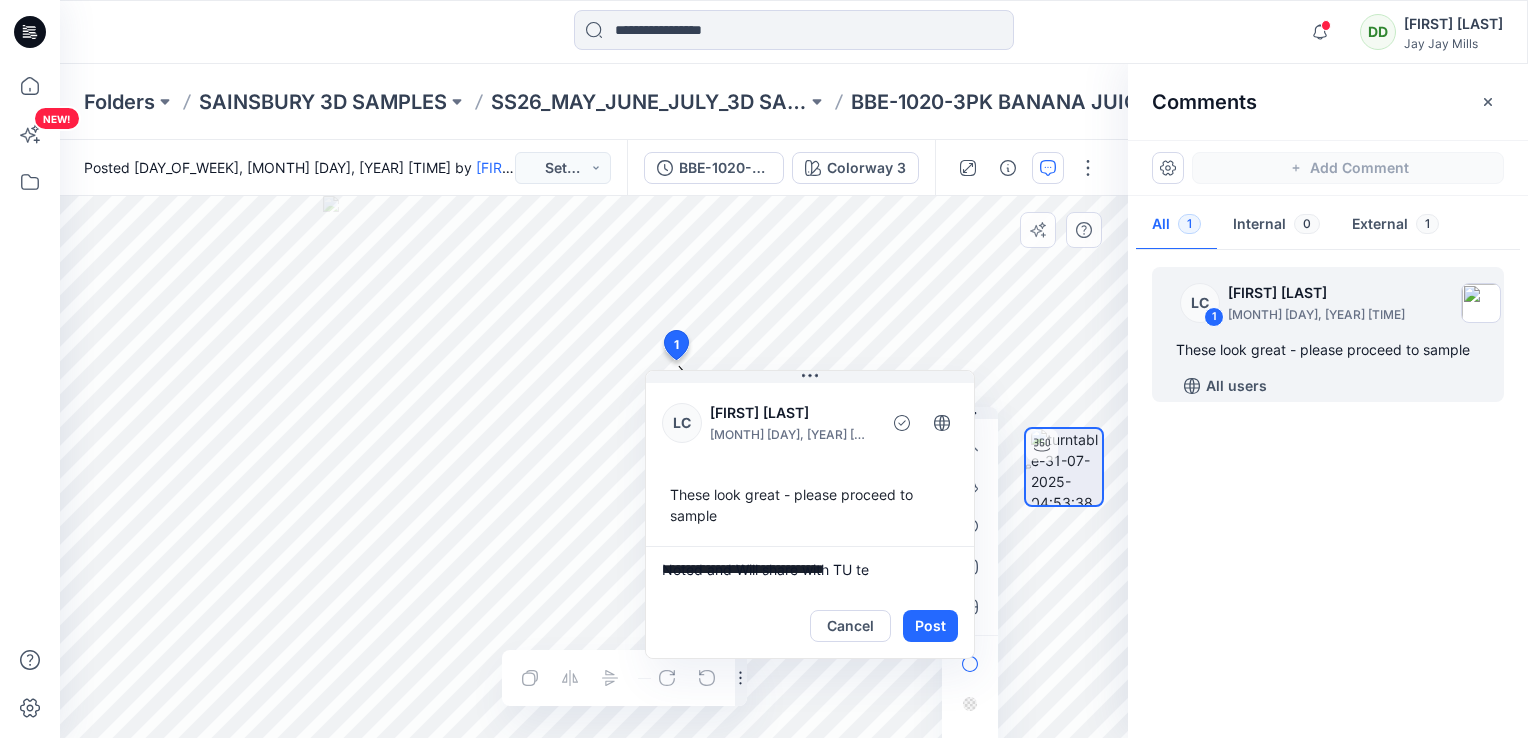 type on "**********" 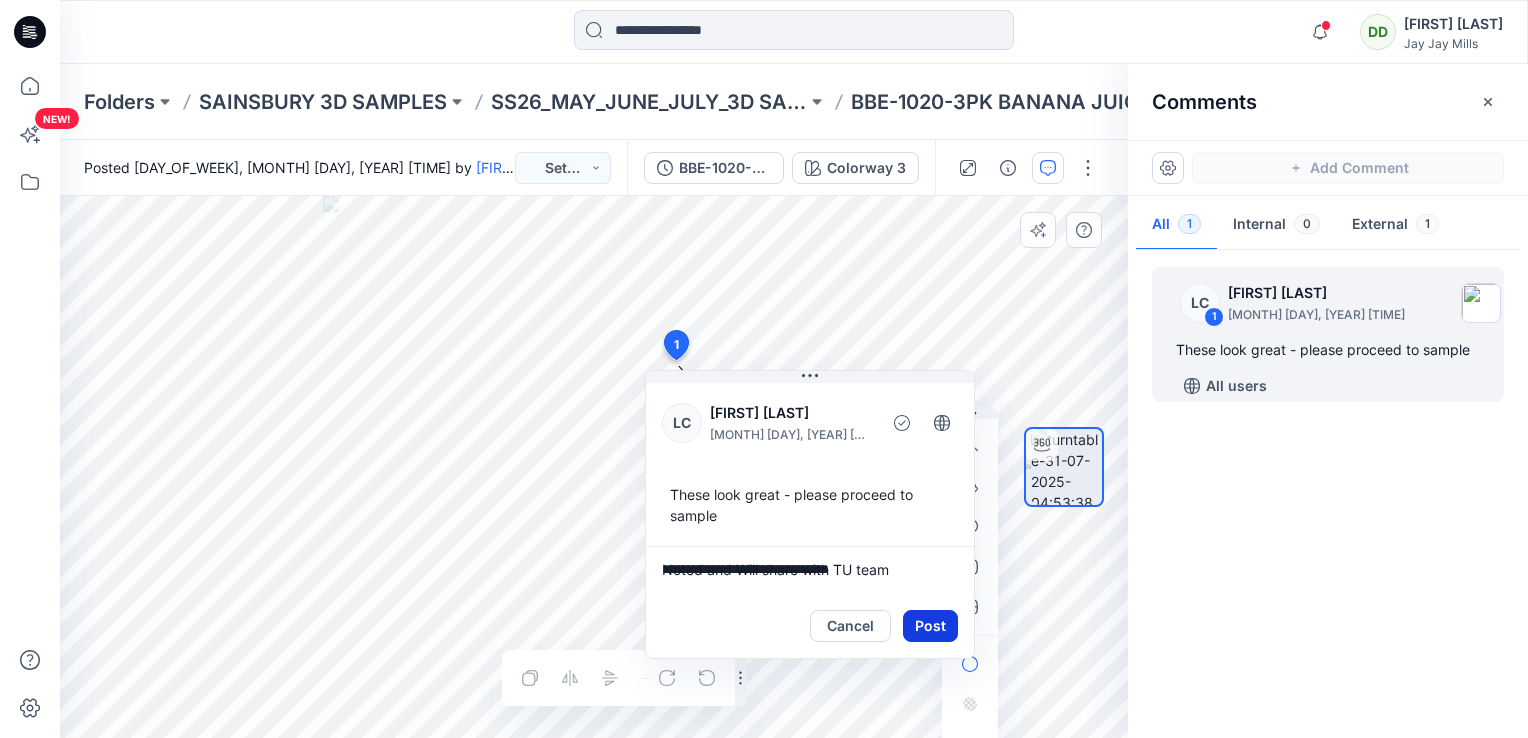 click on "Post" at bounding box center [930, 626] 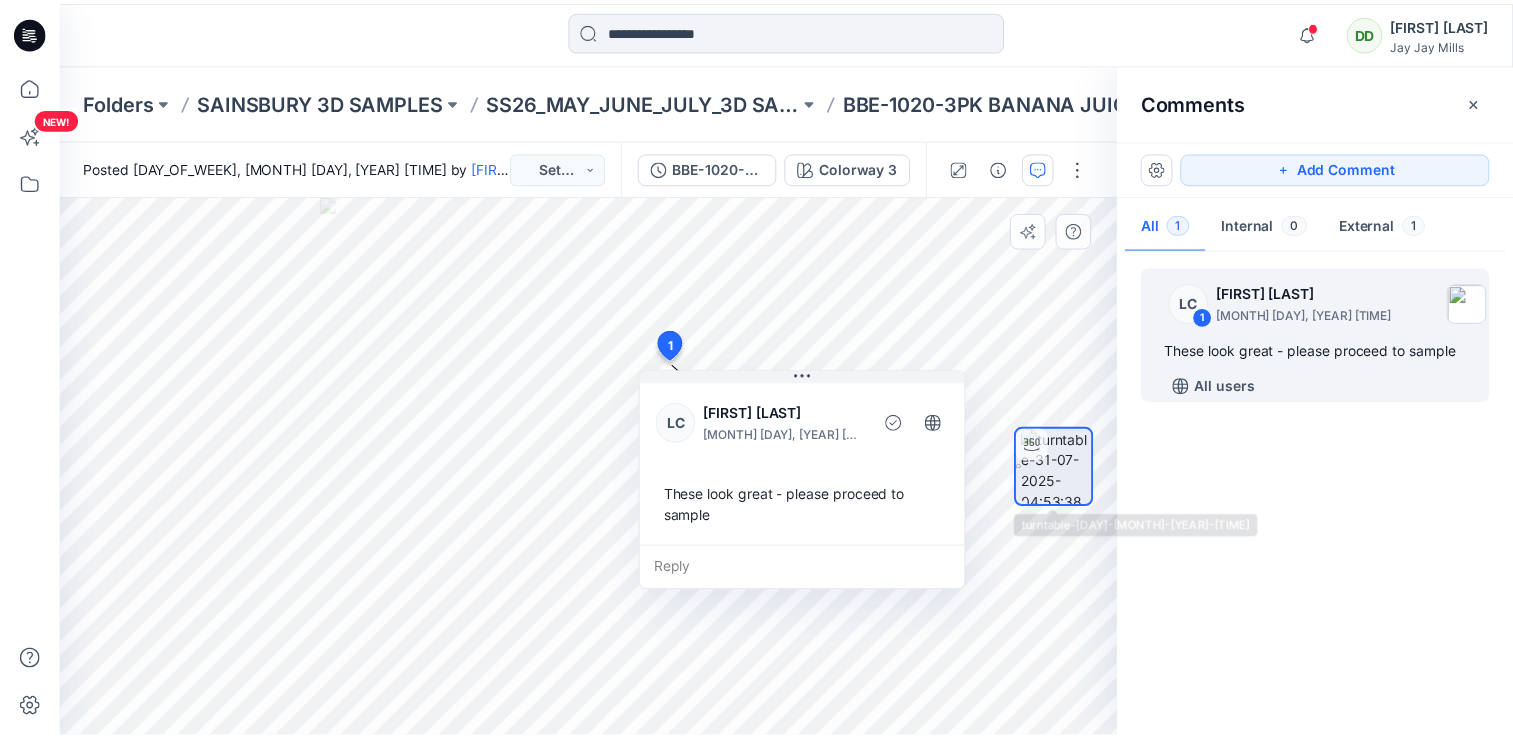 scroll, scrollTop: 13, scrollLeft: 0, axis: vertical 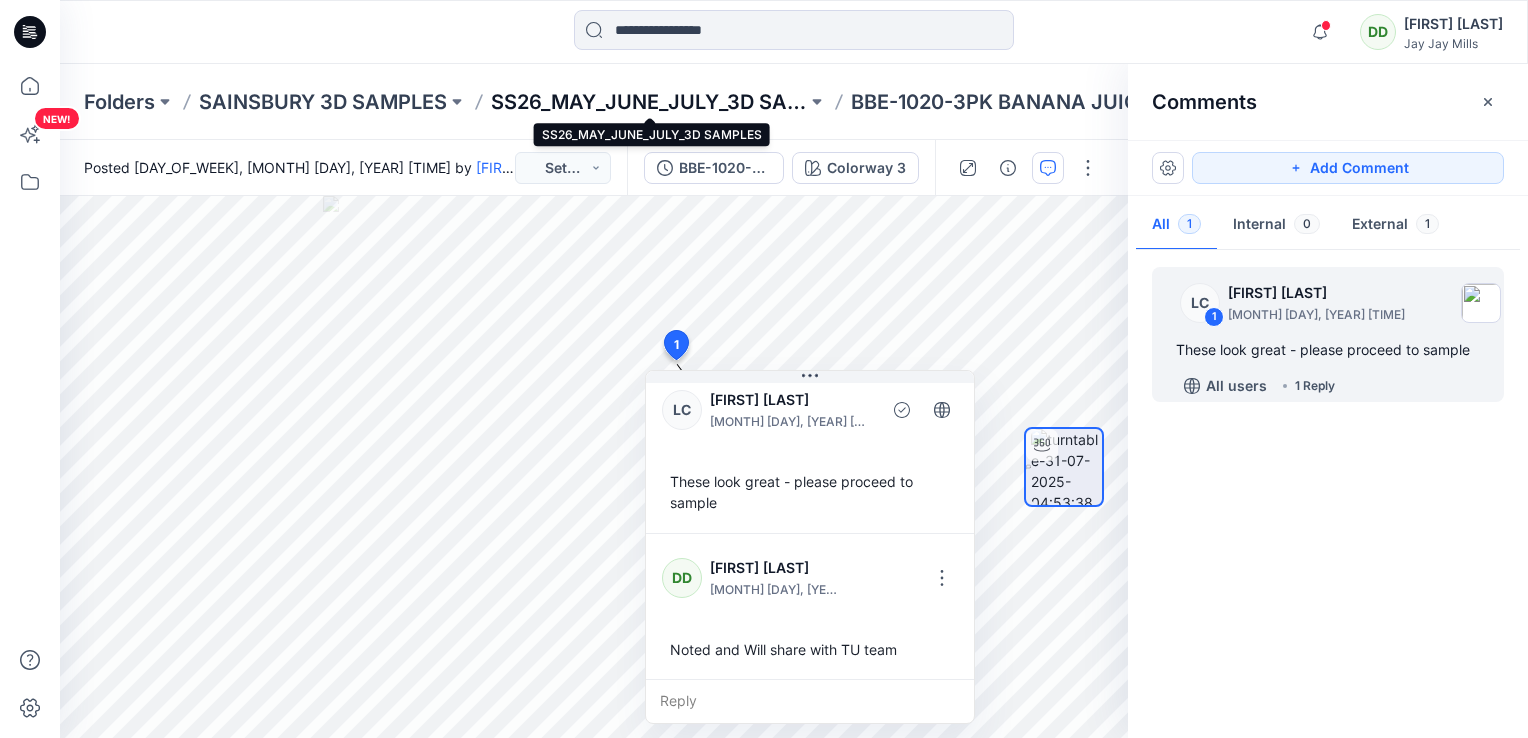 click on "SS26_MAY_JUNE_JULY_3D SAMPLES" at bounding box center [649, 102] 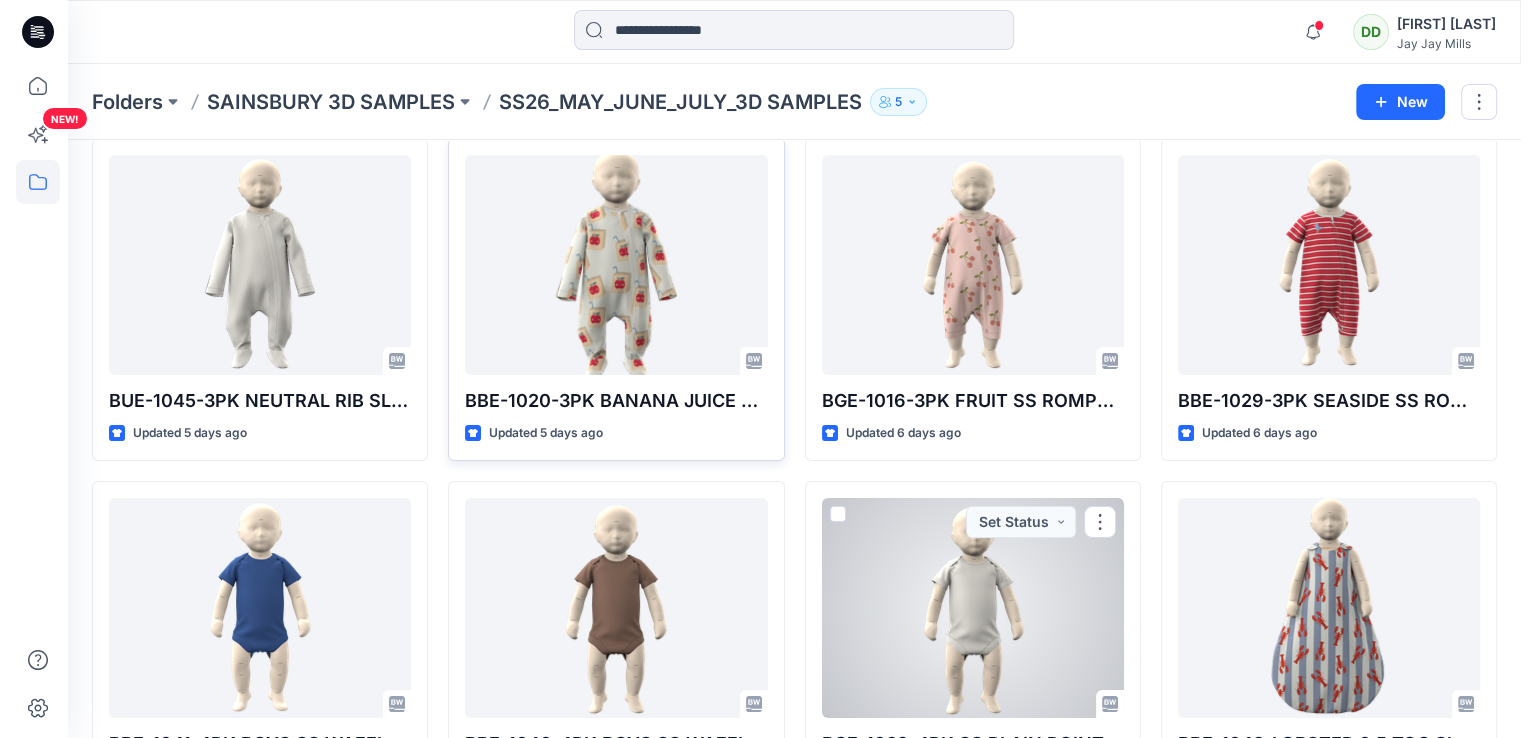 scroll, scrollTop: 0, scrollLeft: 0, axis: both 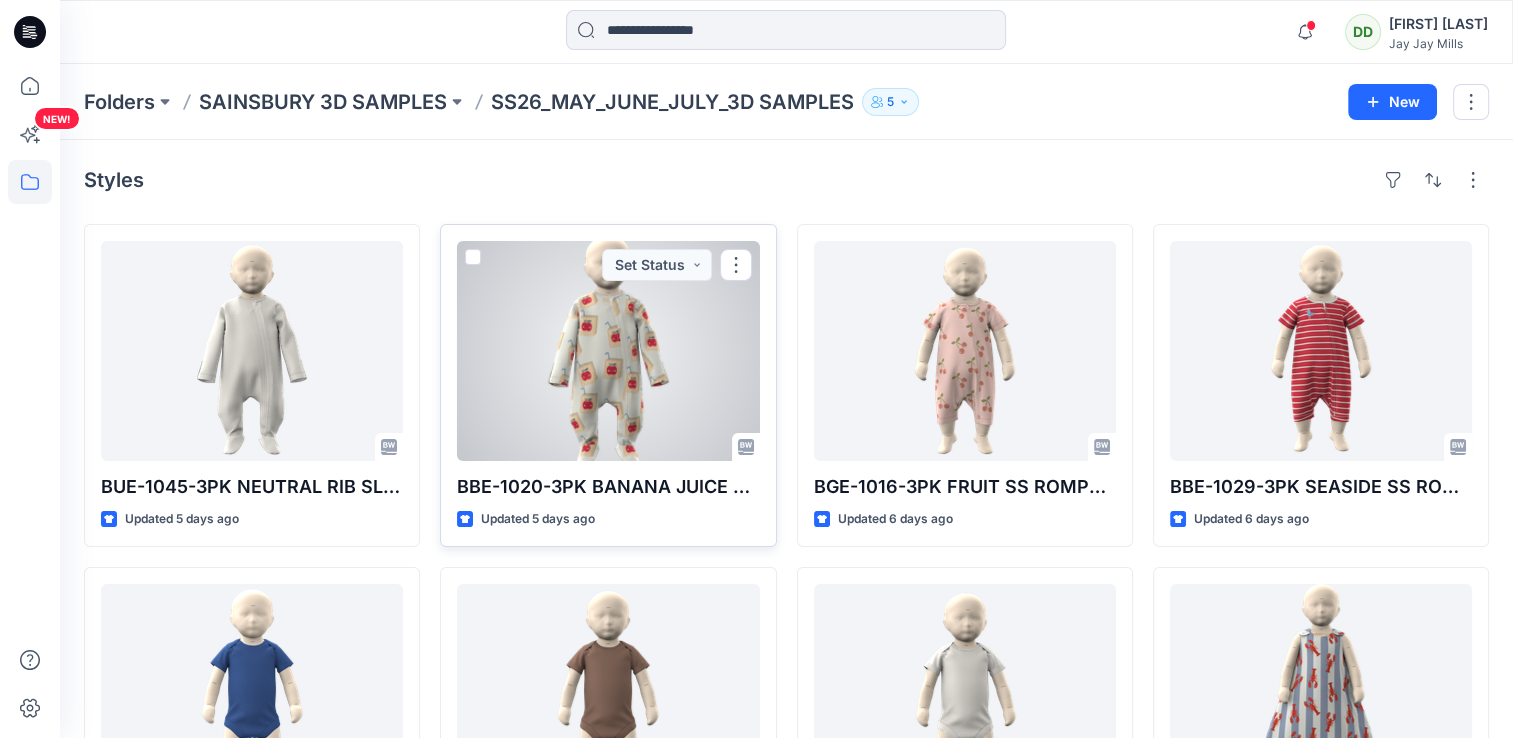 click at bounding box center (608, 351) 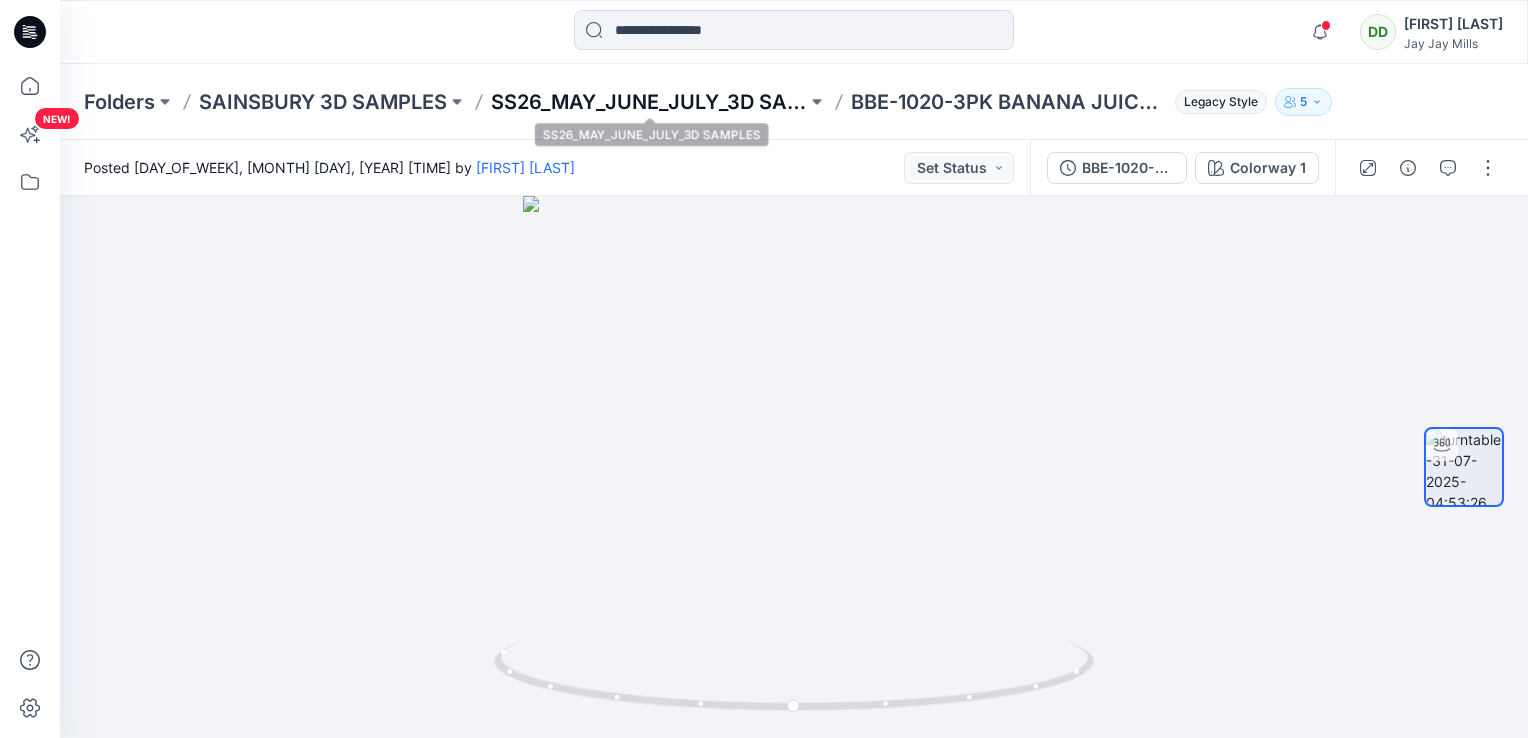 click on "SS26_MAY_JUNE_JULY_3D SAMPLES" at bounding box center [649, 102] 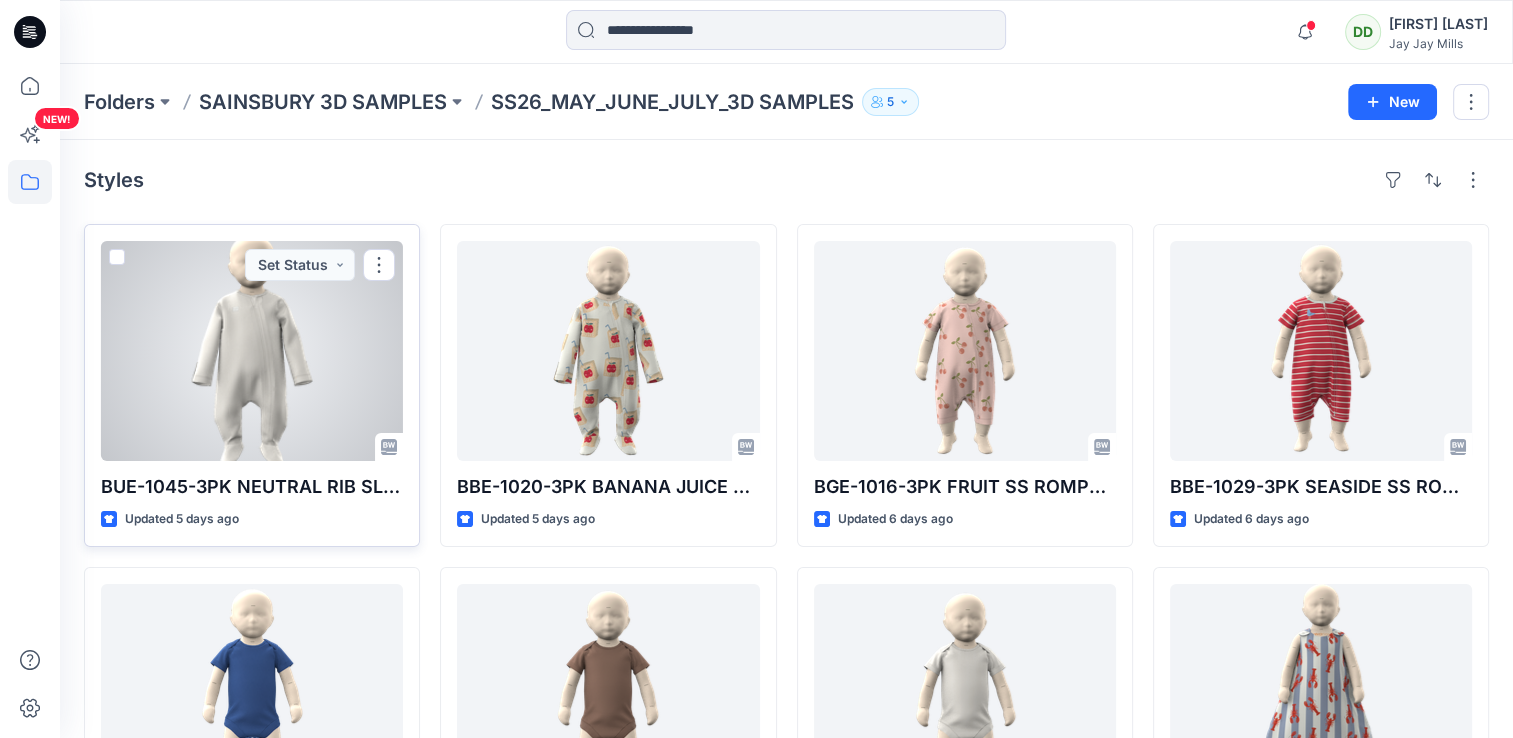 click at bounding box center [252, 351] 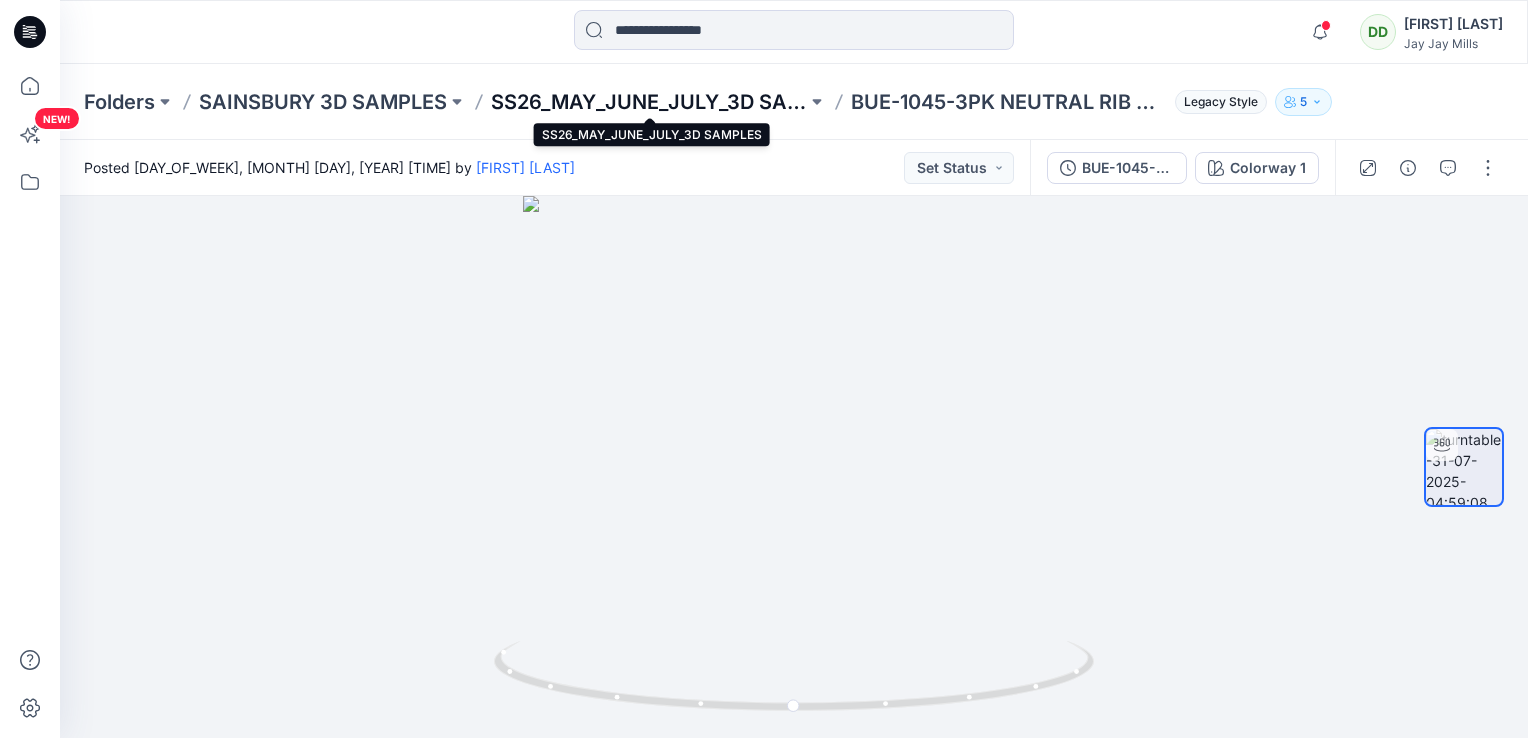 click on "SS26_MAY_JUNE_JULY_3D SAMPLES" at bounding box center [649, 102] 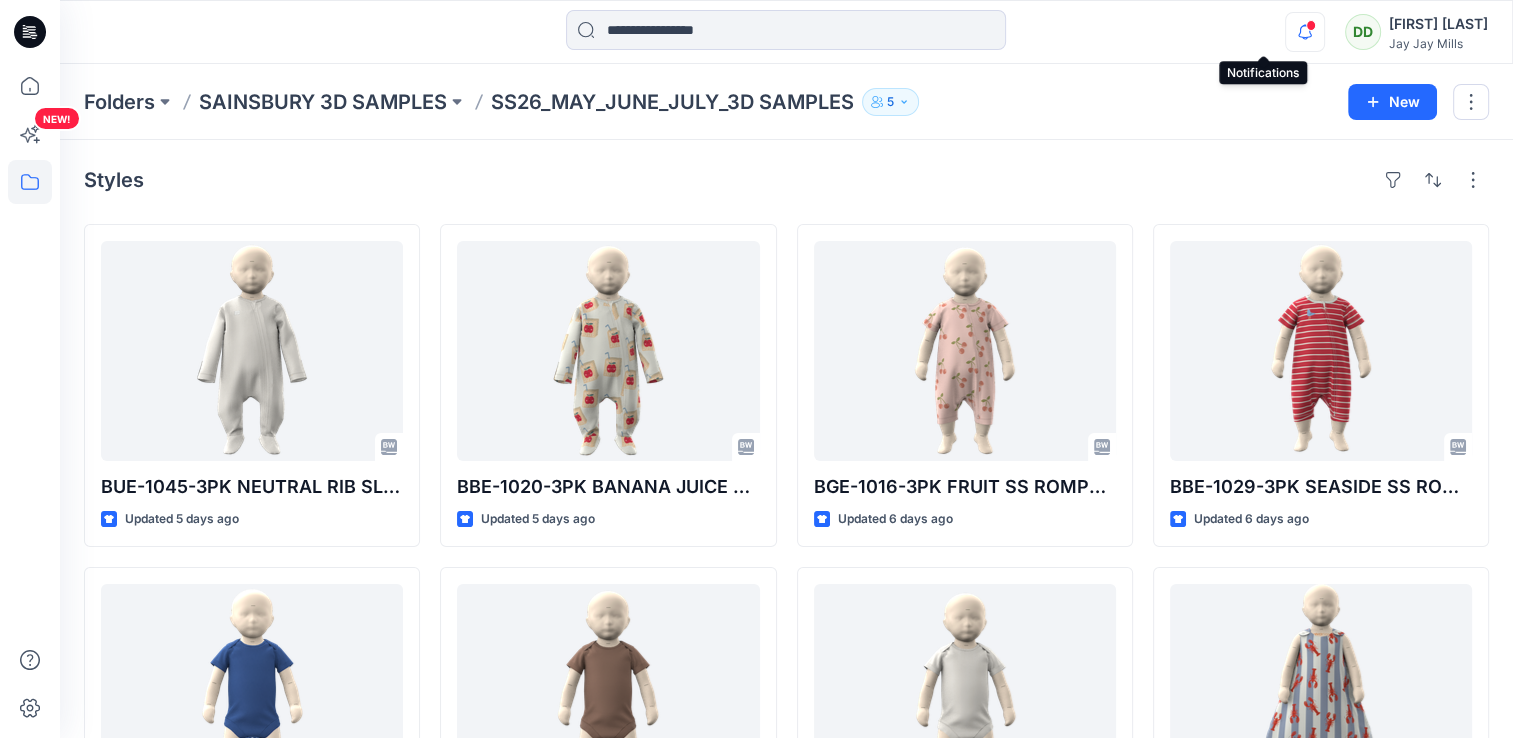 click 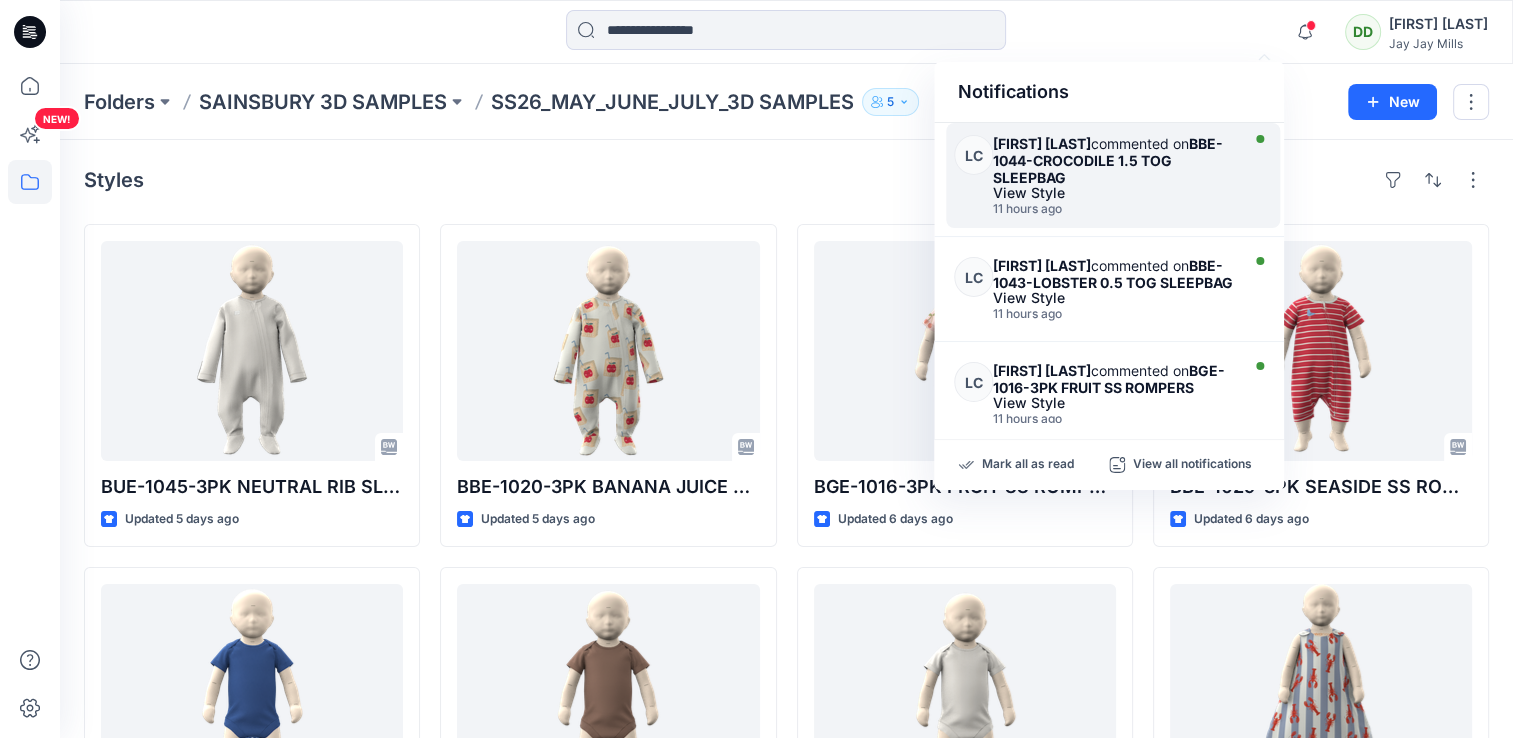 click on "BBE-1044-CROCODILE 1.5 TOG SLEEPBAG" at bounding box center (1108, 160) 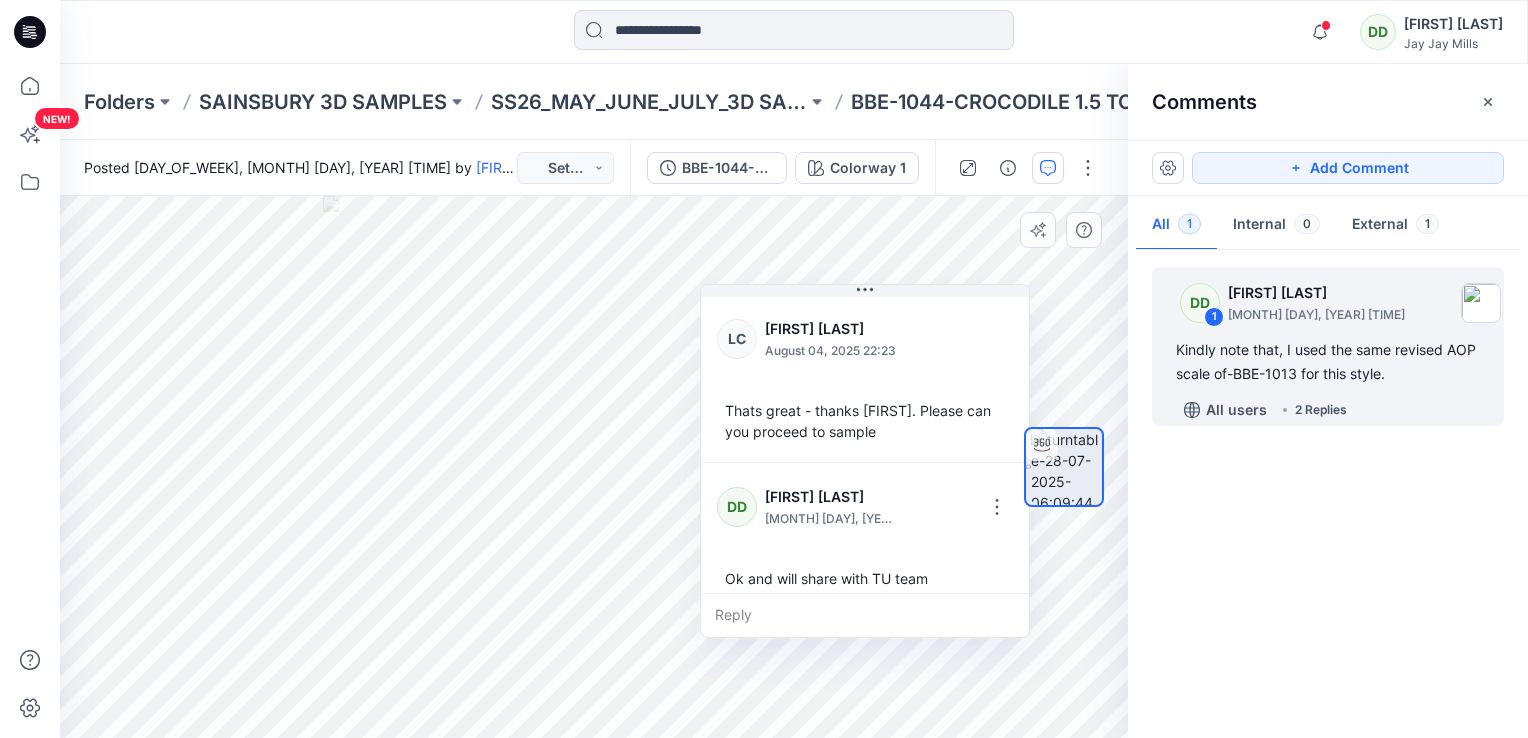 scroll, scrollTop: 181, scrollLeft: 0, axis: vertical 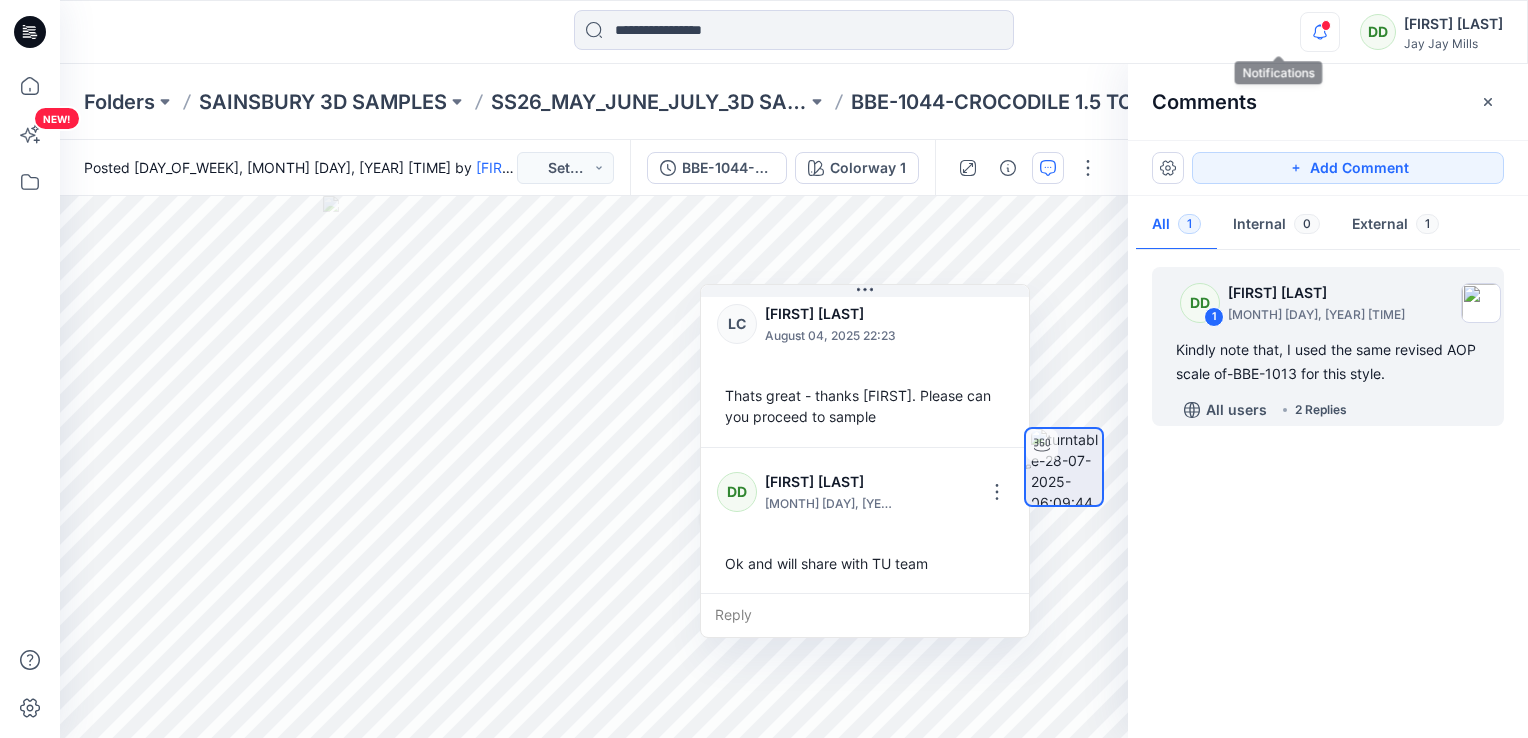 click 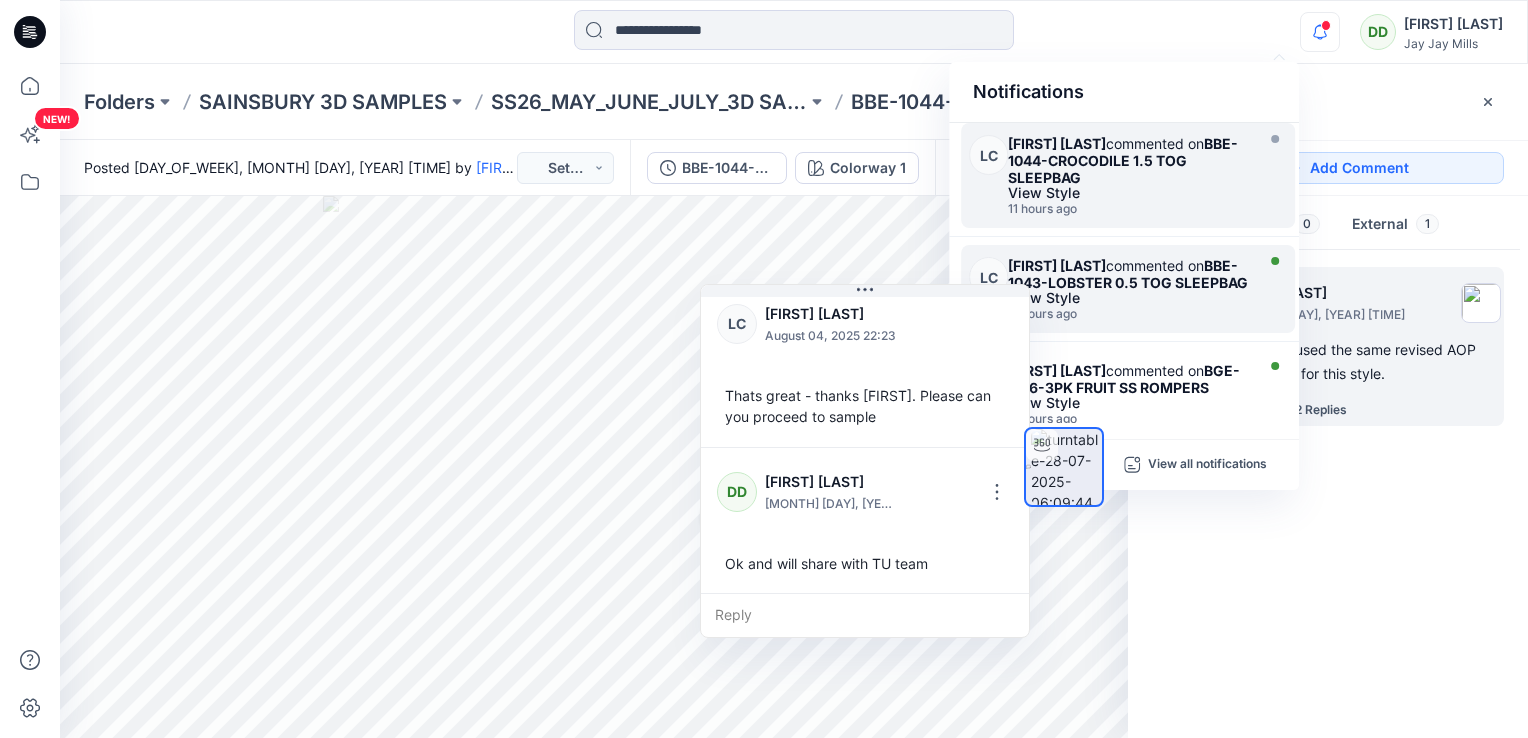 click on "Leanne Carr  commented on  BBE-1043-LOBSTER 0.5 TOG SLEEPBAG" at bounding box center (1128, 274) 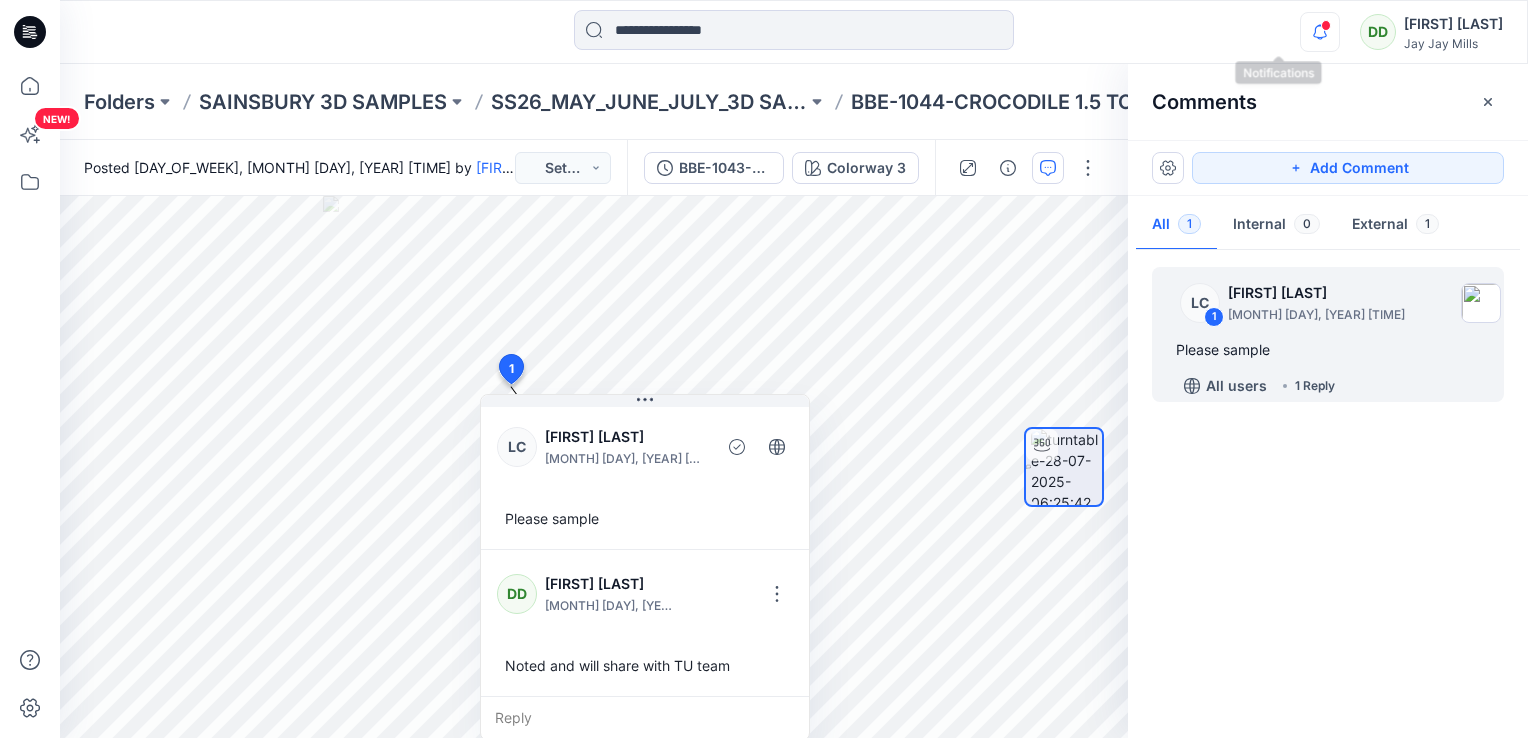 click 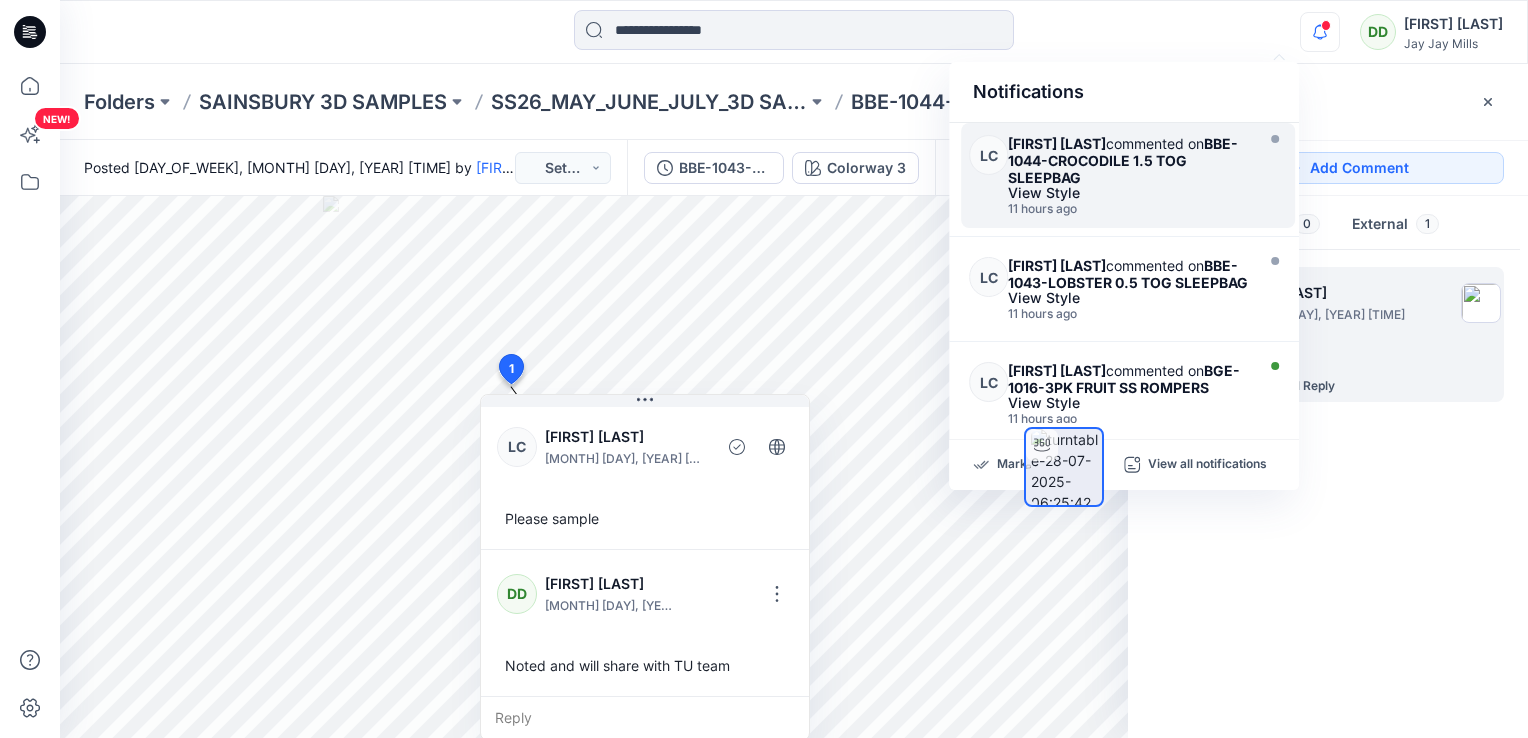 click at bounding box center [1064, 467] 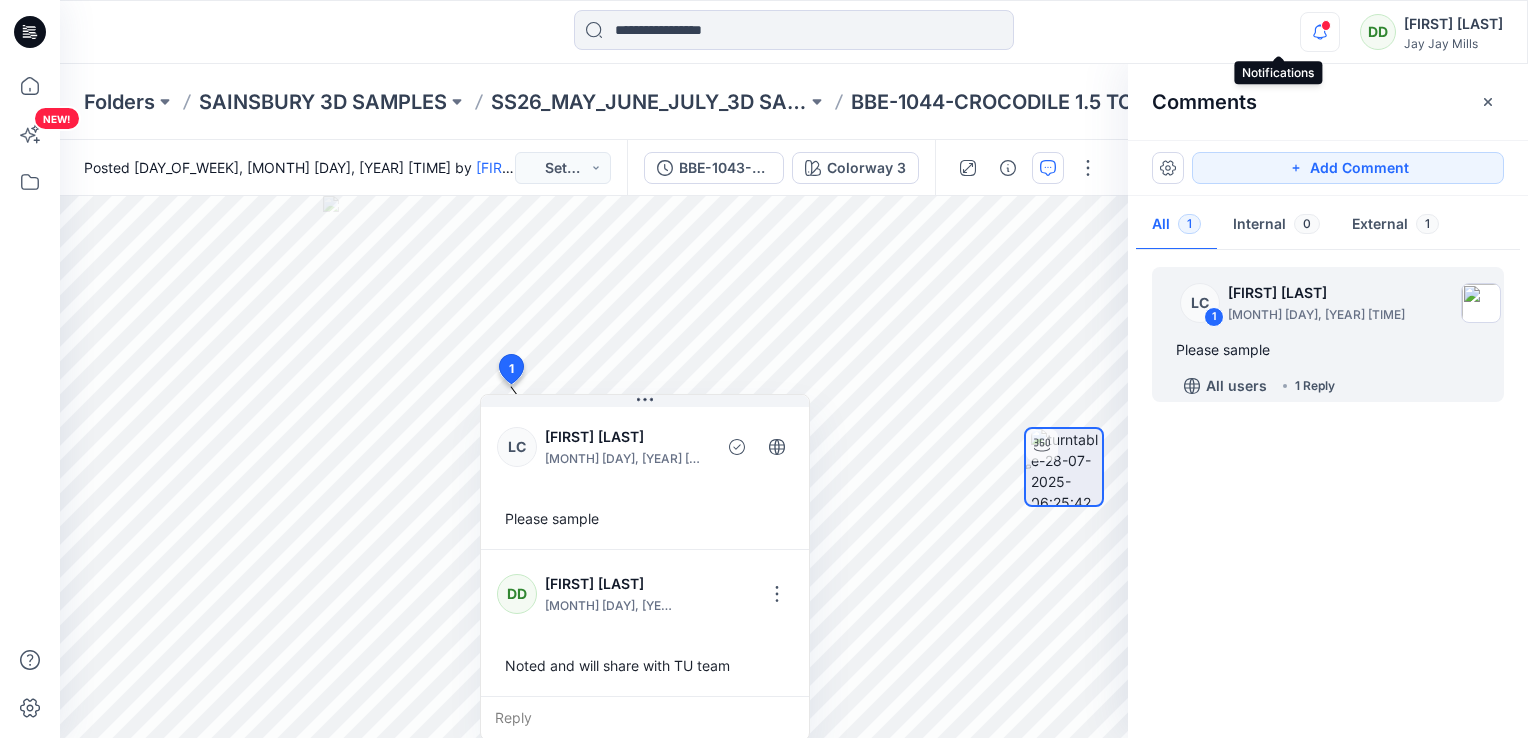click 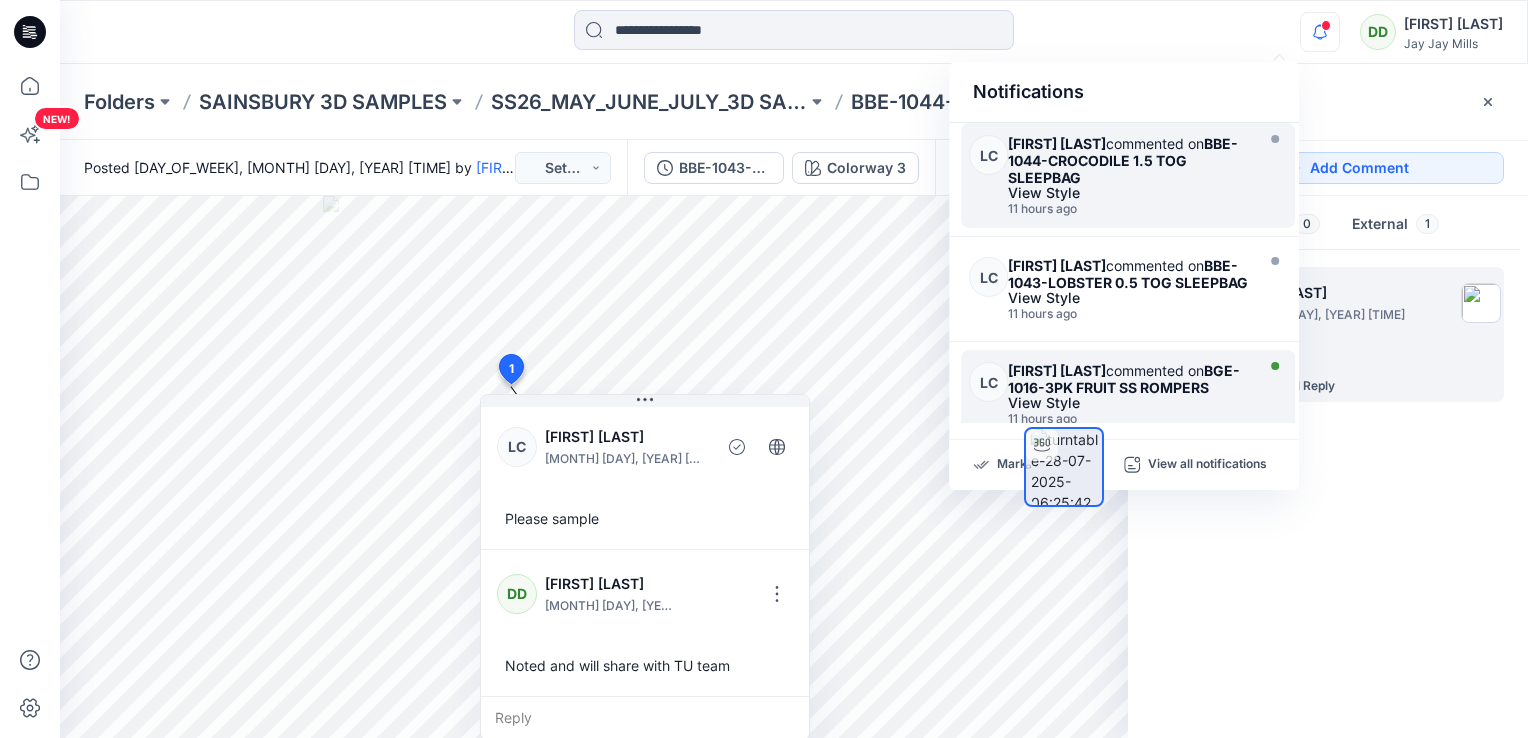 click on "BGE-1016-3PK FRUIT SS ROMPERS" at bounding box center (1124, 379) 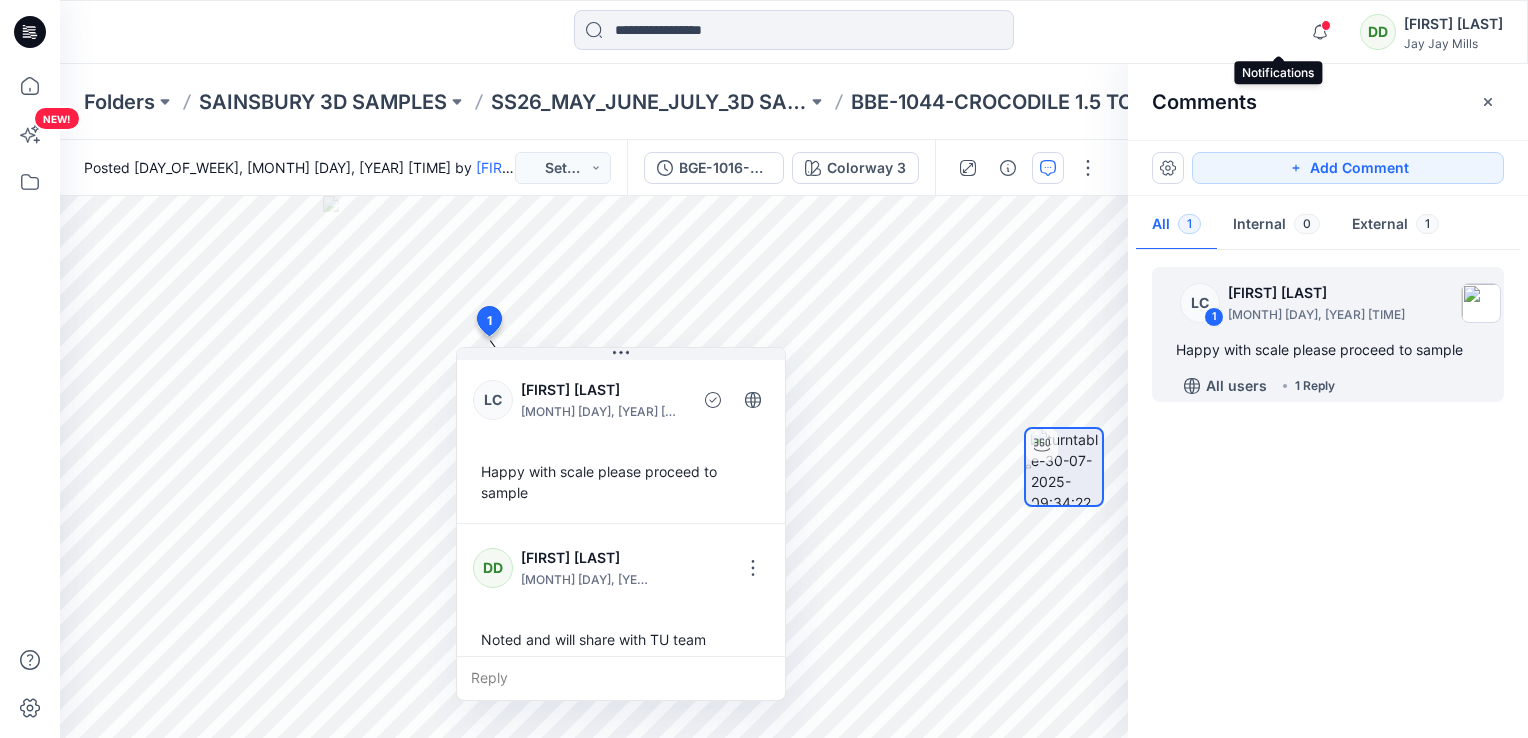 click at bounding box center (1326, 25) 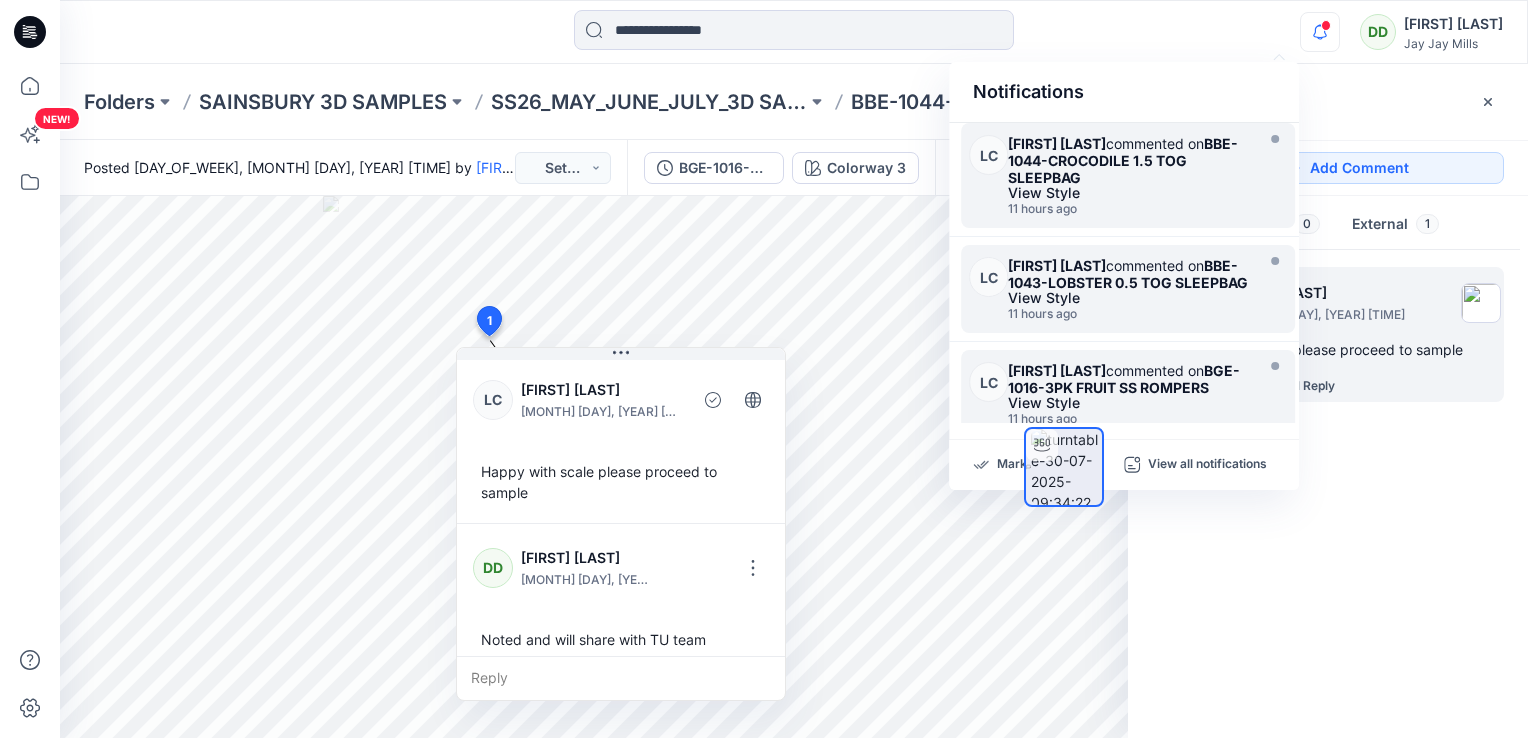 click on "LC Leanne Carr  commented on  BBE-1043-LOBSTER 0.5 TOG SLEEPBAG View Style 11 hours ago" at bounding box center [1128, 289] 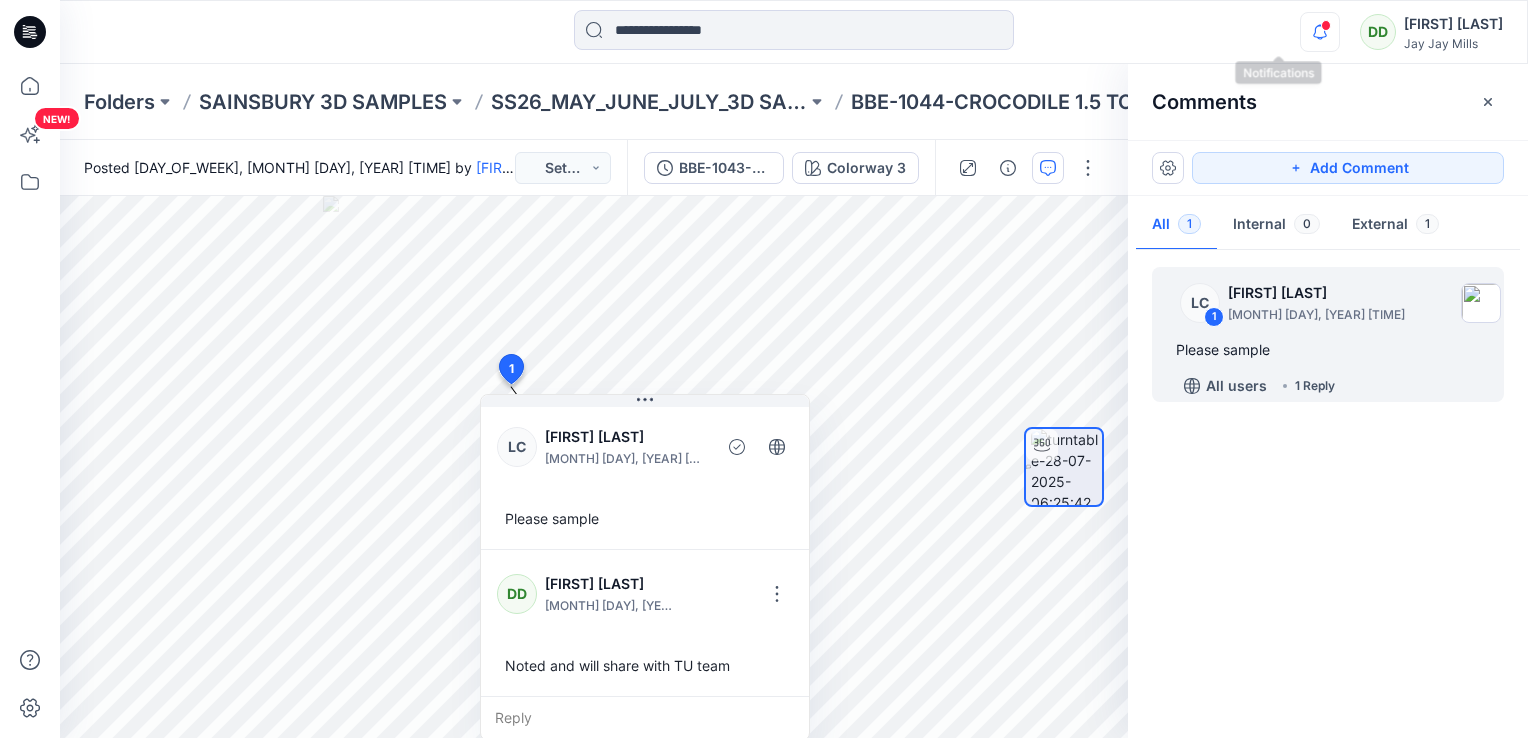 click 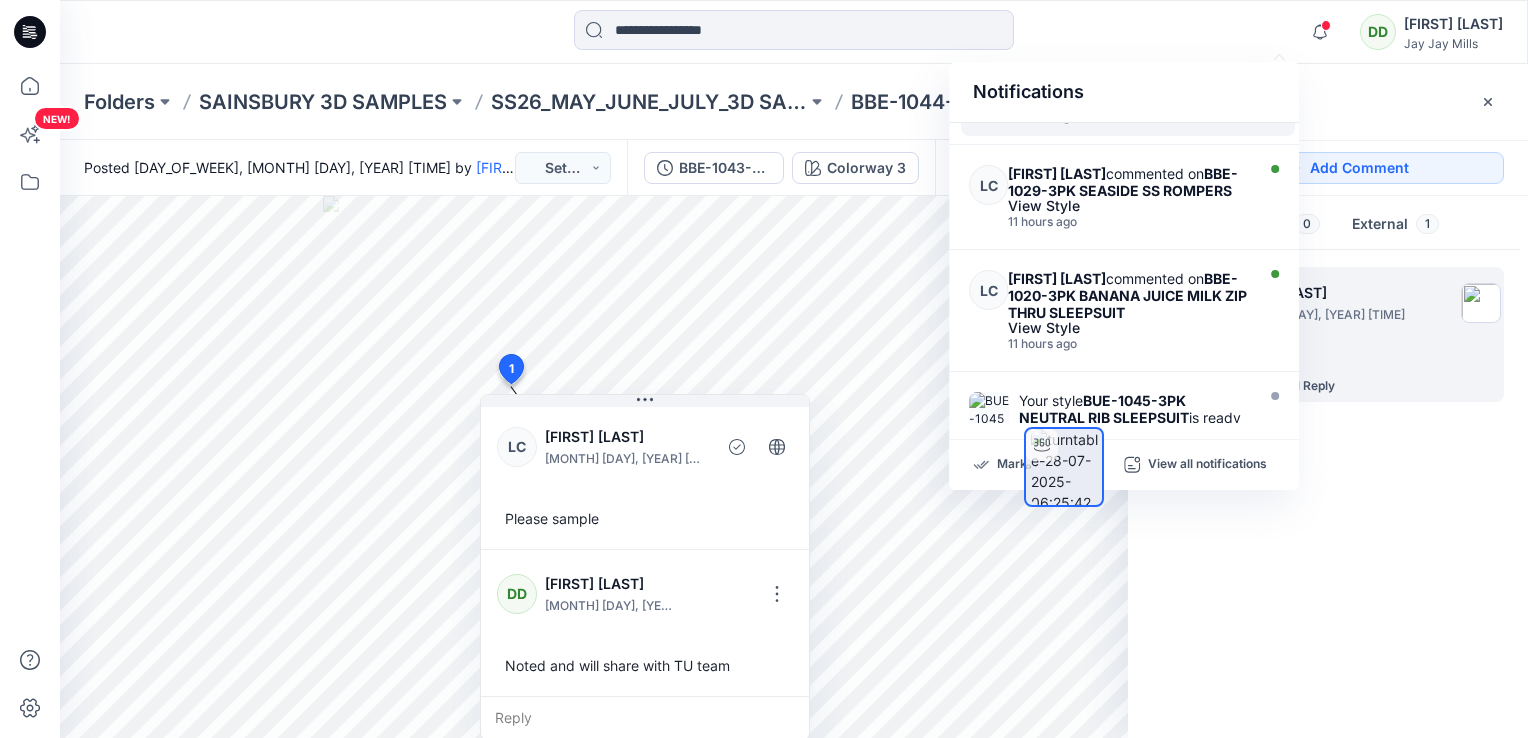 scroll, scrollTop: 312, scrollLeft: 0, axis: vertical 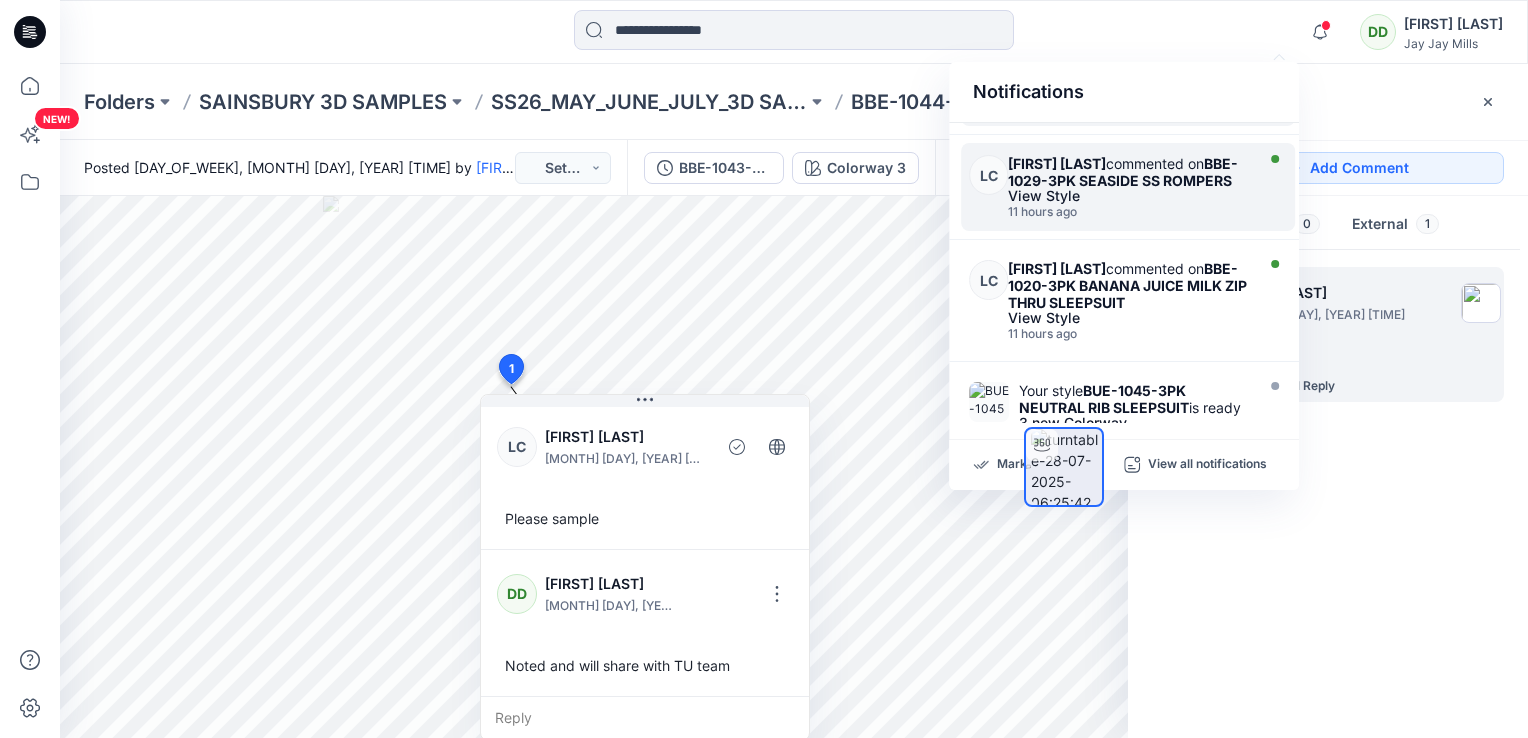 click on "Leanne Carr  commented on  BBE-1029-3PK SEASIDE SS ROMPERS" at bounding box center [1128, 172] 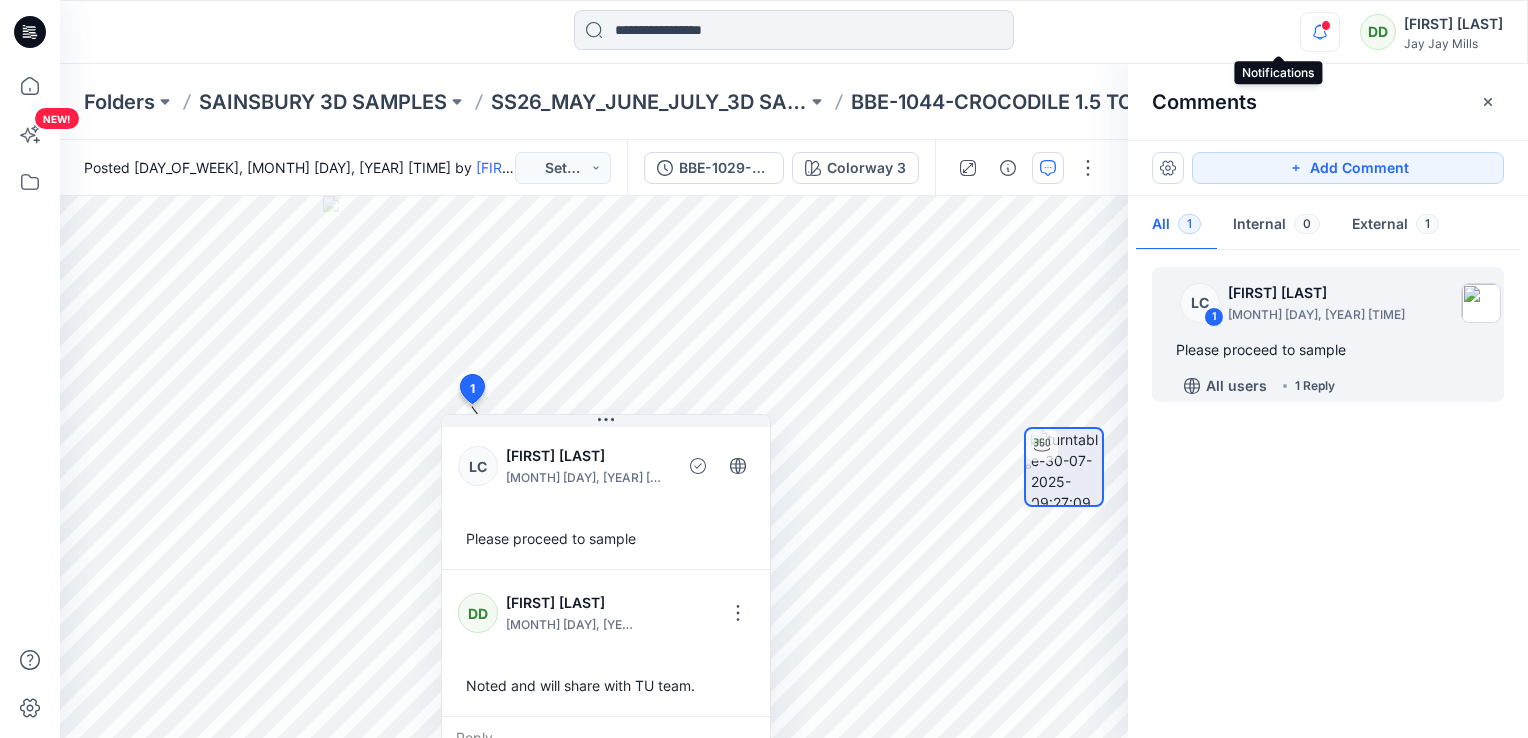 click 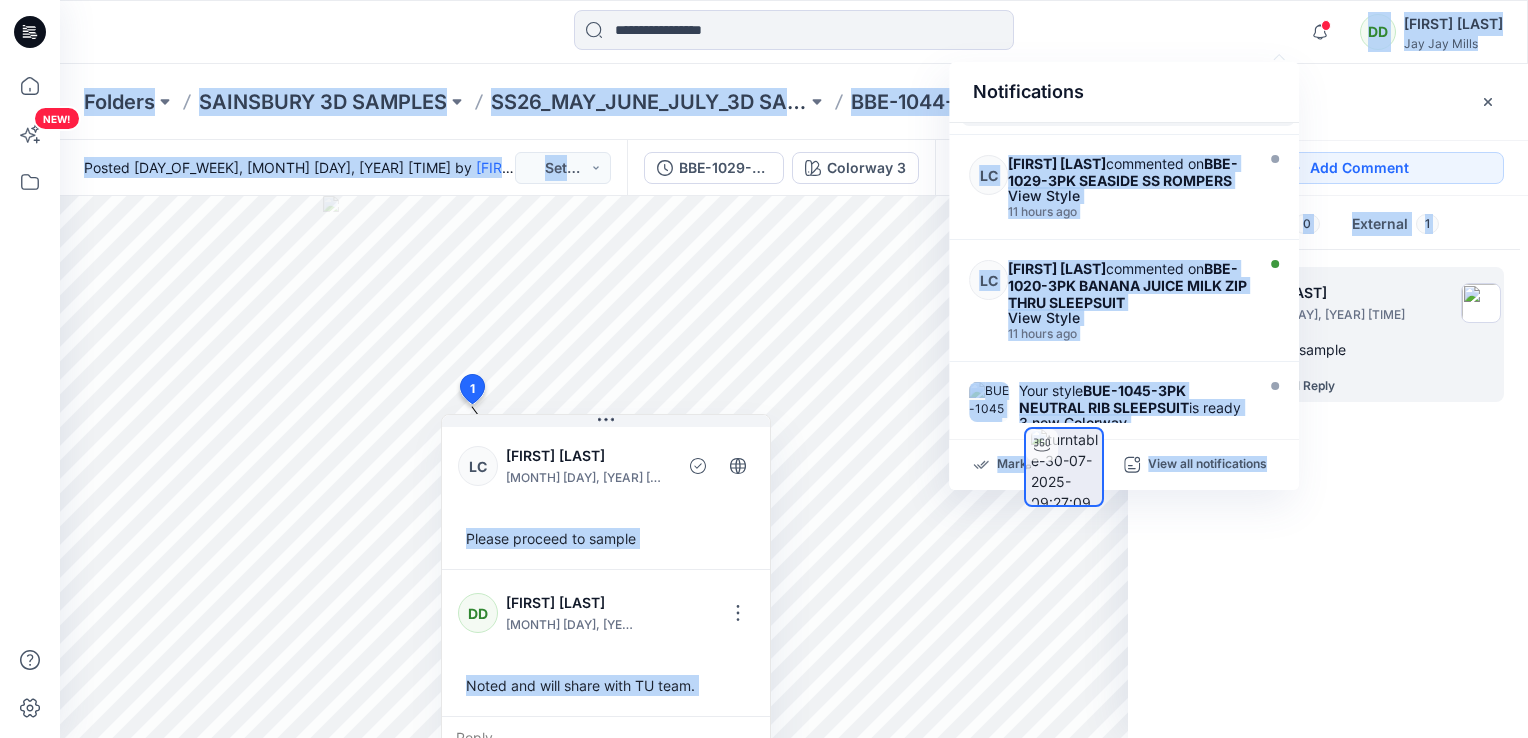 drag, startPoint x: 1298, startPoint y: 245, endPoint x: 1300, endPoint y: 260, distance: 15.132746 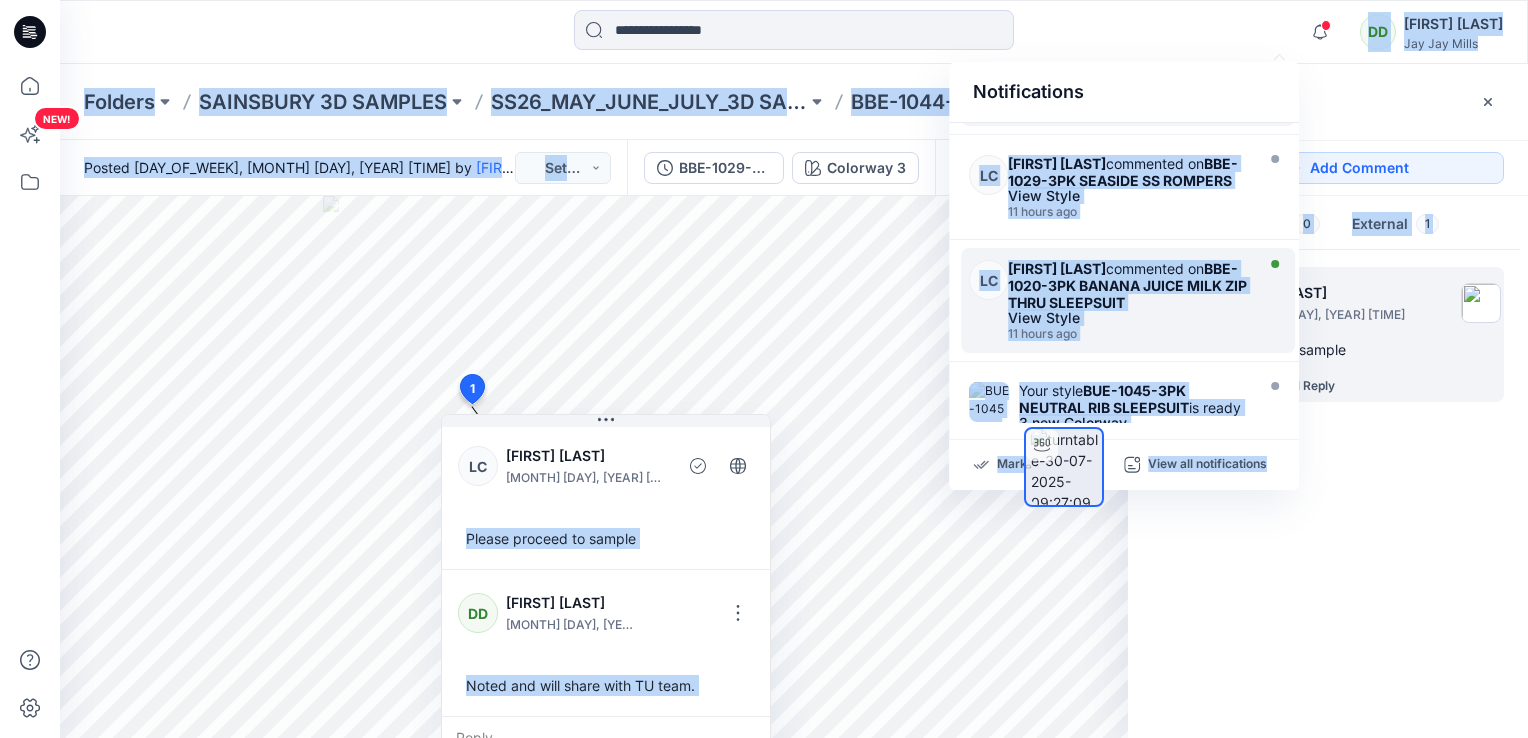drag, startPoint x: 1300, startPoint y: 260, endPoint x: 1200, endPoint y: 292, distance: 104.99524 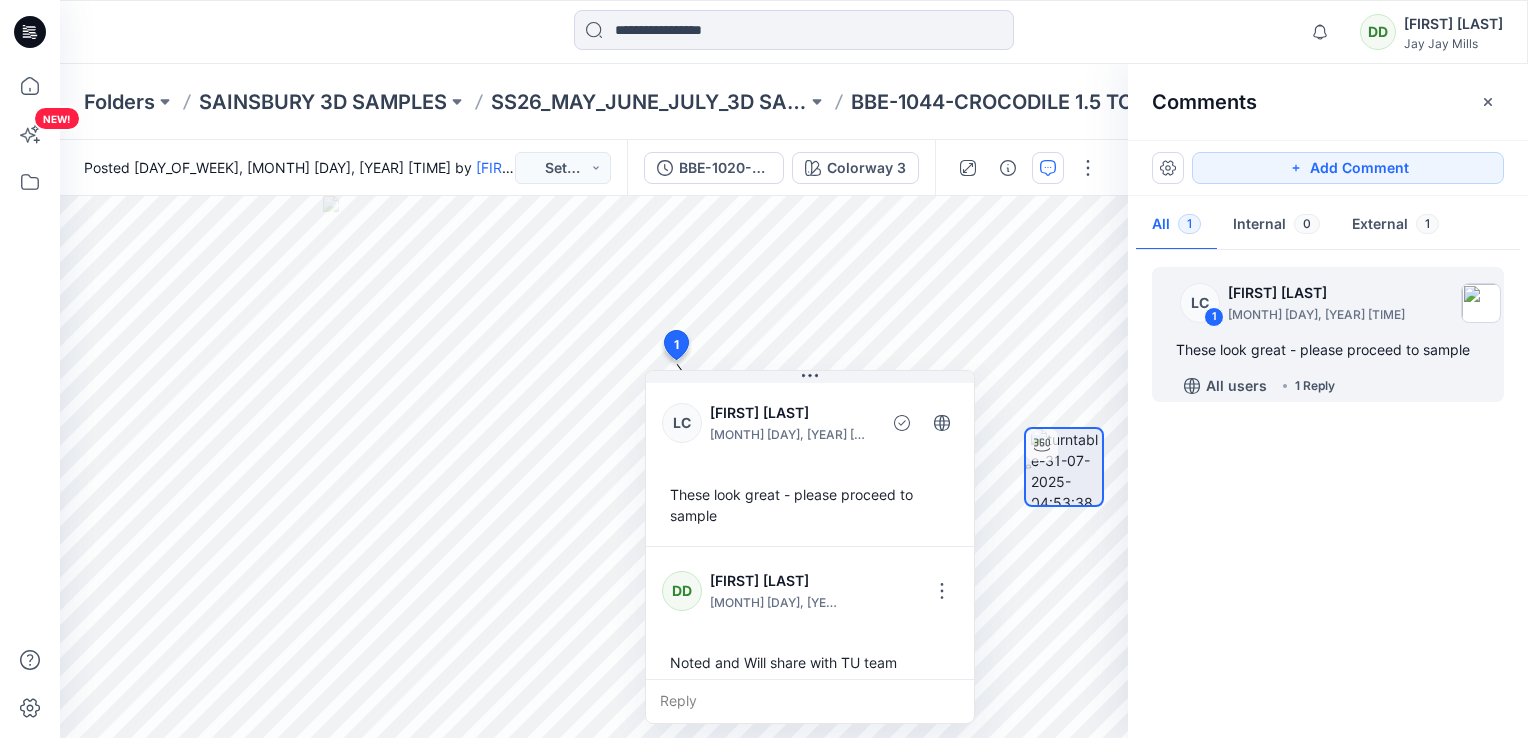 click on "LC 1 Leanne Carr   August 04, 2025 22:20 These look great - please proceed to sample All users 1   Reply" at bounding box center (1328, 489) 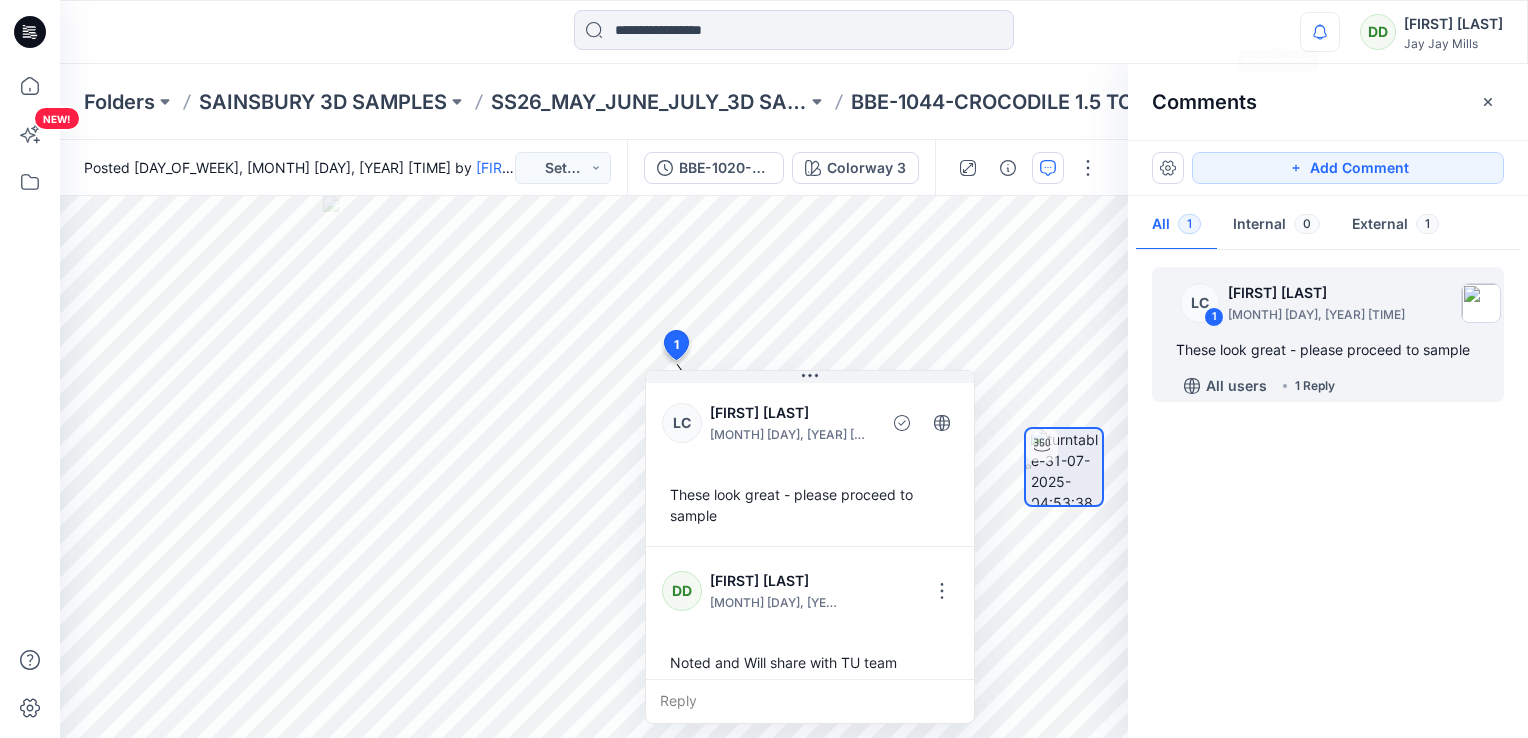 click 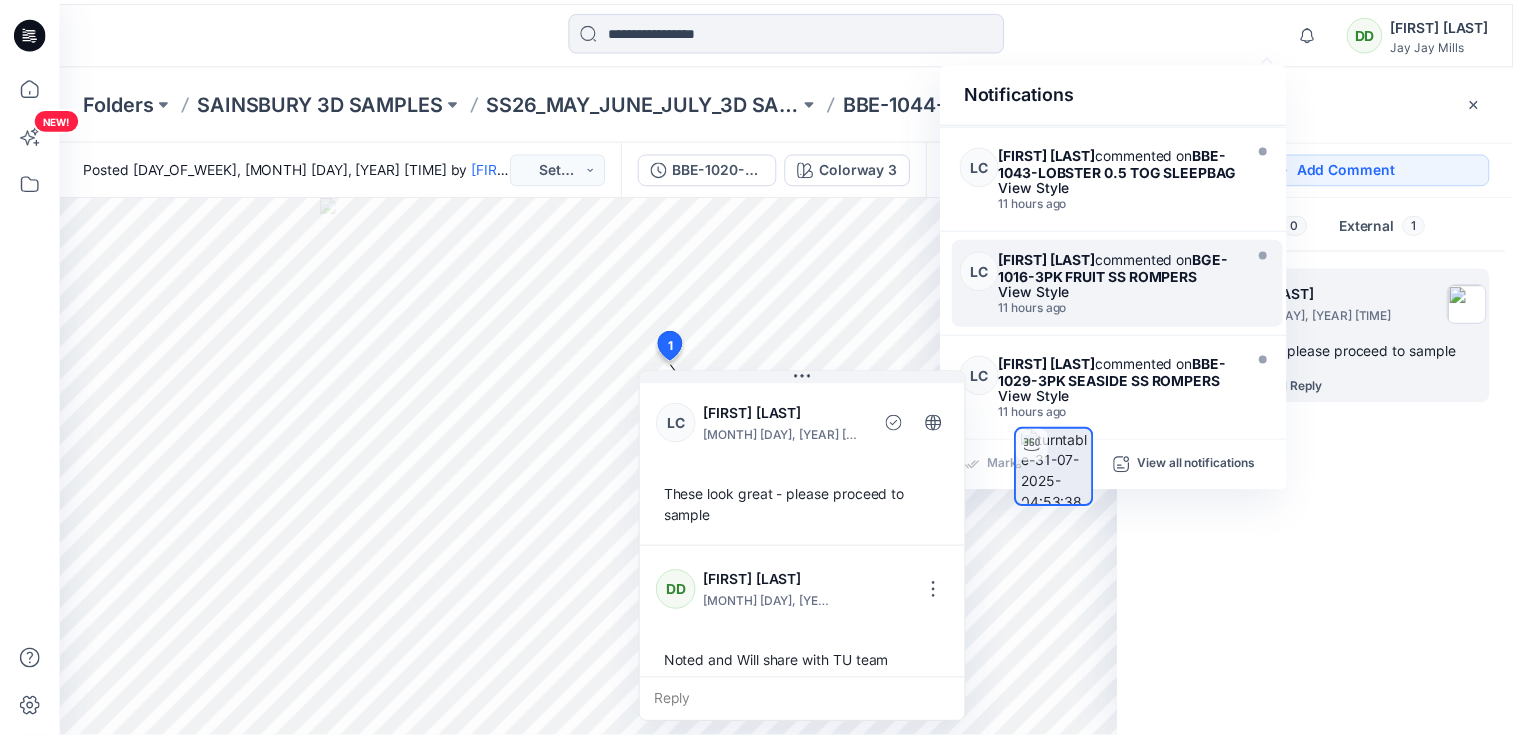scroll, scrollTop: 0, scrollLeft: 0, axis: both 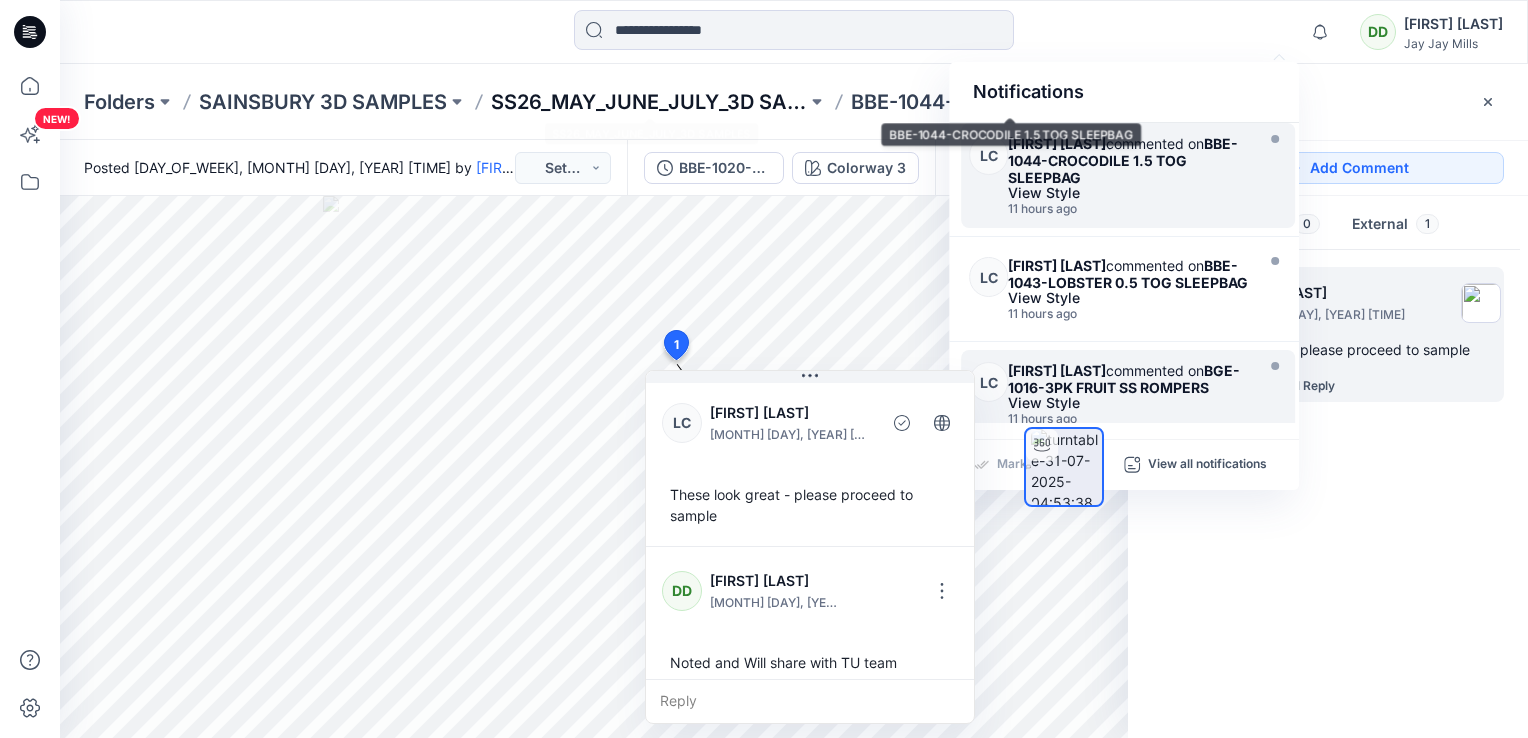 click on "SS26_MAY_JUNE_JULY_3D SAMPLES" at bounding box center (649, 102) 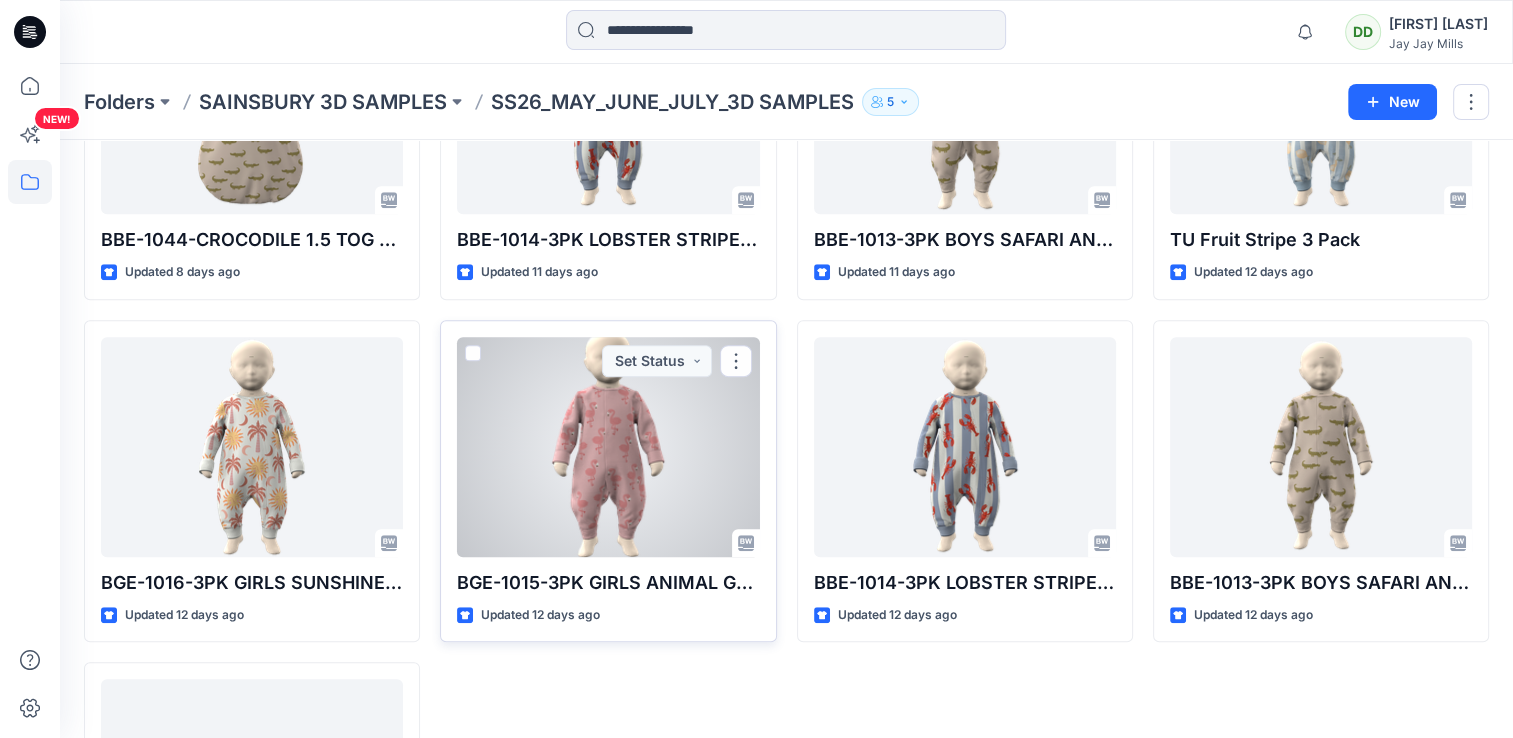 scroll, scrollTop: 988, scrollLeft: 0, axis: vertical 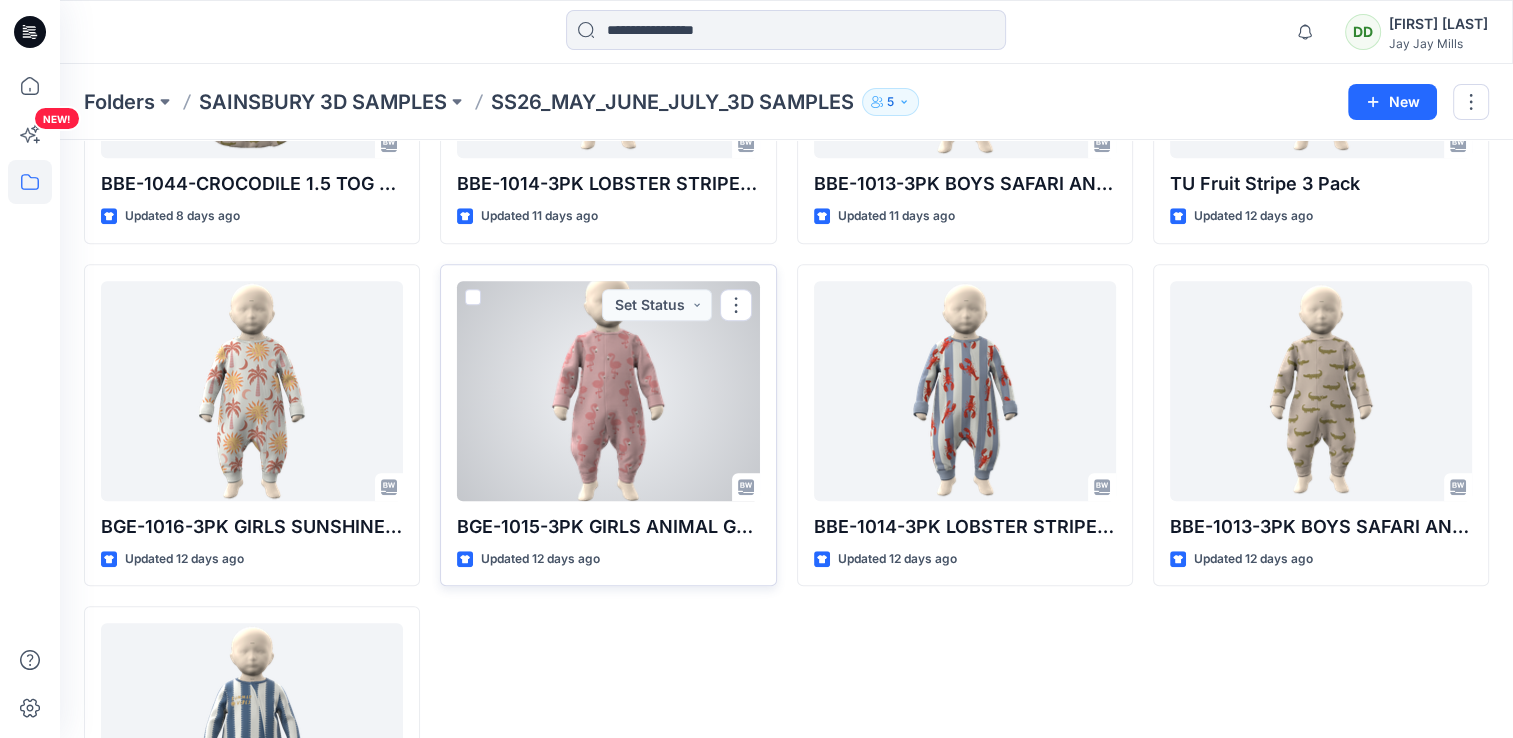 click at bounding box center [608, 391] 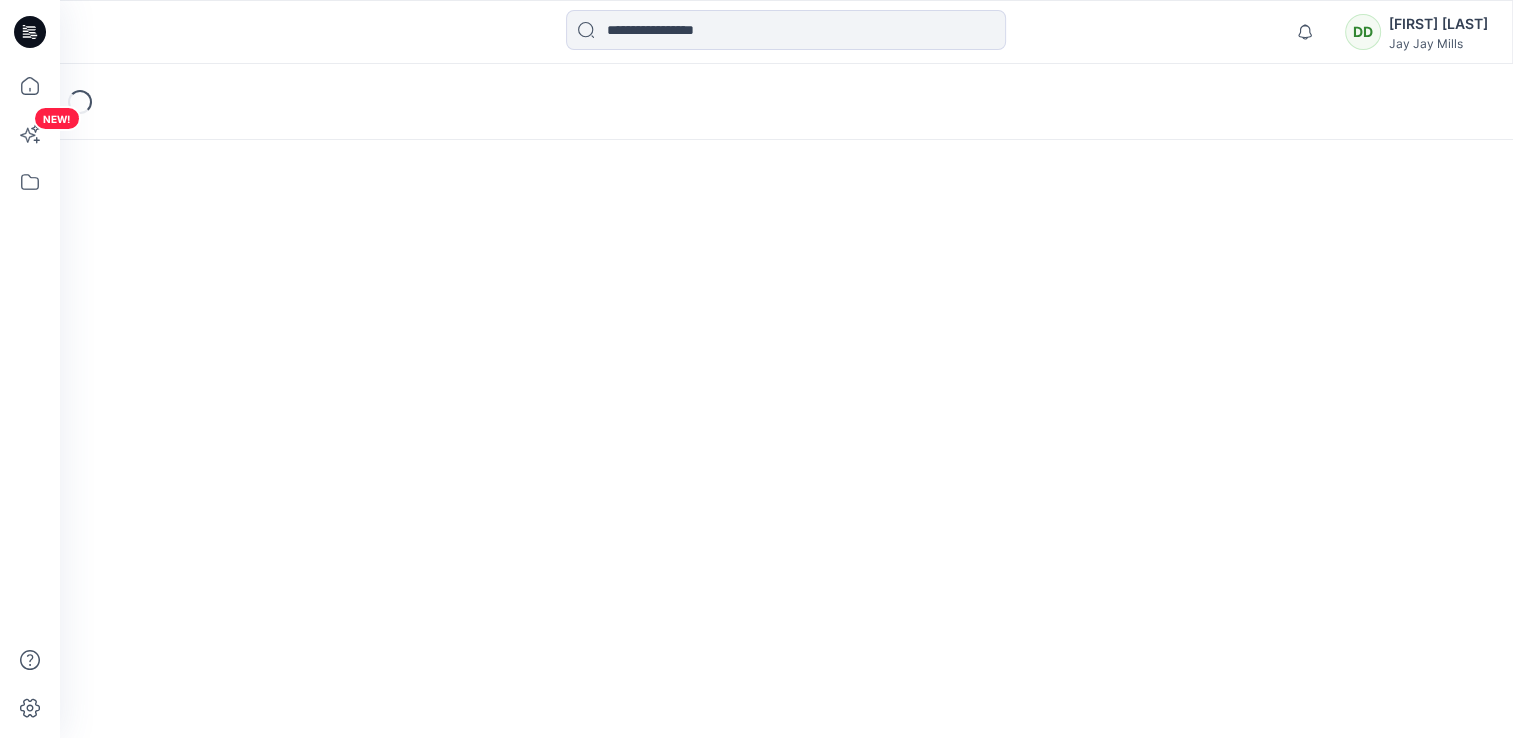scroll, scrollTop: 0, scrollLeft: 0, axis: both 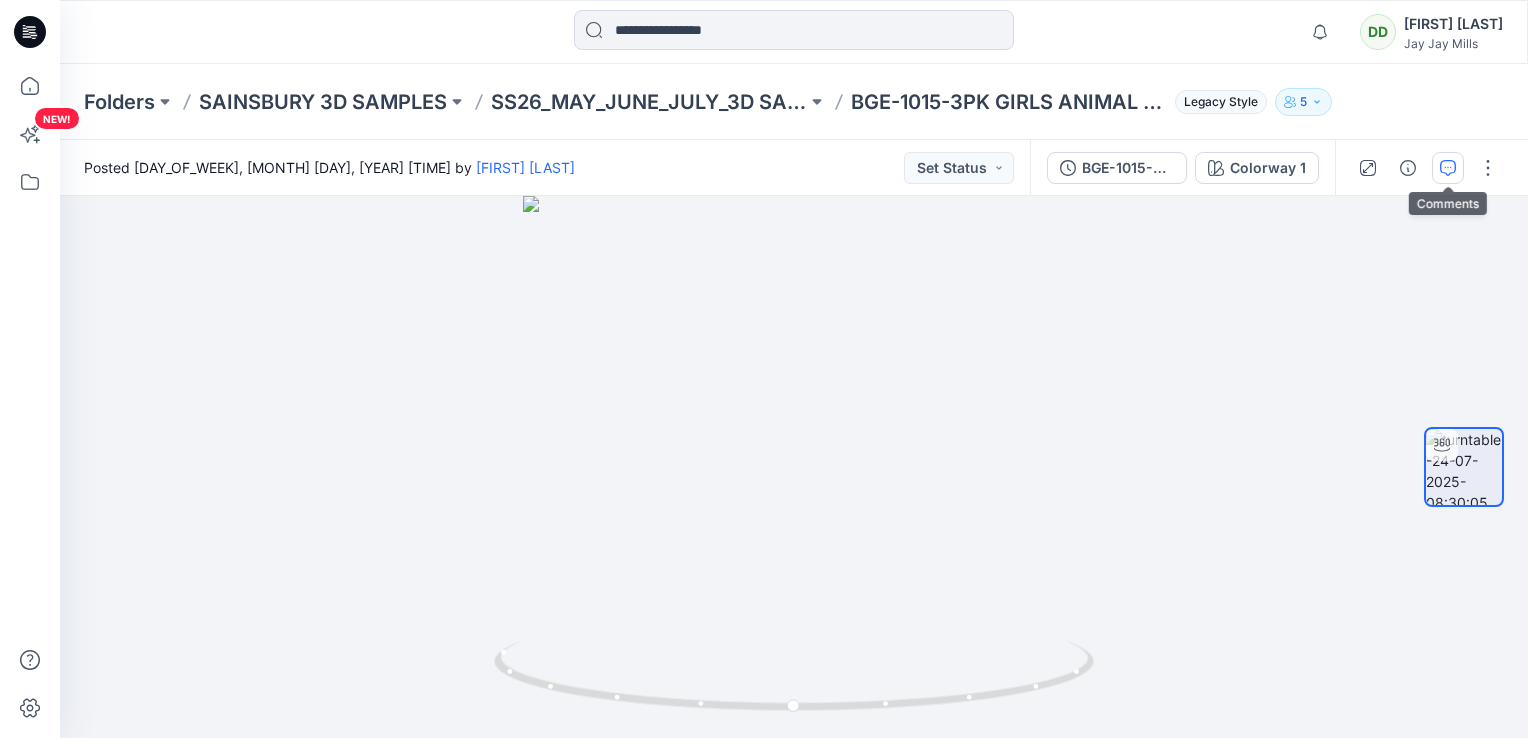 click at bounding box center [1448, 168] 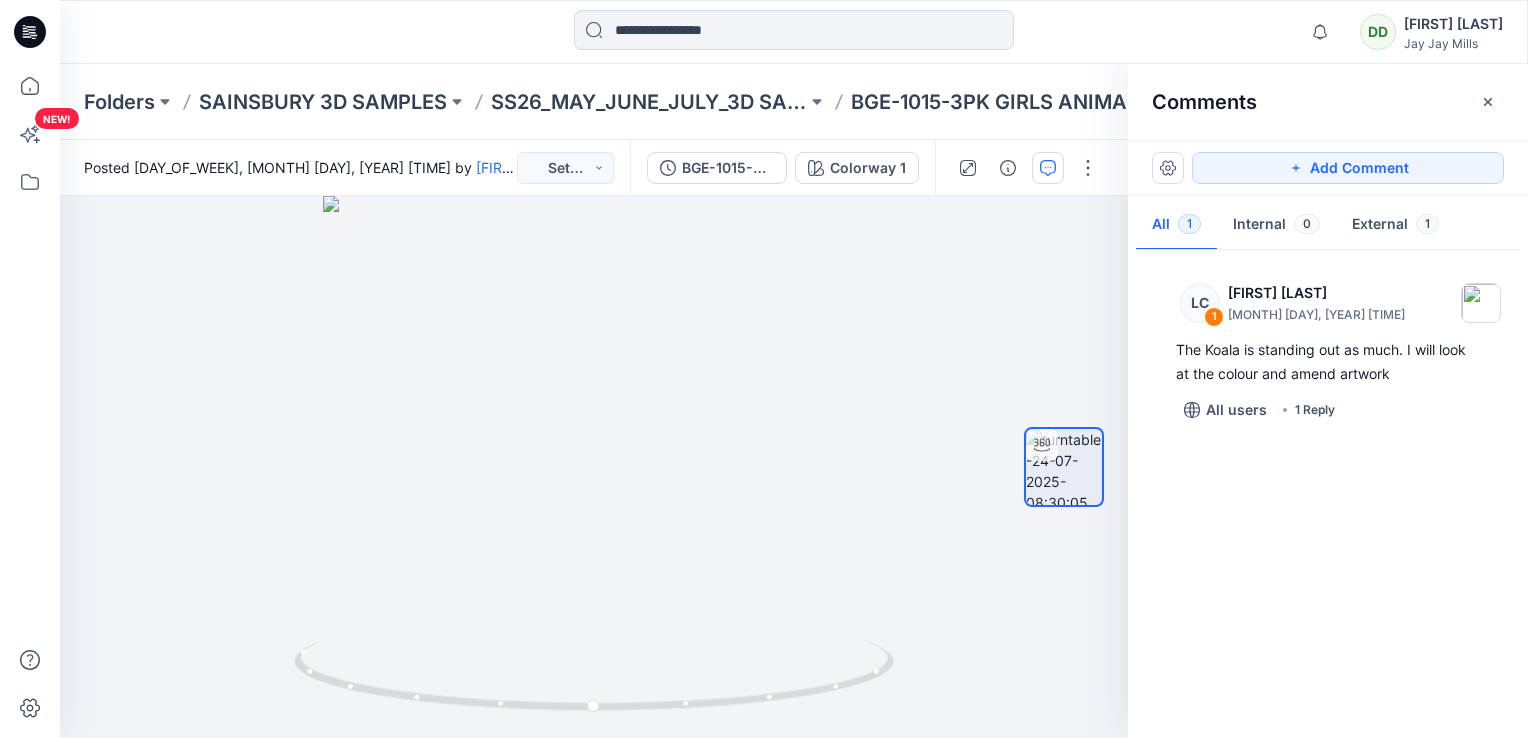 click on "LC 1 Leanne Carr   July 24, 2025 22:30 The Koala is standing out as much. I will look at the colour and amend artwork All users 1   Reply" at bounding box center (1328, 489) 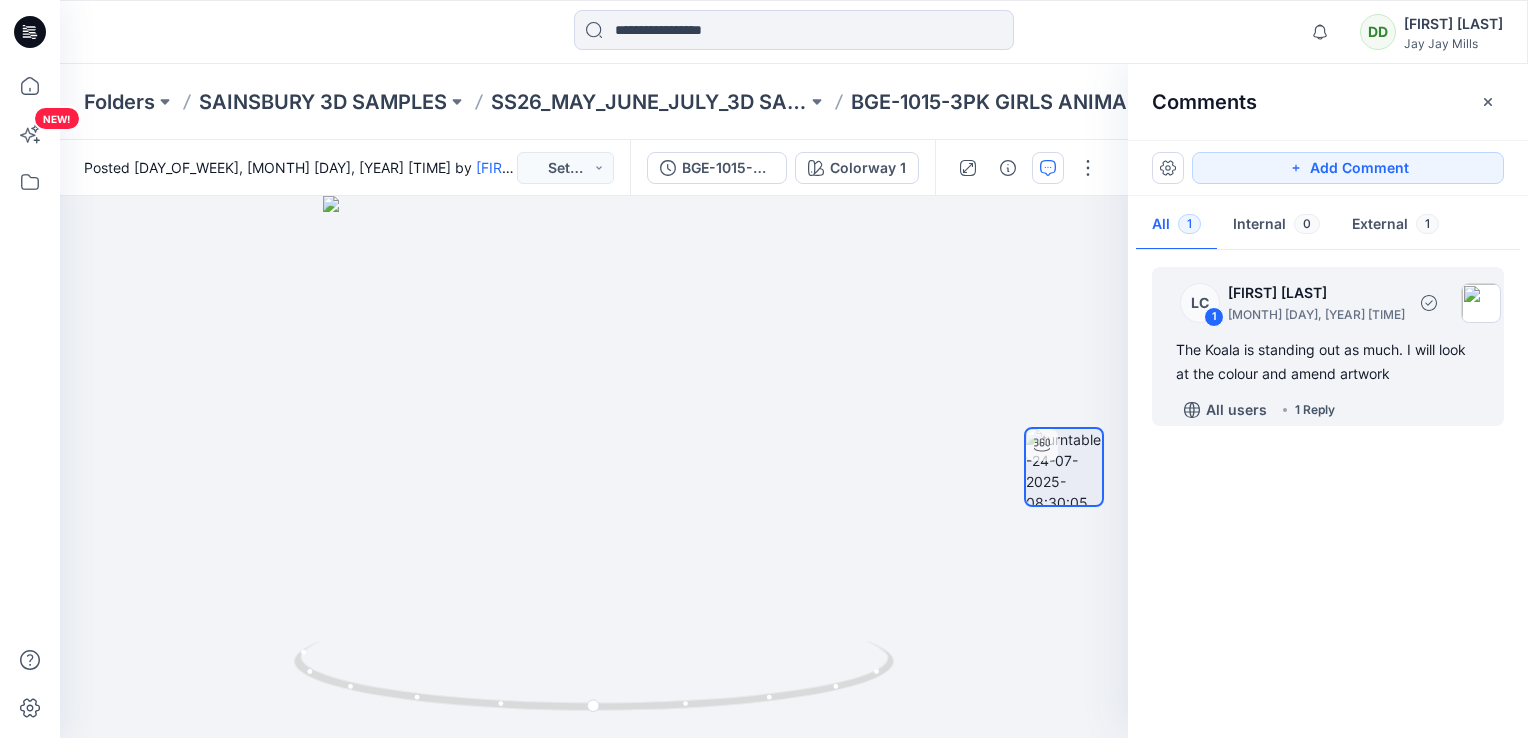 click on "The Koala is standing out as much. I will look at the colour and amend artwork" at bounding box center (1328, 362) 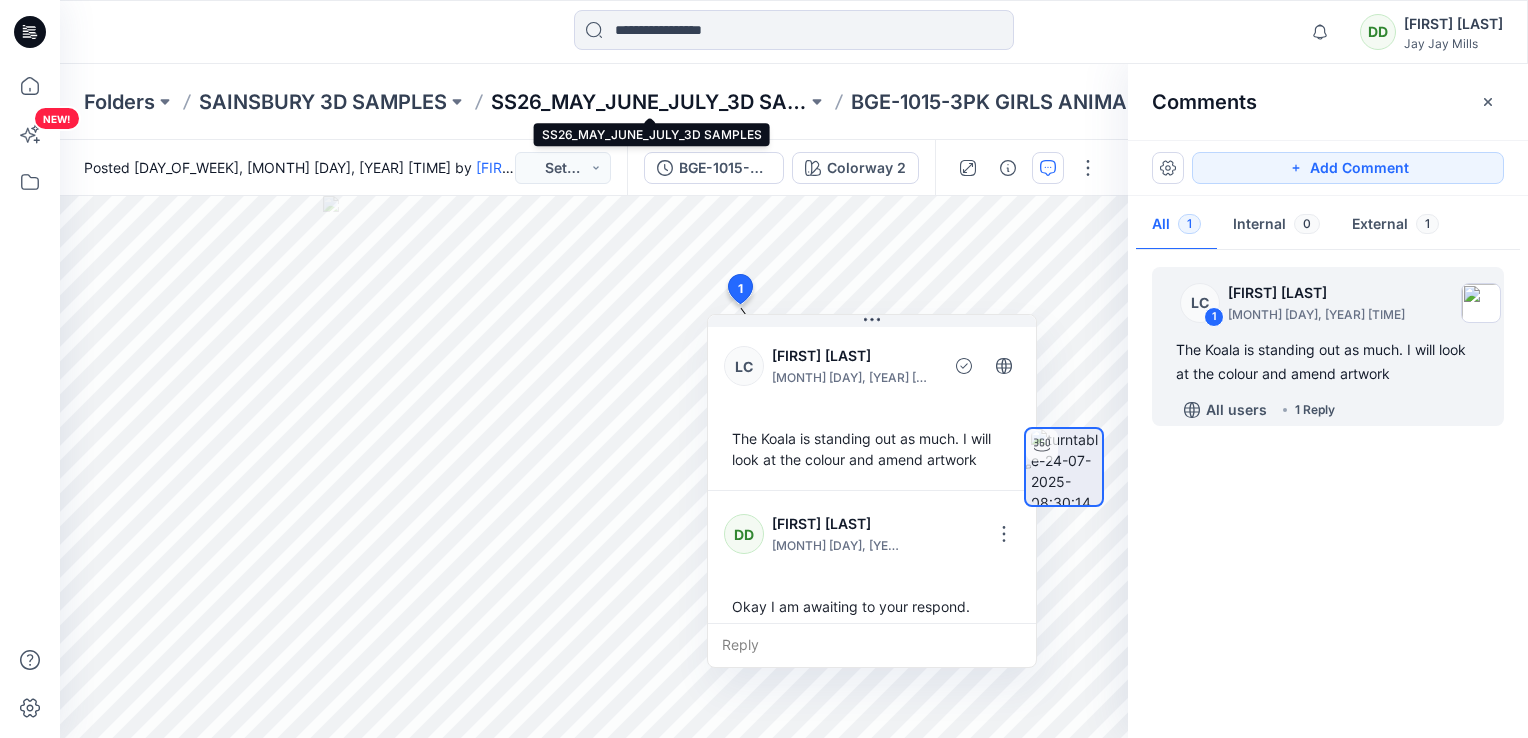 click on "SS26_MAY_JUNE_JULY_3D SAMPLES" at bounding box center [649, 102] 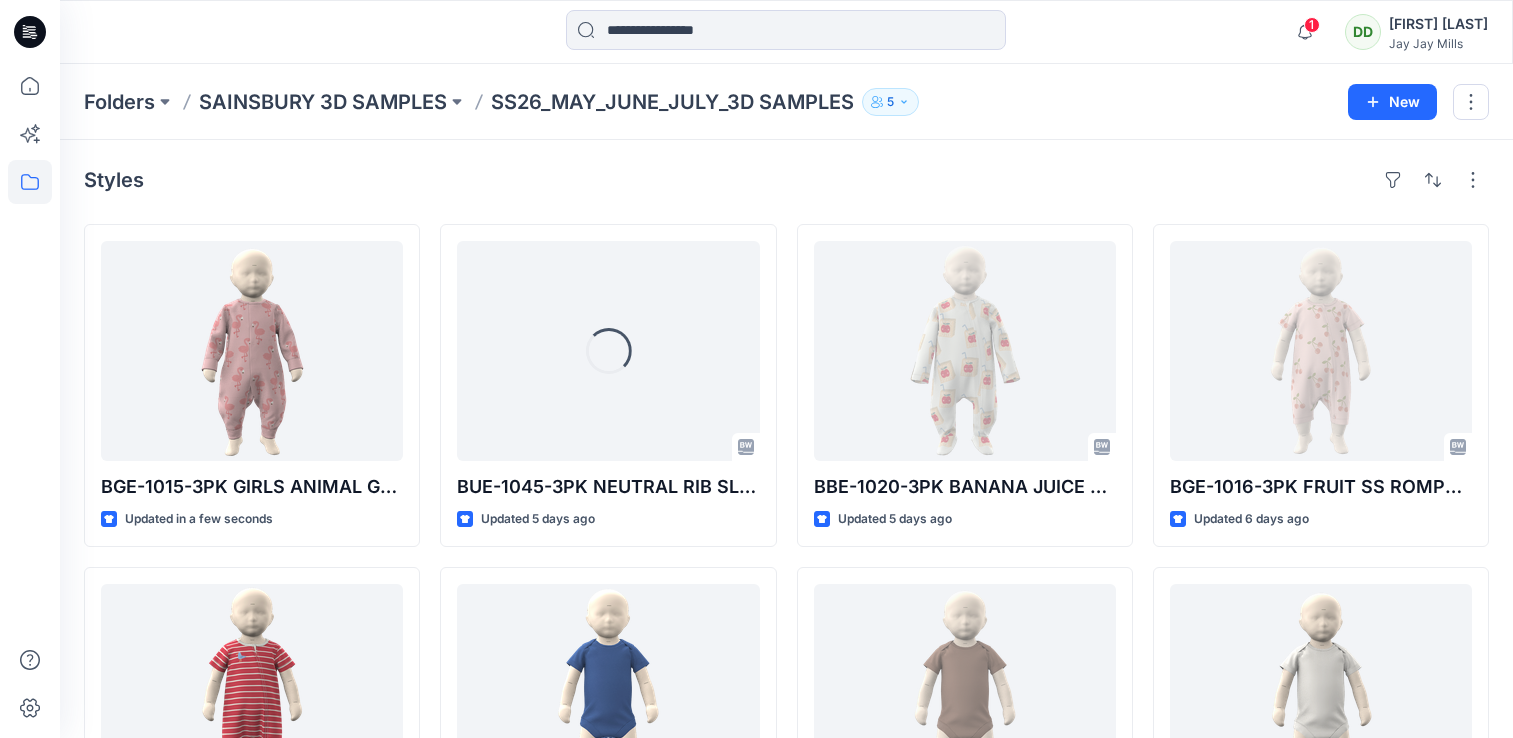 scroll, scrollTop: 0, scrollLeft: 0, axis: both 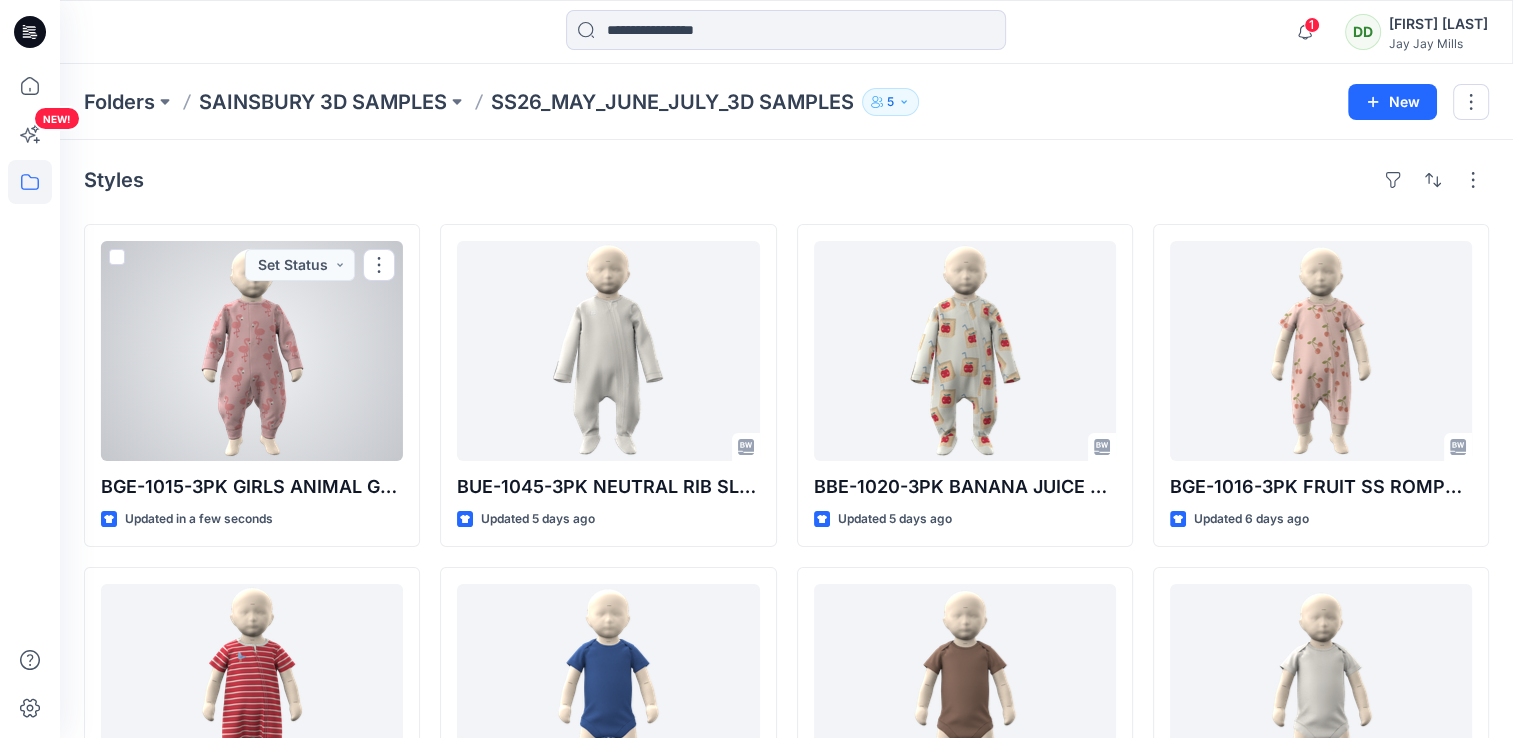 click at bounding box center (252, 351) 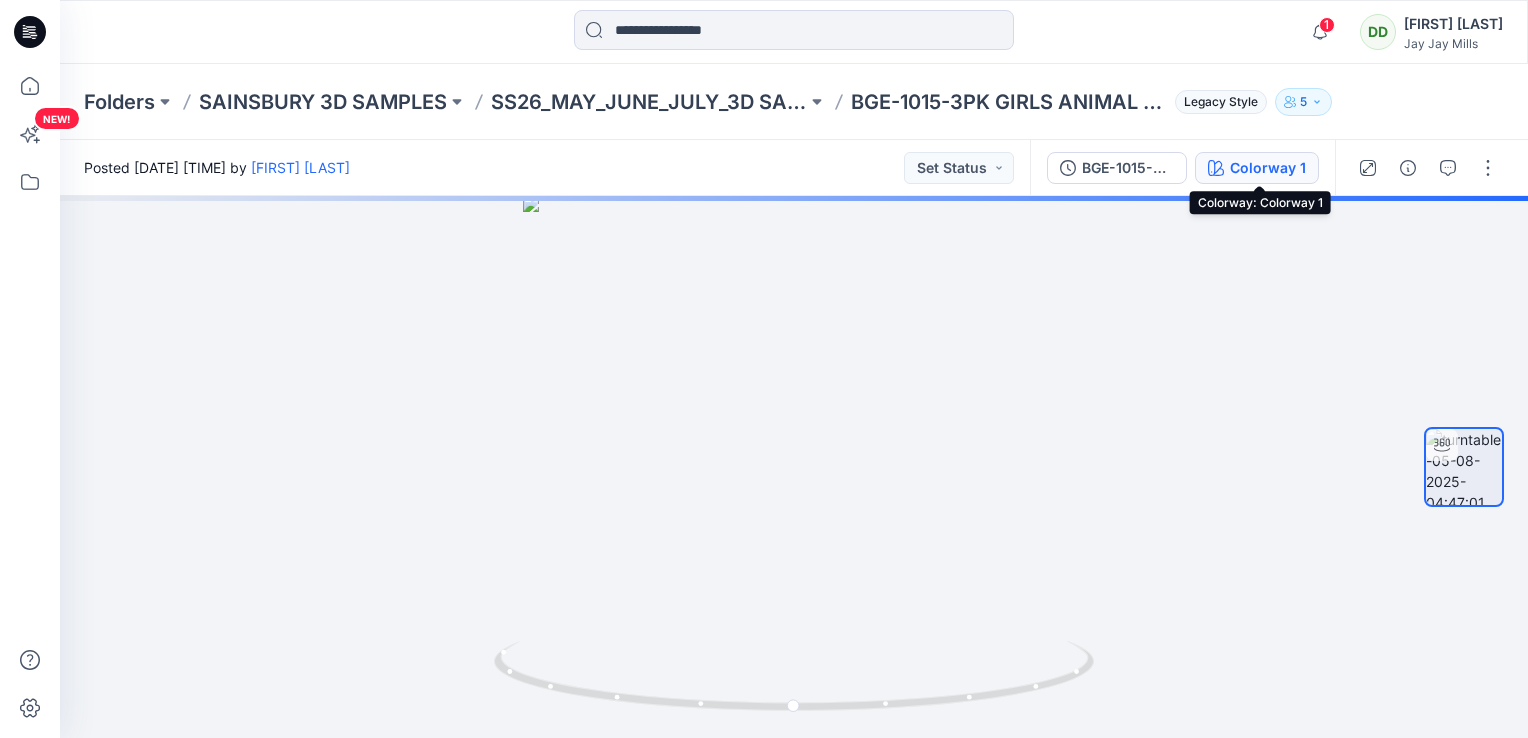 click on "Colorway 1" at bounding box center [1268, 168] 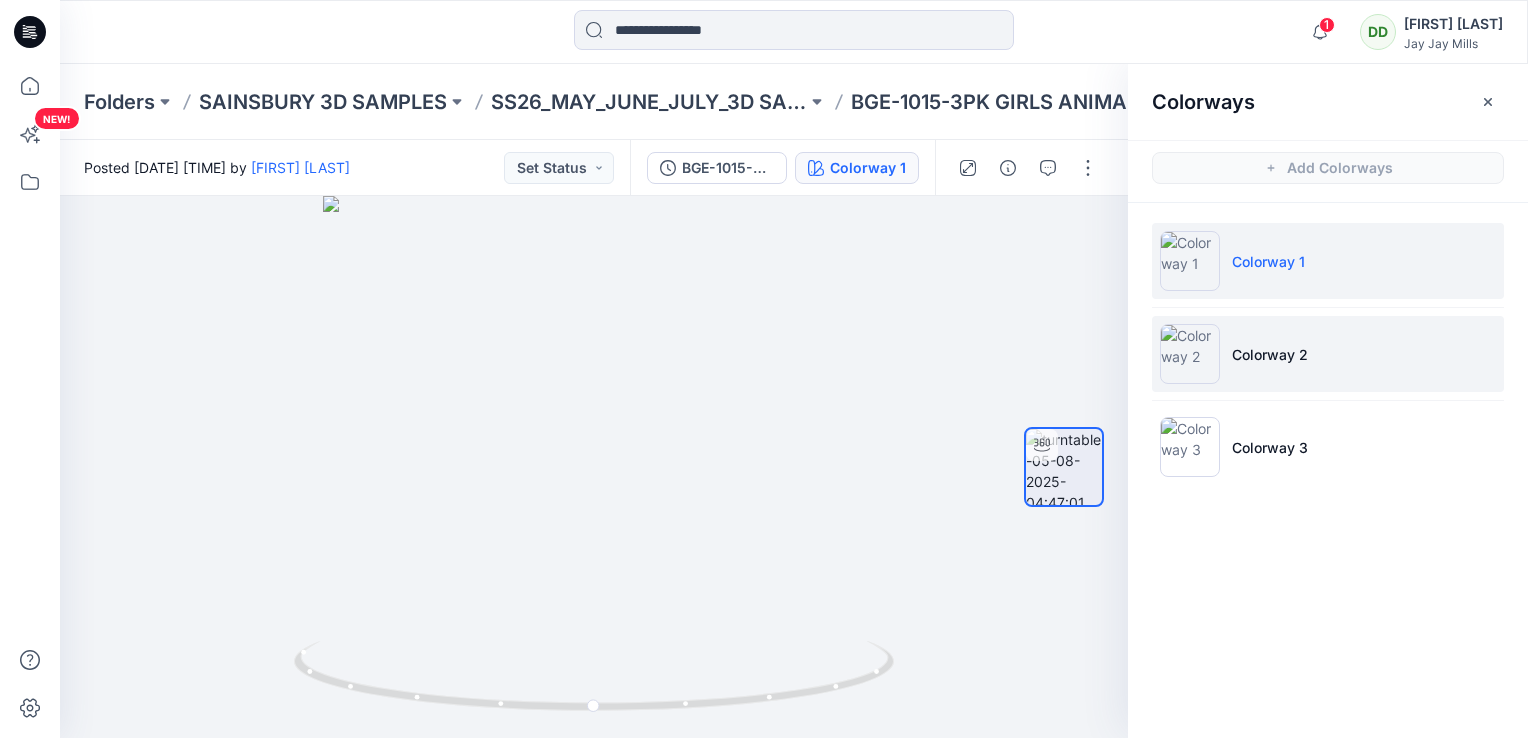 click on "Colorway 2" at bounding box center [1328, 354] 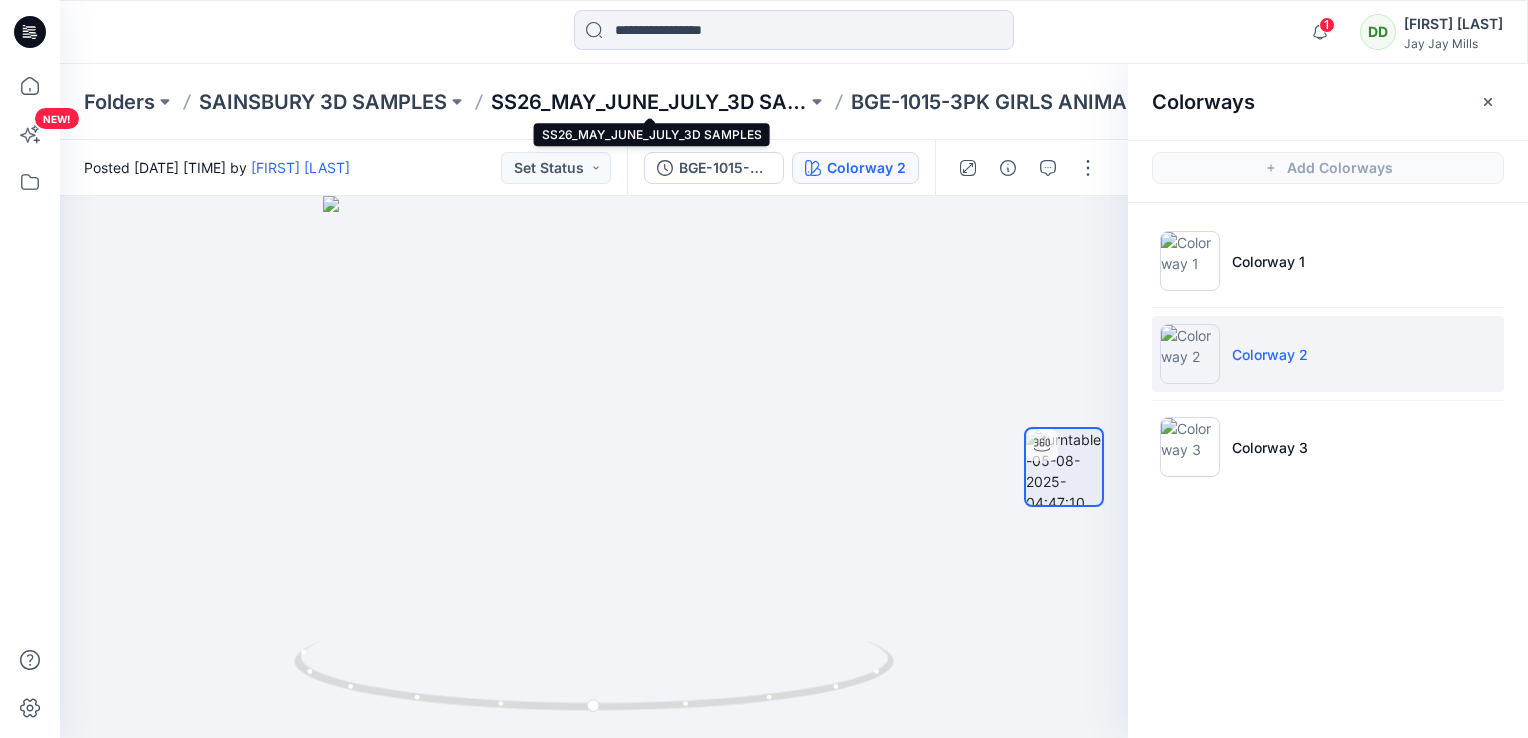 click on "SS26_MAY_JUNE_JULY_3D SAMPLES" at bounding box center (649, 102) 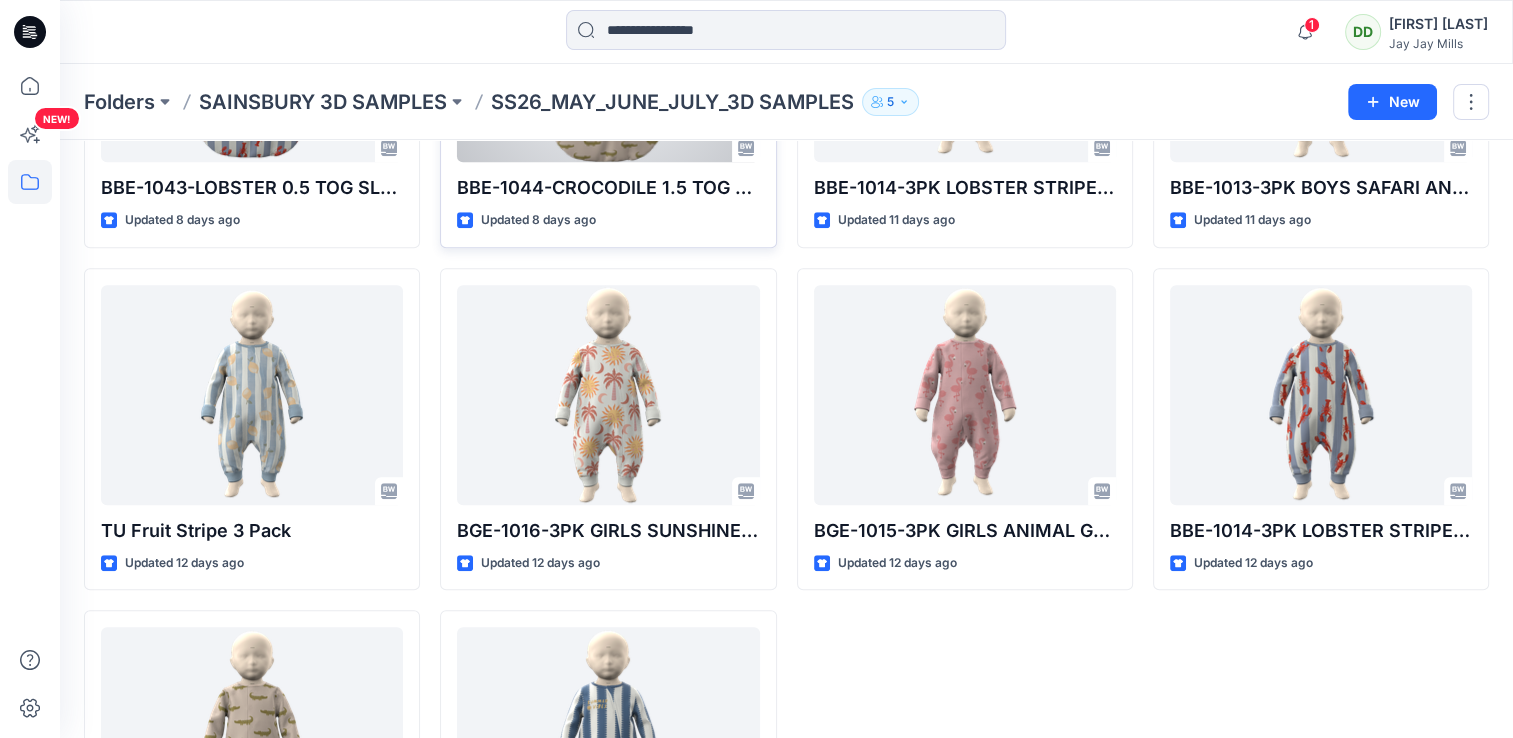 scroll, scrollTop: 988, scrollLeft: 0, axis: vertical 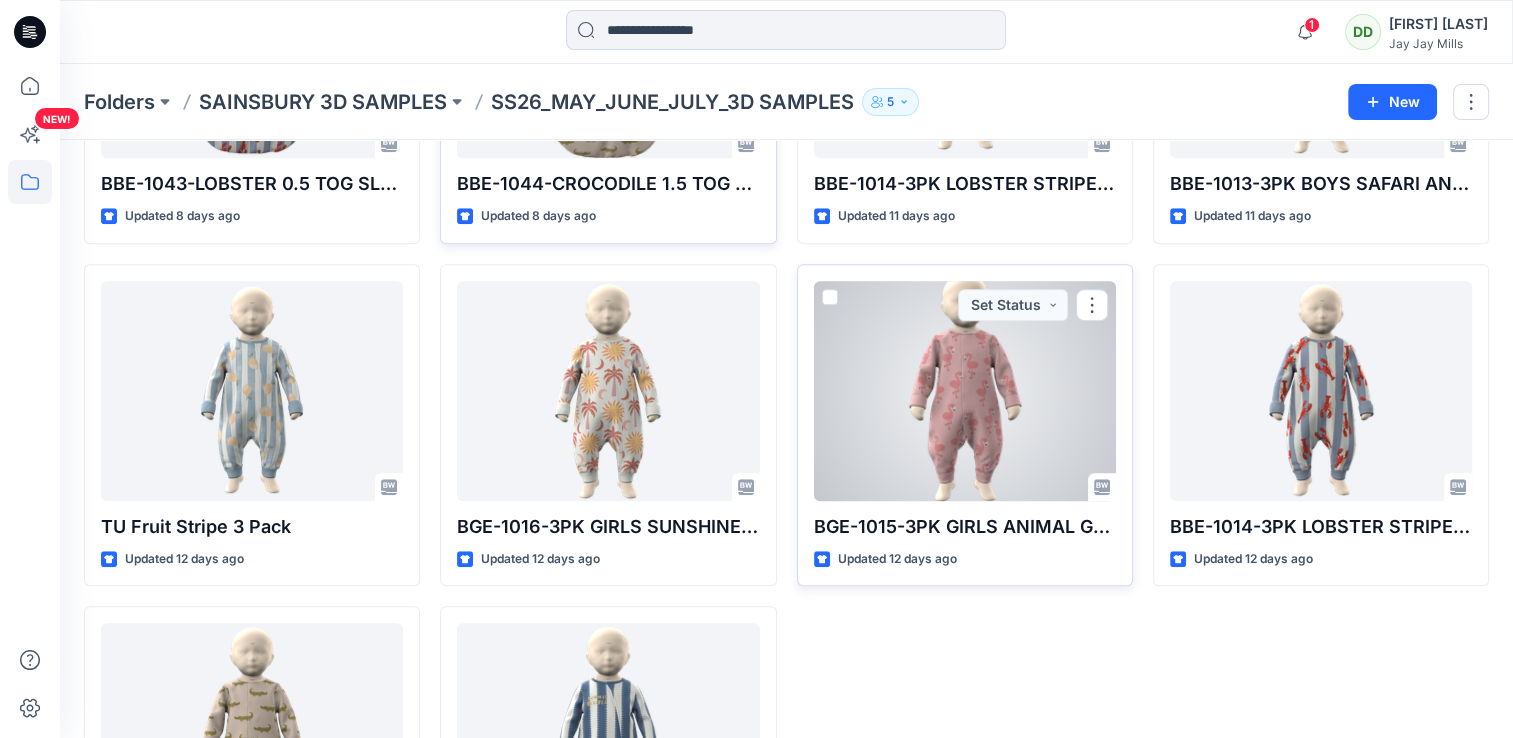 click at bounding box center [965, 391] 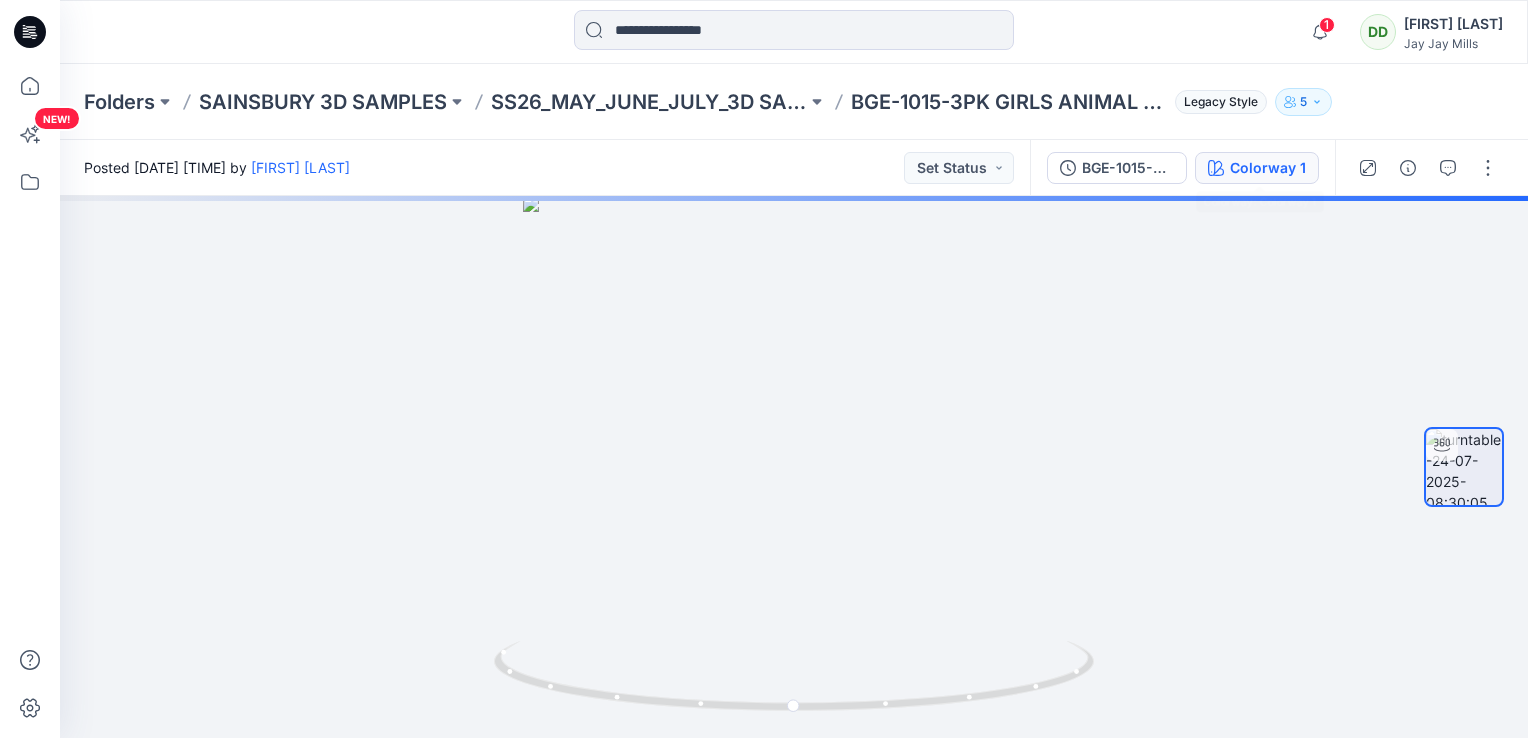 click on "Colorway 1" at bounding box center [1268, 168] 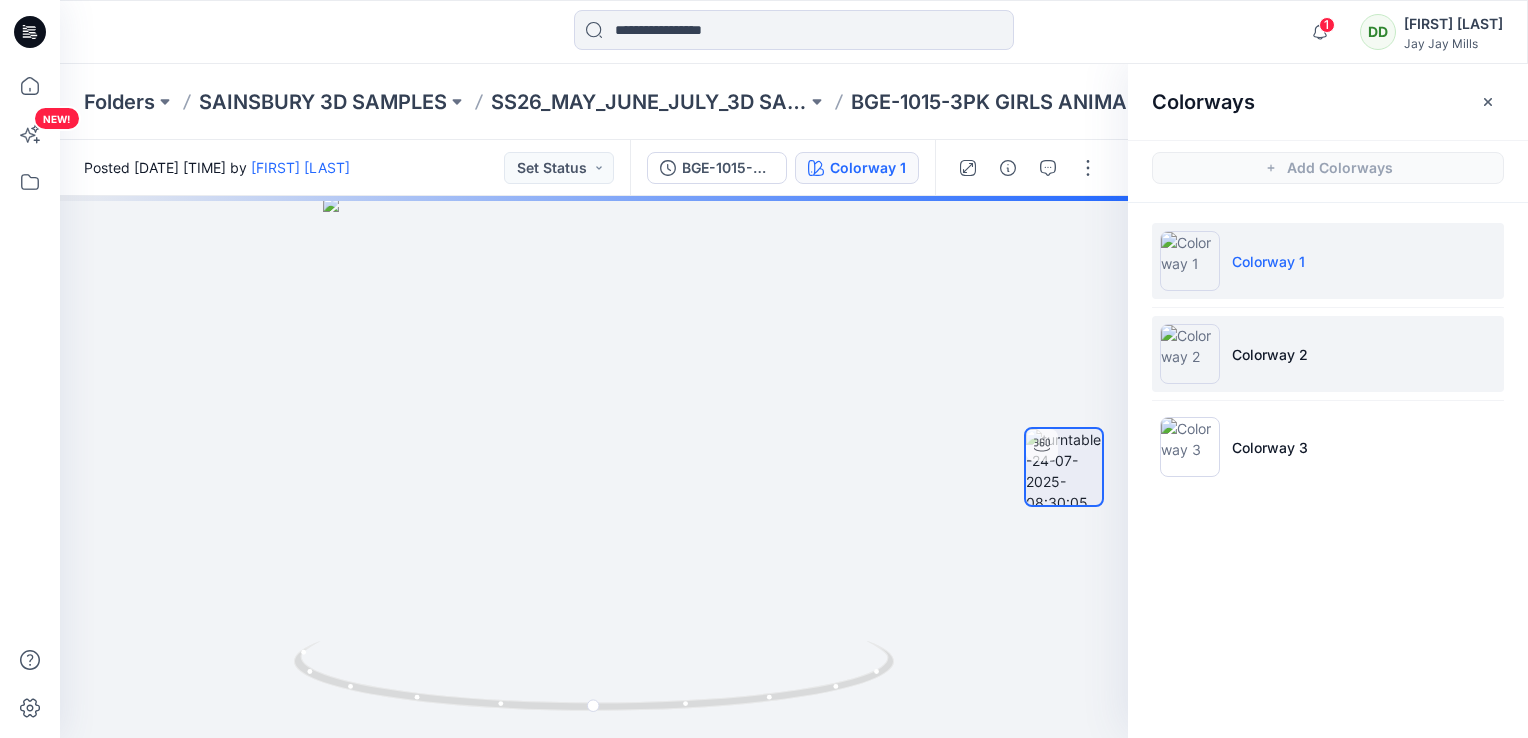 click at bounding box center (1190, 354) 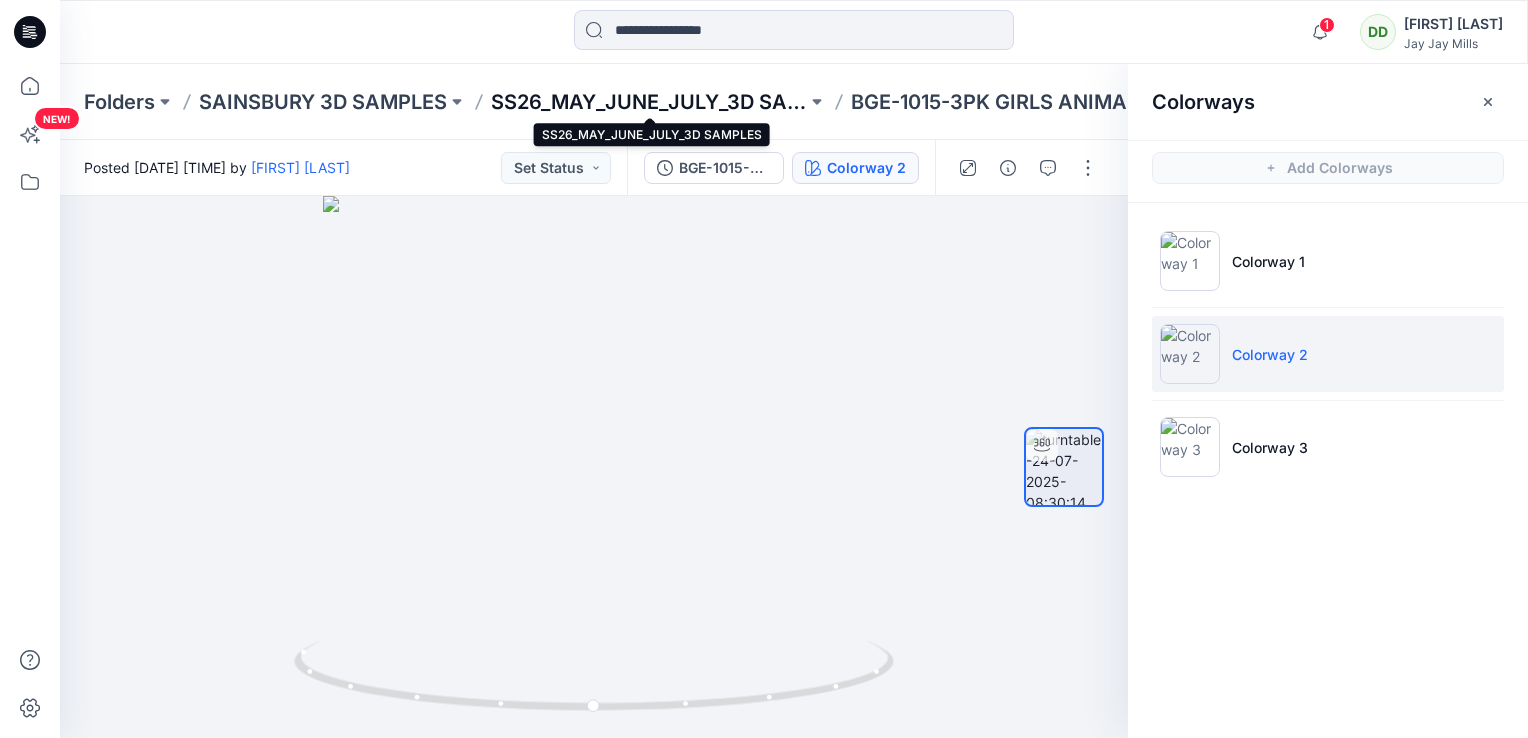 click on "SS26_MAY_JUNE_JULY_3D SAMPLES" at bounding box center [649, 102] 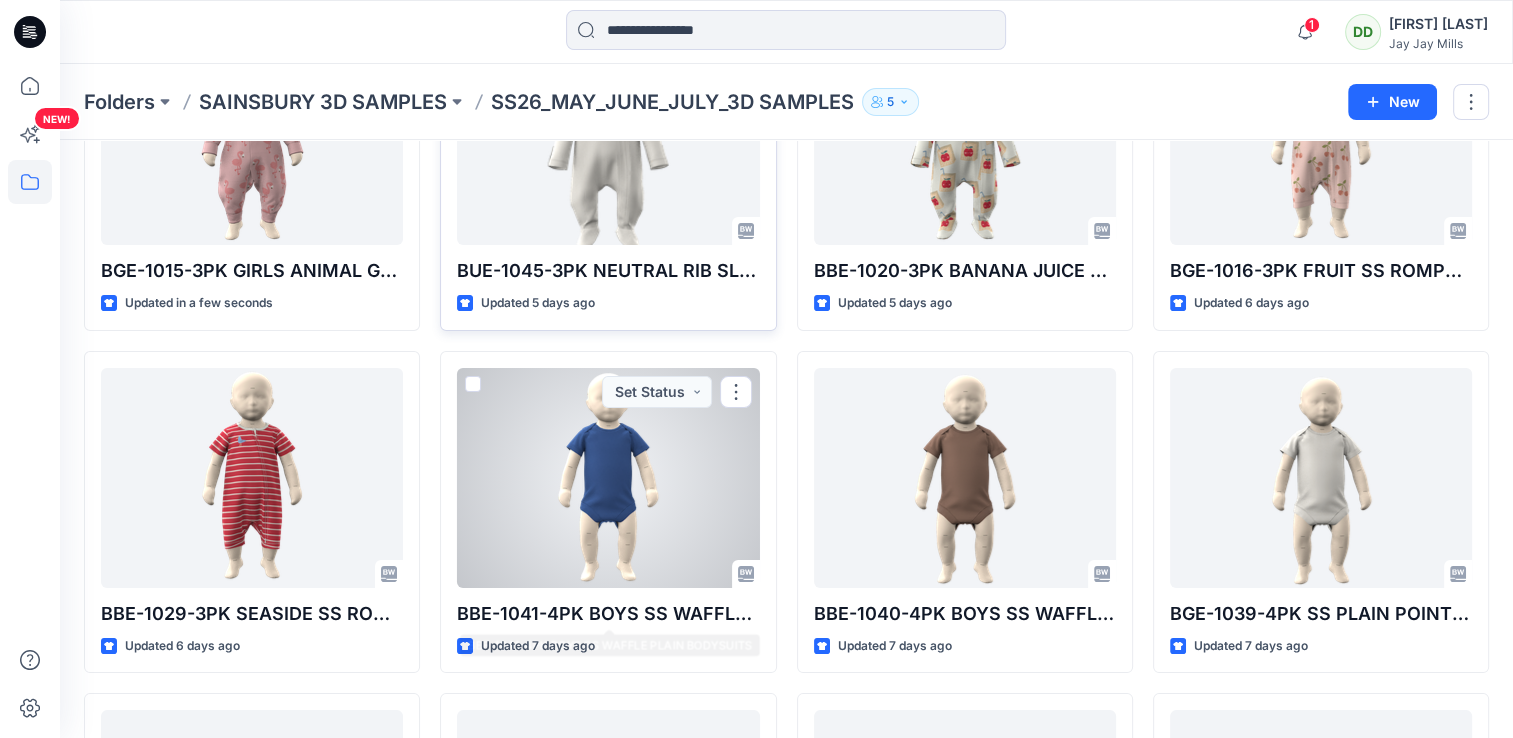 scroll, scrollTop: 0, scrollLeft: 0, axis: both 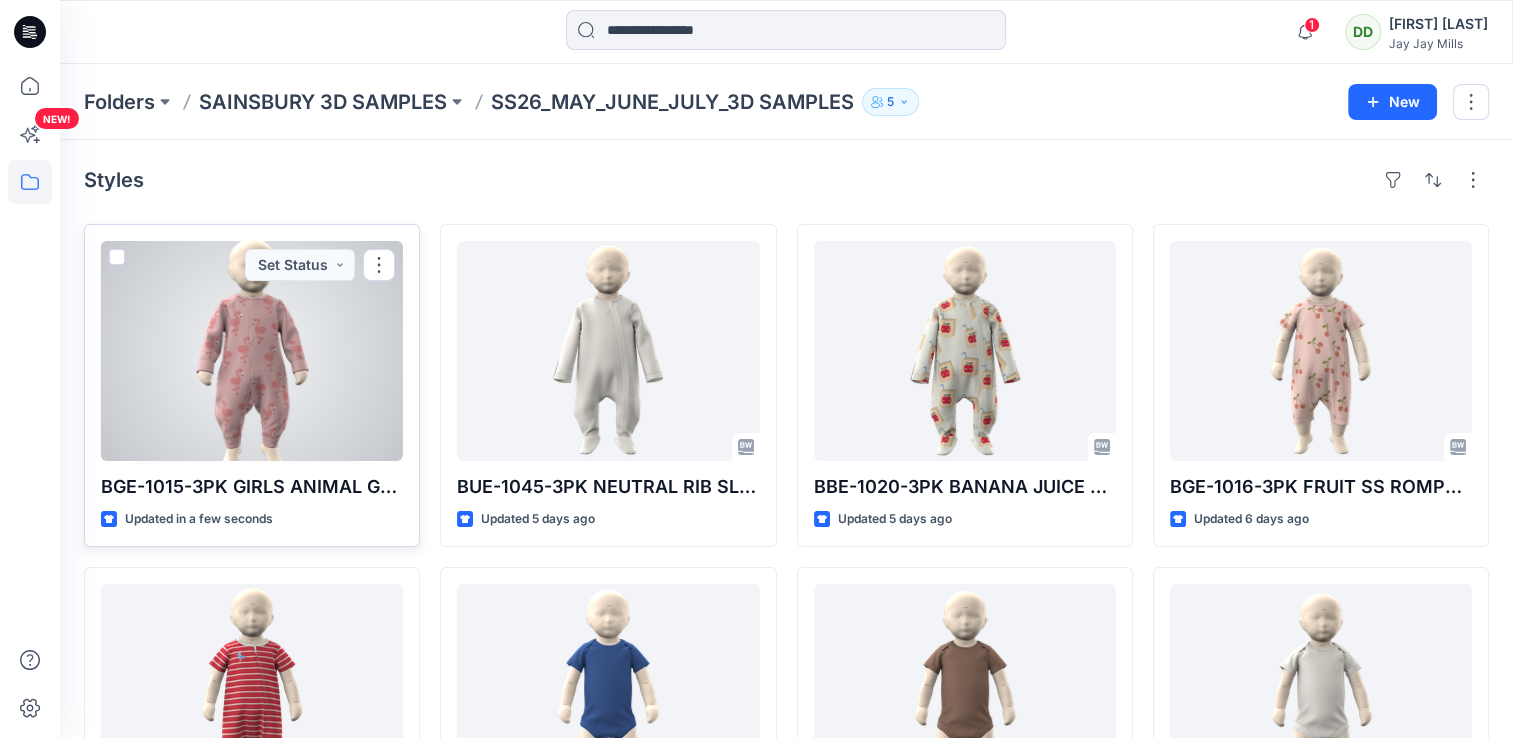click at bounding box center [252, 351] 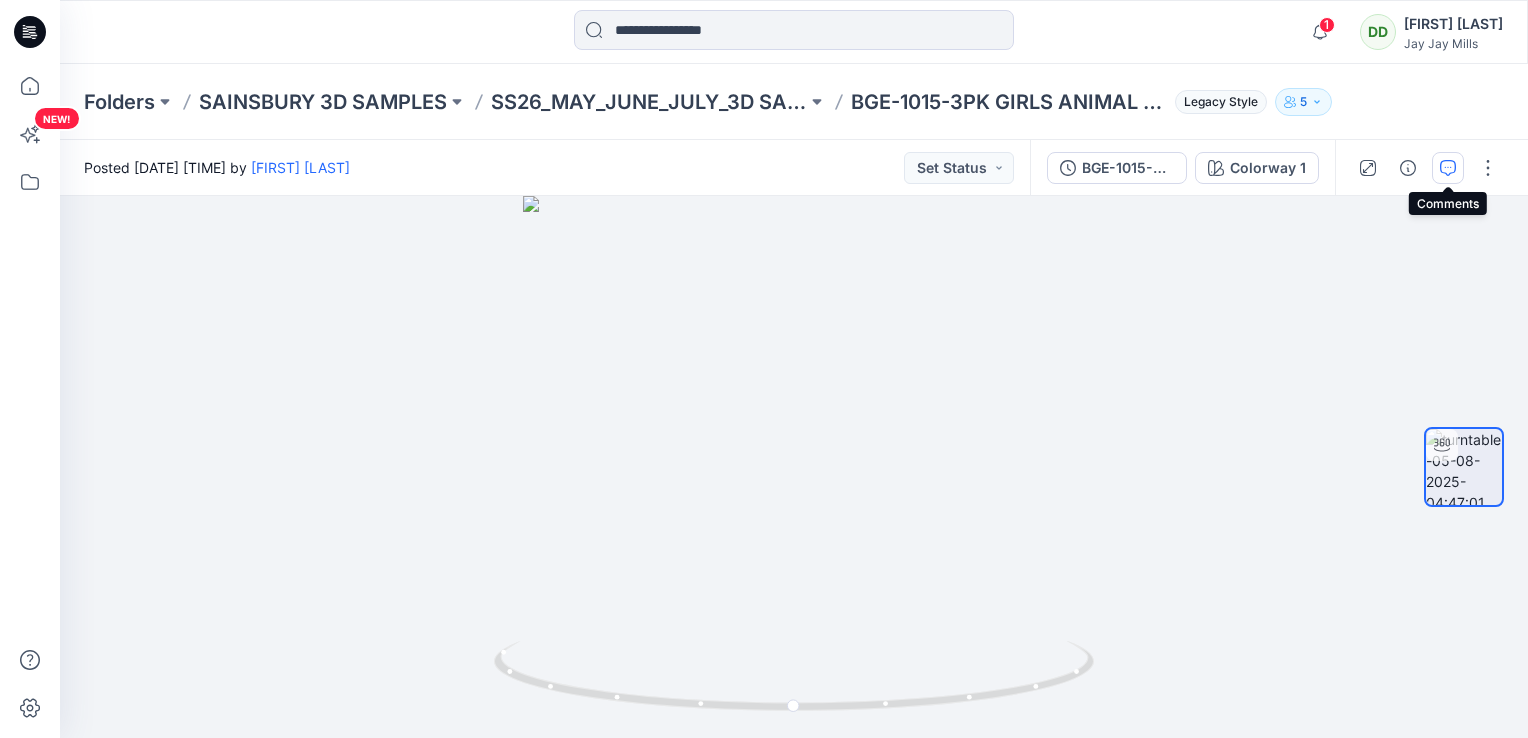 click at bounding box center (1448, 168) 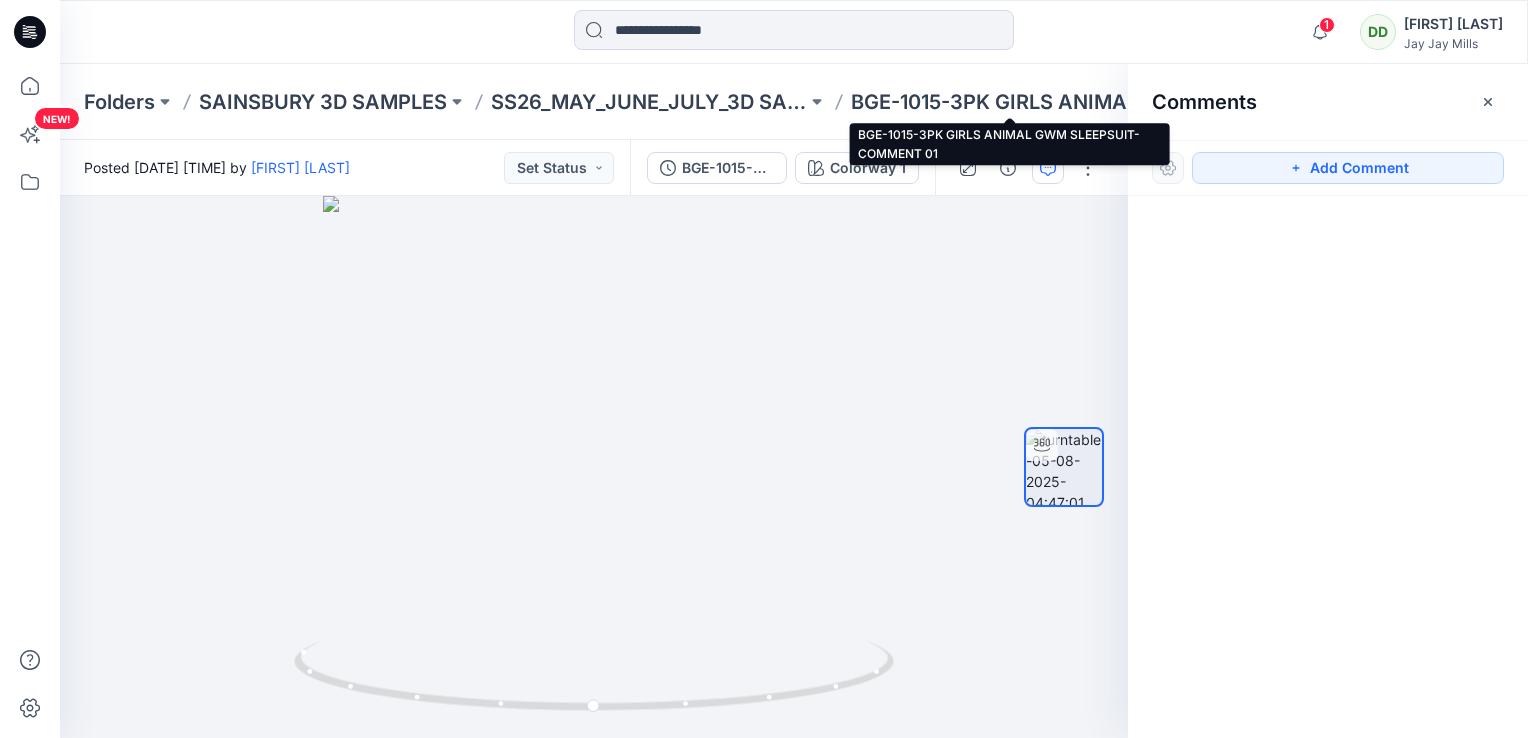 click on "BGE-1015-3PK GIRLS ANIMAL GWM SLEEPSUIT-COMMENT 01" at bounding box center (1009, 102) 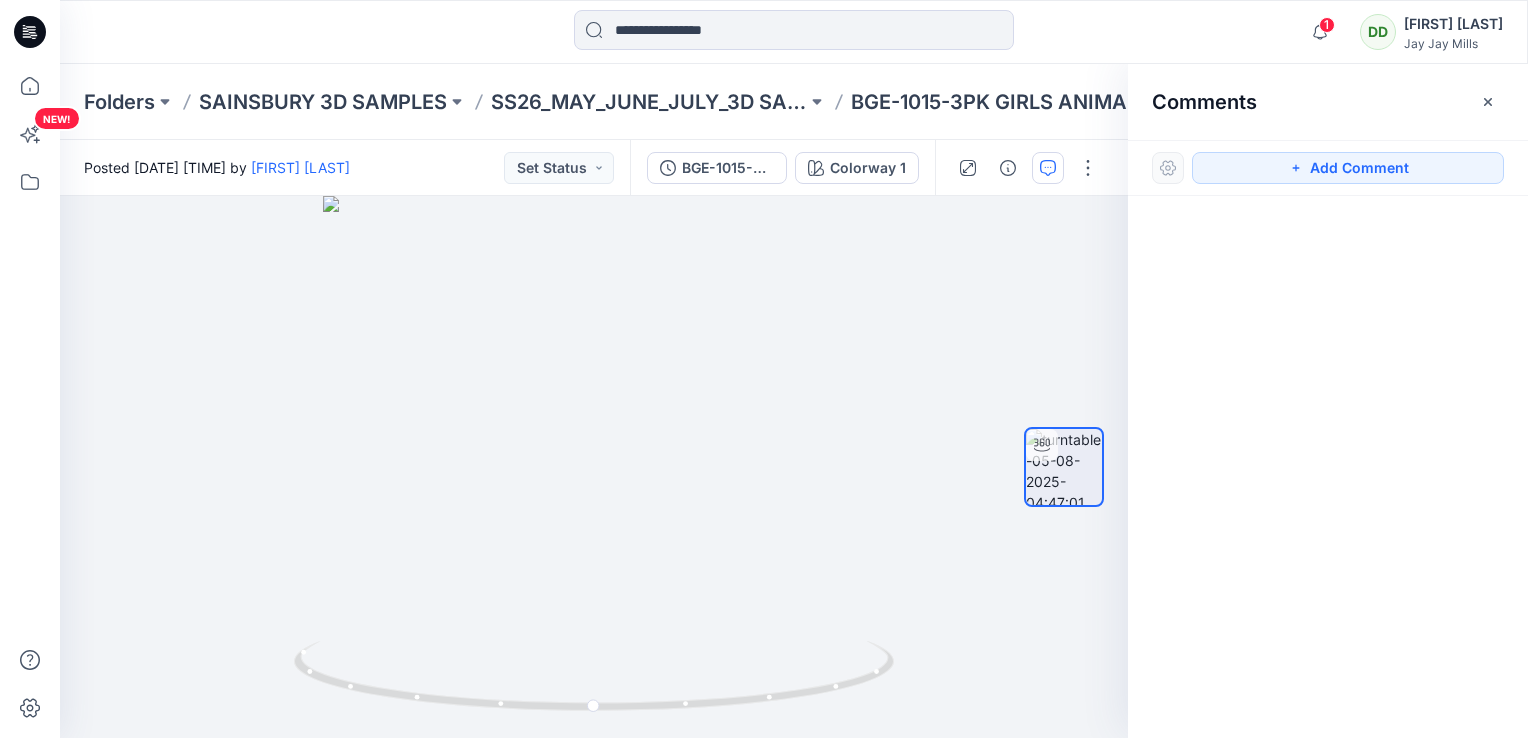 click at bounding box center (1488, 102) 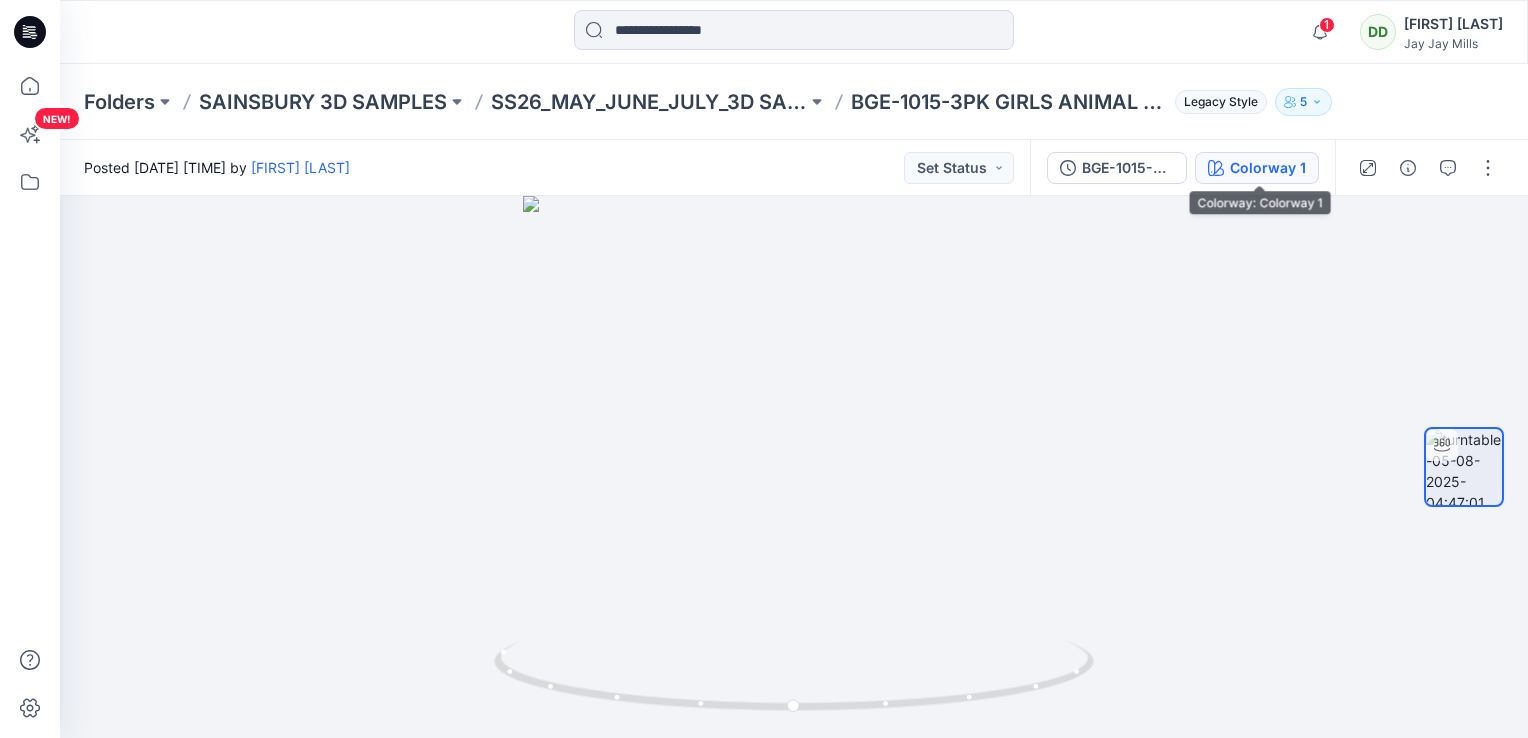 drag, startPoint x: 1253, startPoint y: 165, endPoint x: 1255, endPoint y: 199, distance: 34.058773 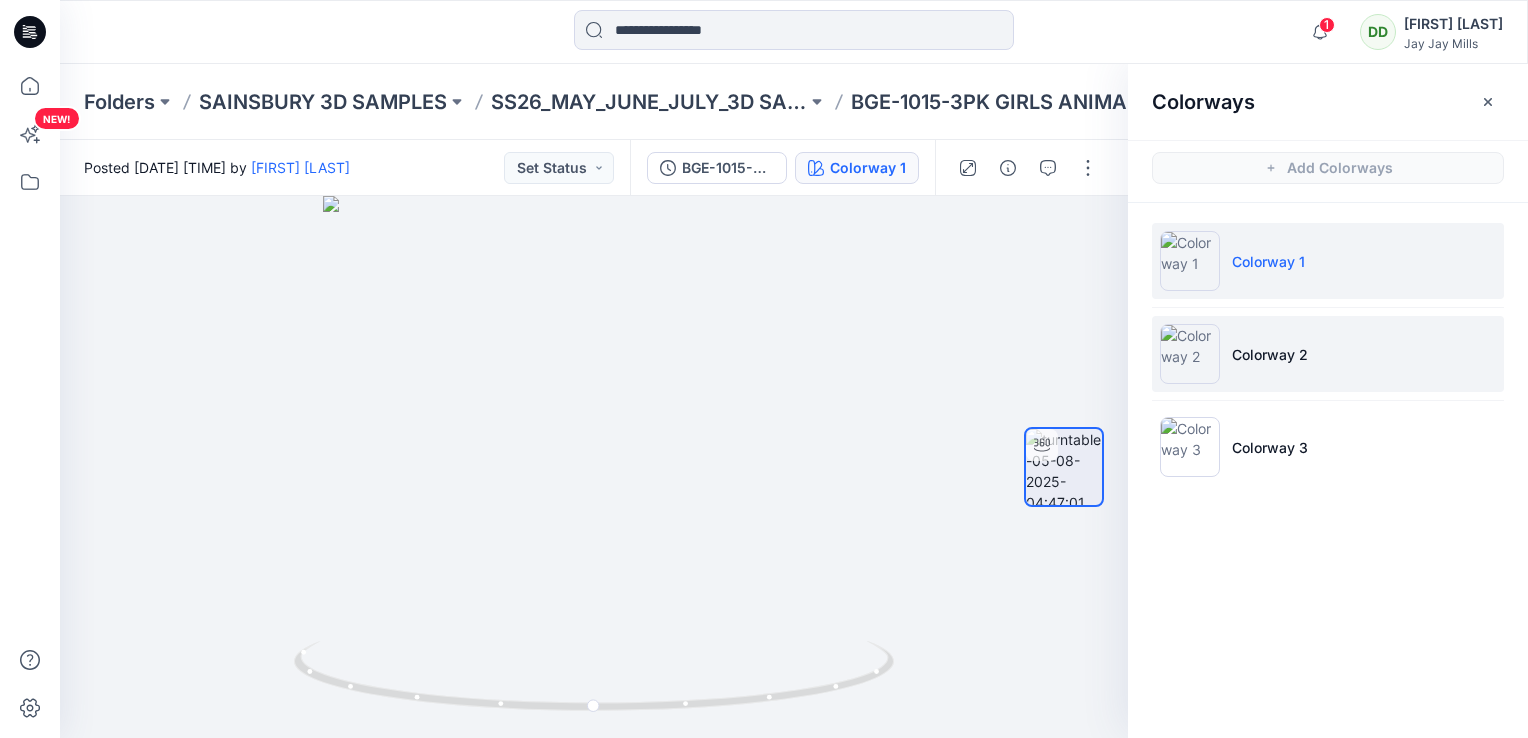 click at bounding box center (1190, 354) 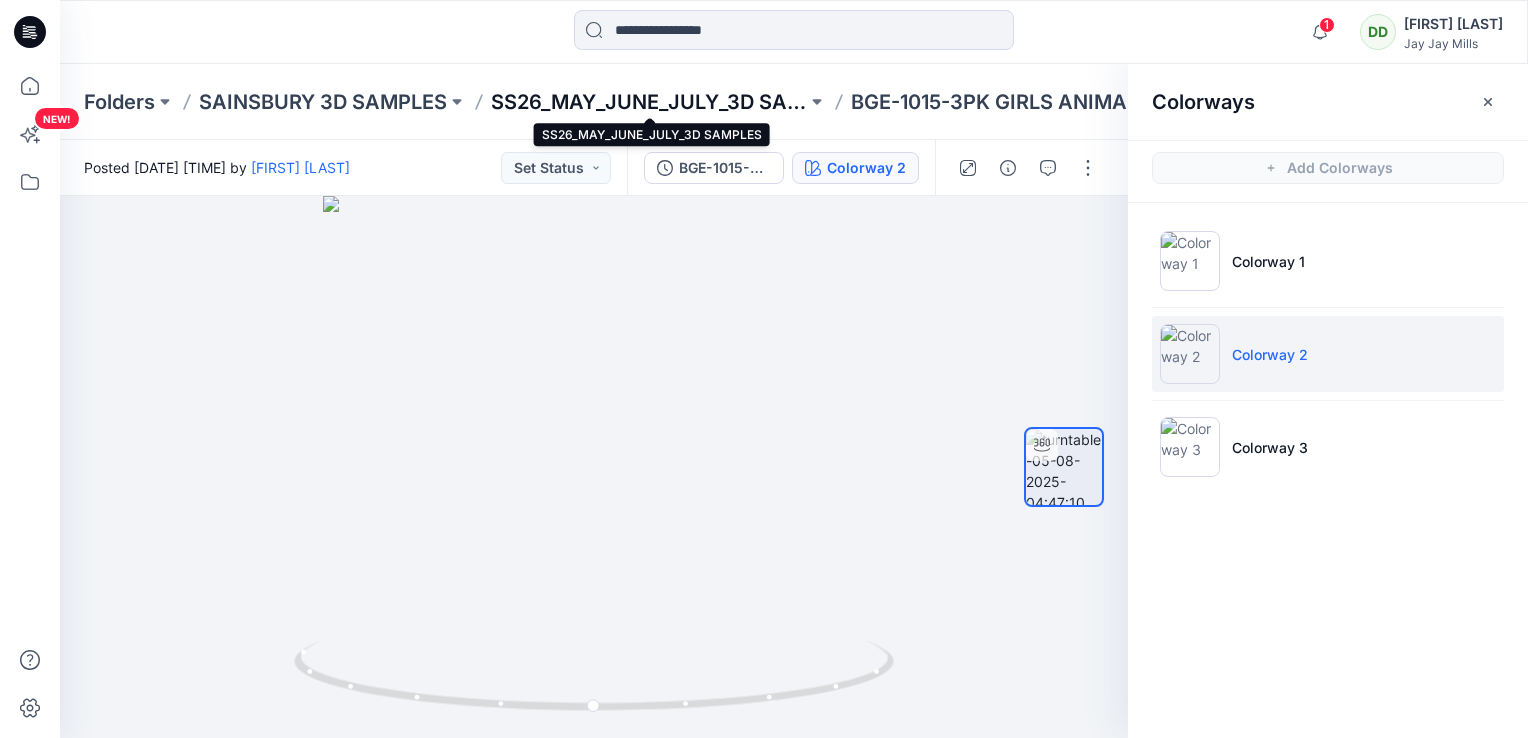 click on "SS26_MAY_JUNE_JULY_3D SAMPLES" at bounding box center [649, 102] 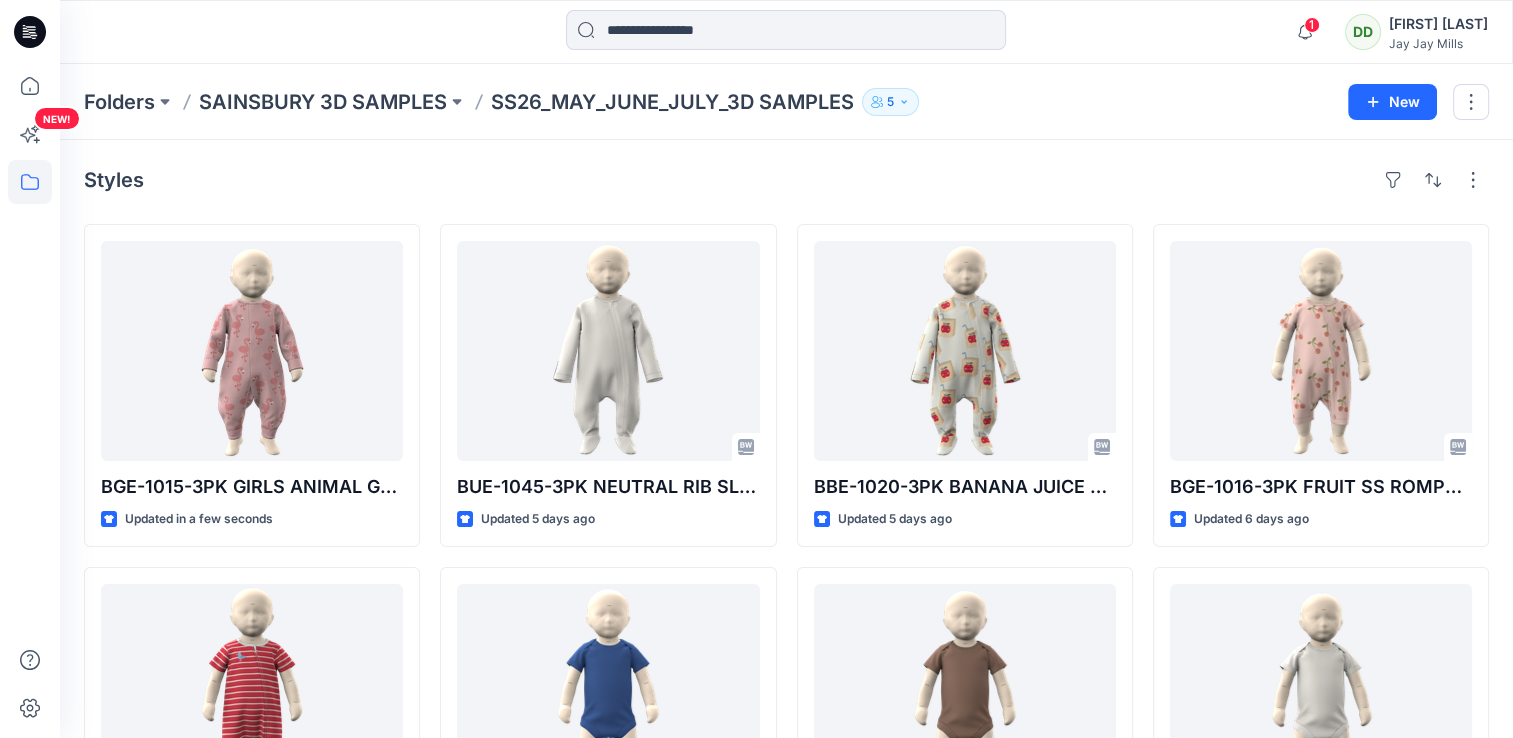 click on "Folders SAINSBURY 3D SAMPLES SS26_MAY_JUNE_JULY_3D SAMPLES 5 New" at bounding box center (786, 102) 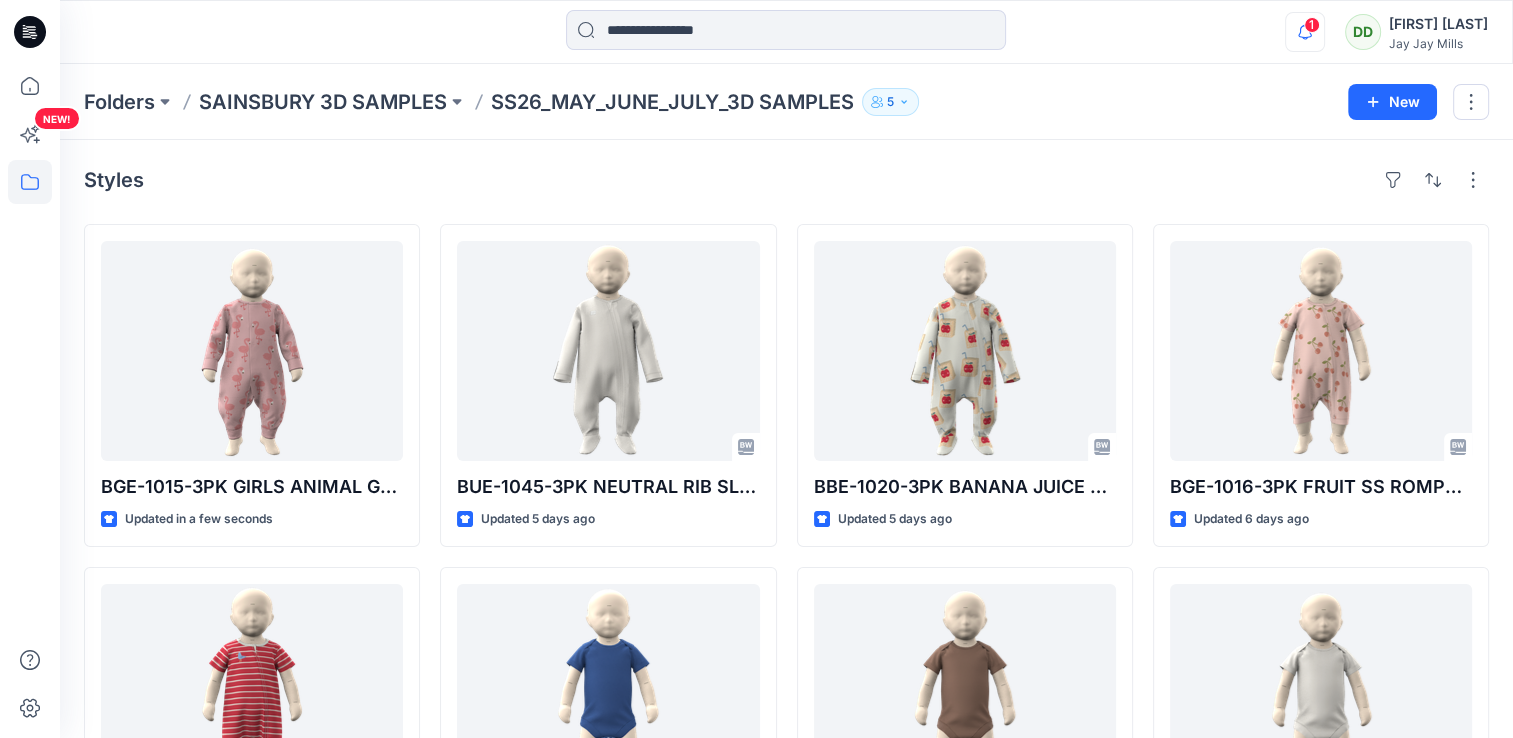 click 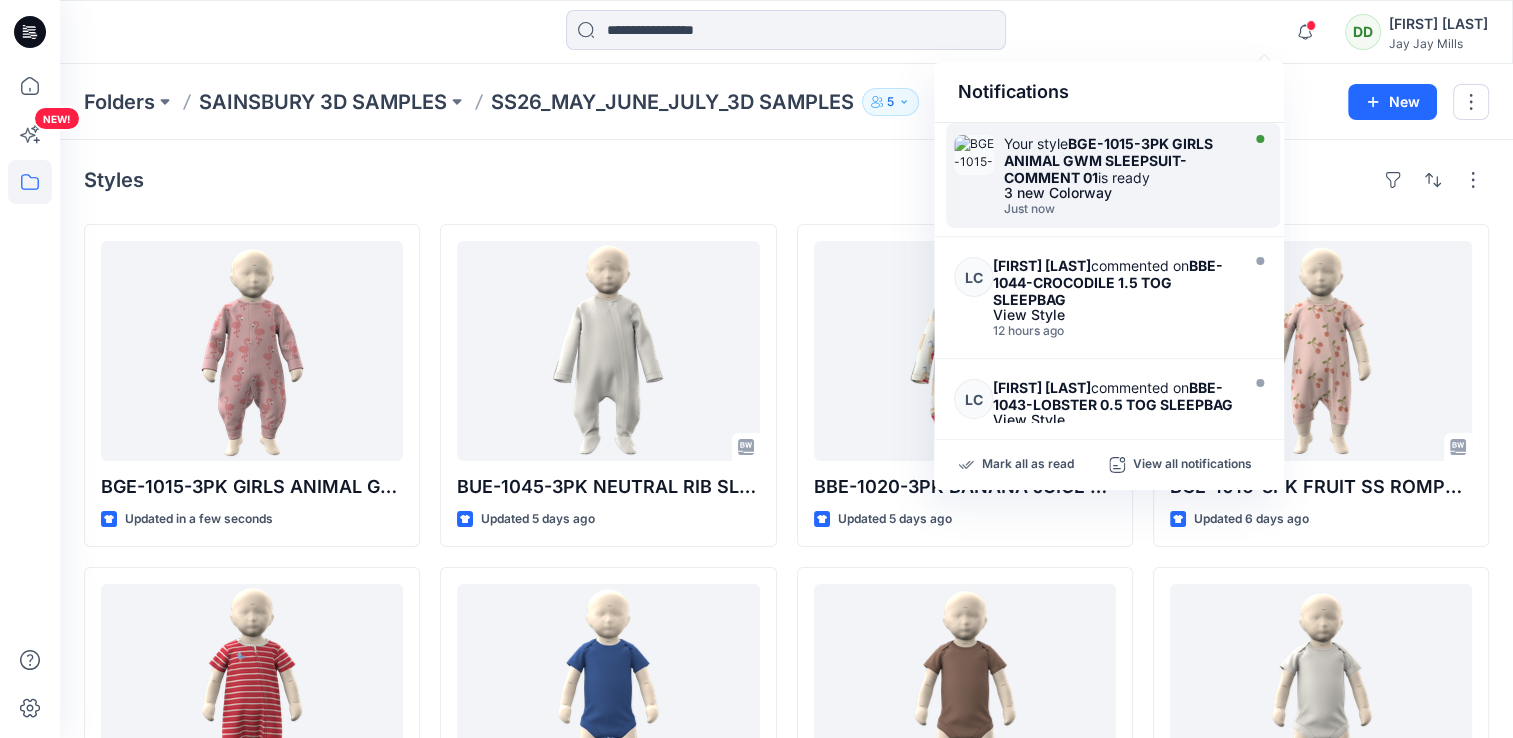 click on "Your style  BGE-1015-3PK GIRLS ANIMAL GWM SLEEPSUIT-COMMENT 01  is ready 3 new Colorway Just now" at bounding box center (1113, 175) 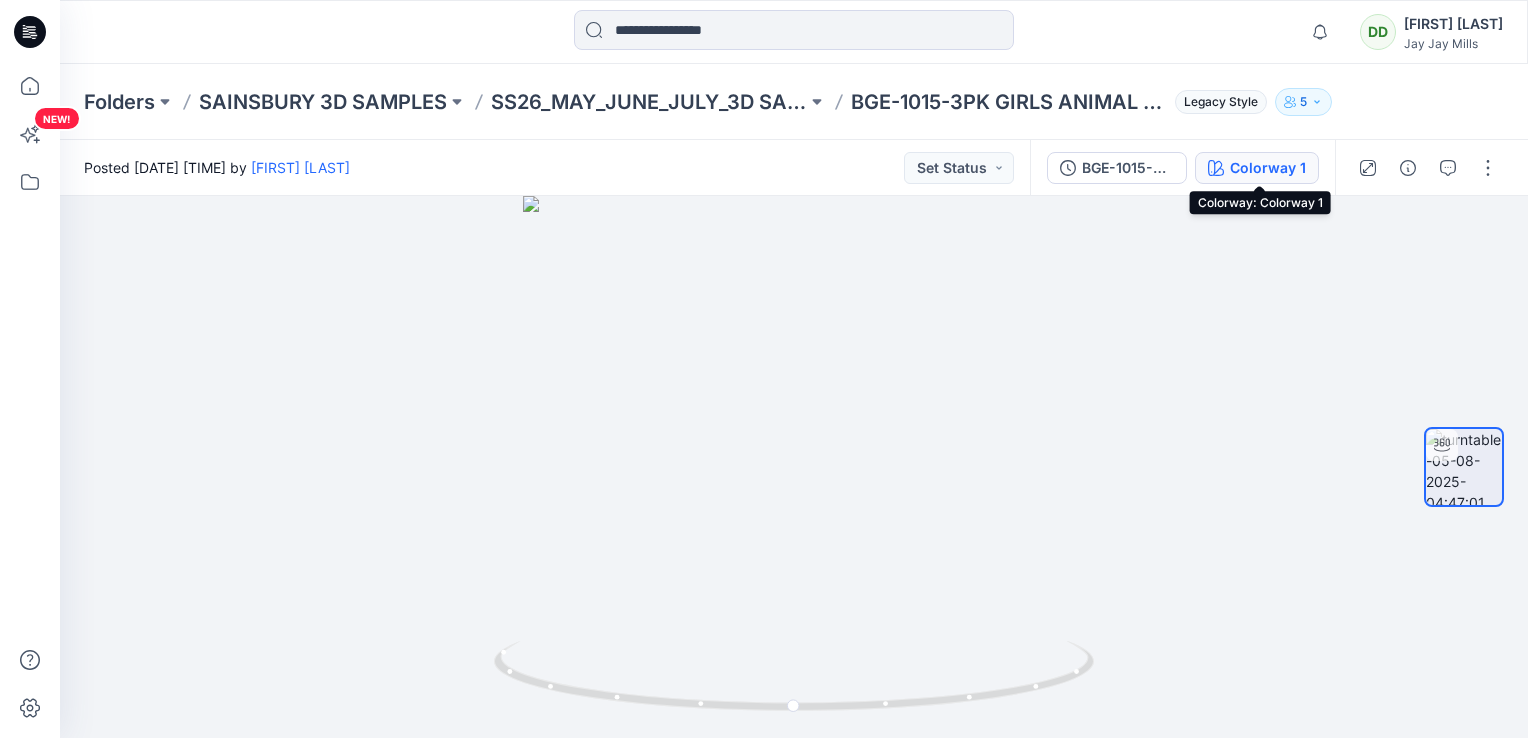 click on "Colorway 1" at bounding box center [1268, 168] 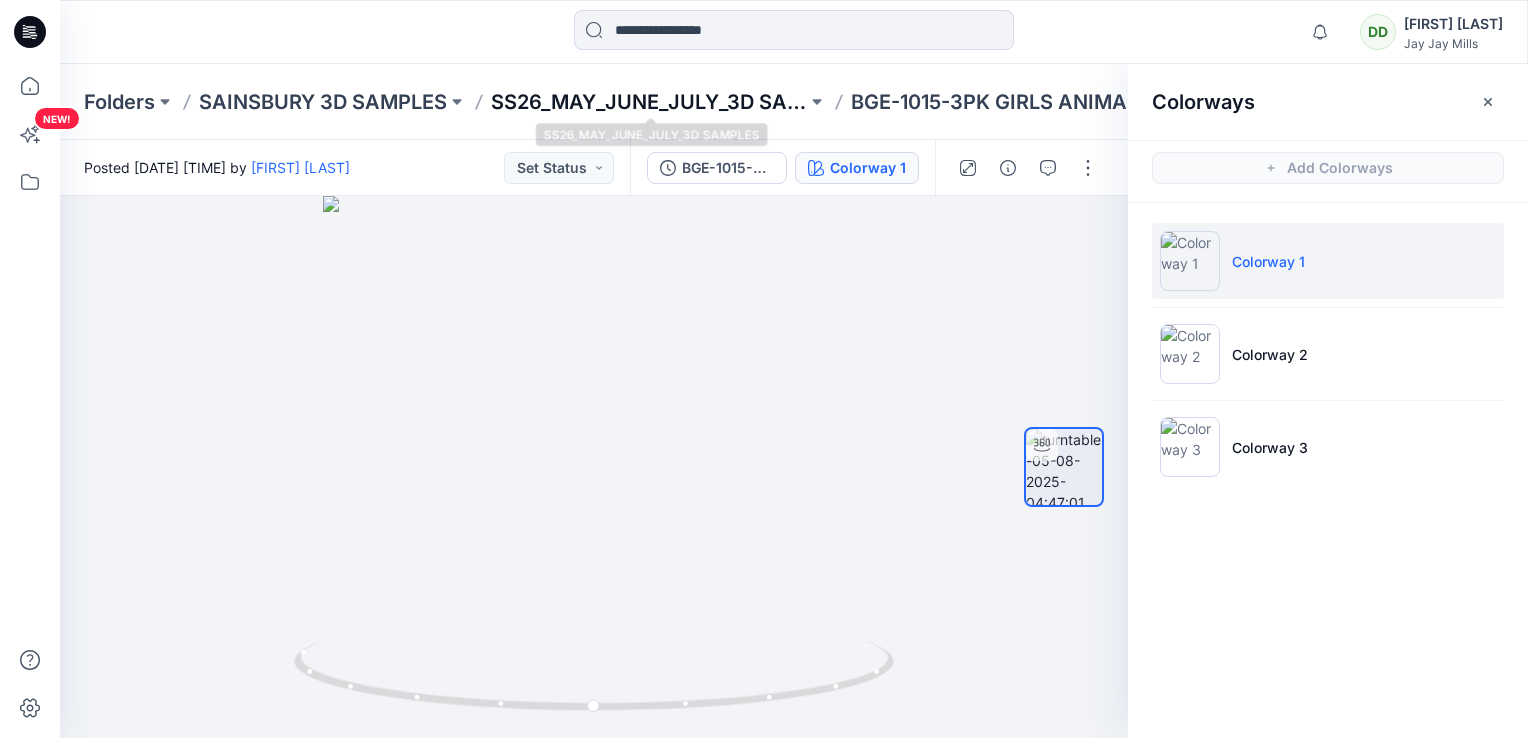 click on "SS26_MAY_JUNE_JULY_3D SAMPLES" at bounding box center [649, 102] 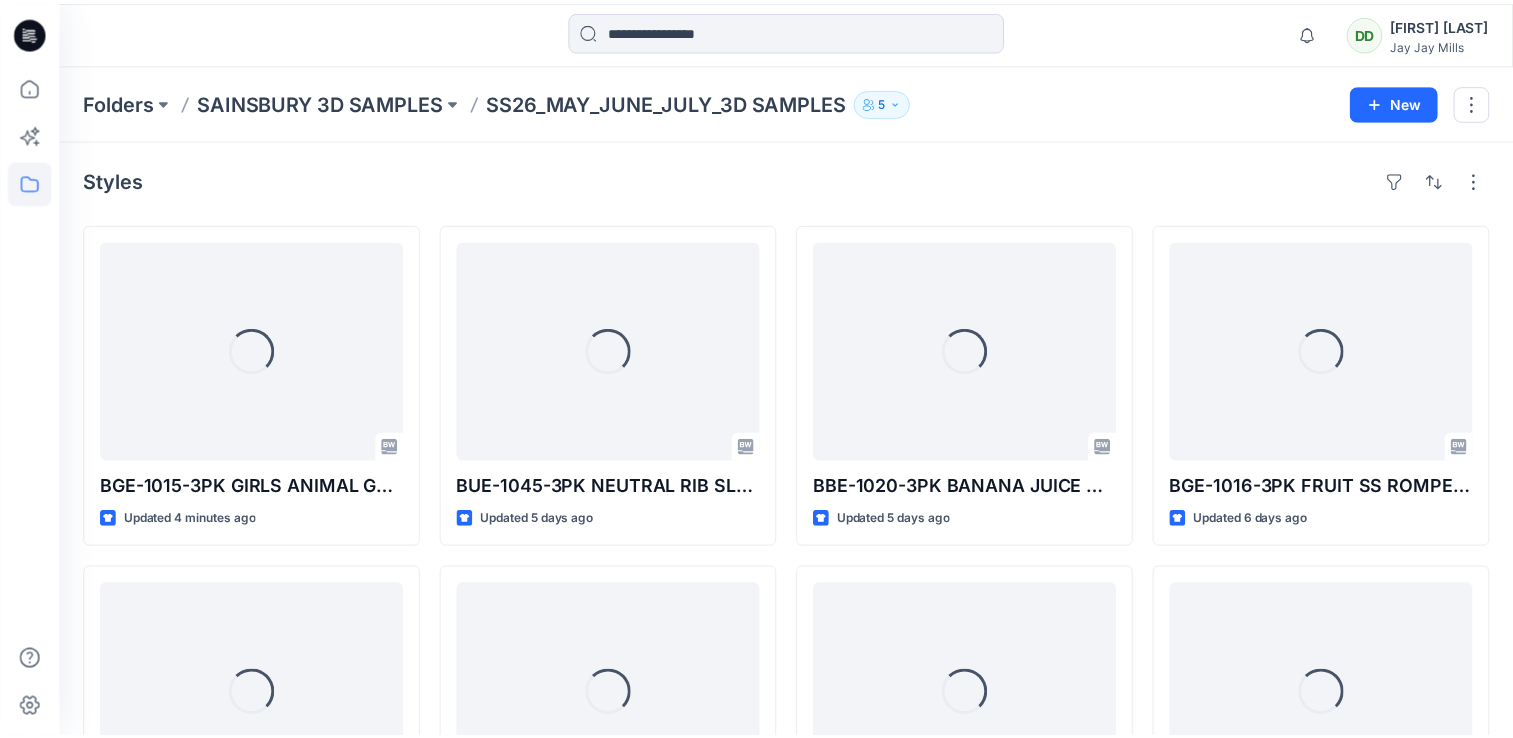 scroll, scrollTop: 0, scrollLeft: 0, axis: both 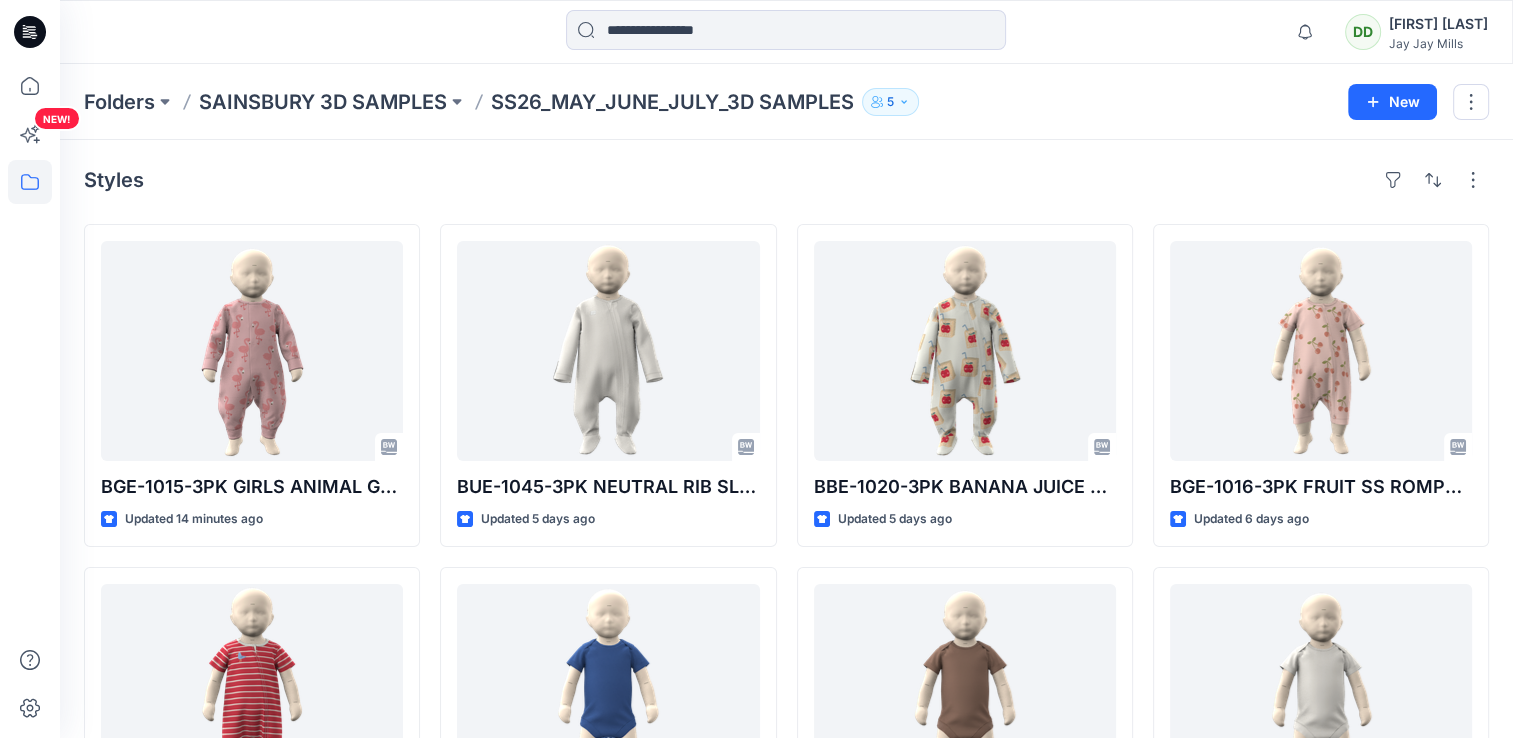 click on "Styles BGE-1015-3PK GIRLS ANIMAL GWM SLEEPSUIT-COMMENT 01 Updated [TIME] ago BBE-1029-3PK SEASIDE SS ROMPERS Updated [TIME] ago BBE-1043-LOBSTER 0.5 TOG SLEEPBAG Updated [TIME] ago BUE-1045-3PK NEUTRAL RIB SLEEPSUIT Updated [TIME] ago BBE-1041-4PK BOYS SS WAFFLE PLAIN BODYSUITS Updated [TIME] ago BBE-1044-CROCODILE 1.5 TOG SLEEPBAG Updated [TIME] ago BBE-1020-3PK BANANA JUICE MILK ZIP THRU SLEEPSUIT Updated [TIME] ago BBE-1040-4PK BOYS SS WAFFLE PLAIN BODYSUITS Updated [TIME] ago BBE-1014-3PK LOBSTER STRIPE GWM ZIP THRU SLEEPSUIT-COMMENT 01 Updated [TIME] ago BGE-1016-3PK FRUIT SS ROMPERS Updated [TIME] ago BGE-1039-4PK SS PLAIN POINTELLE BODYSUITS Updated [TIME] ago BBE-1013-3PK BOYS SAFARI ANIMAL WAFFLE GWM SLEEPSUIT-COMMENT 01 Updated [TIME] ago Loading..." at bounding box center [786, 734] 